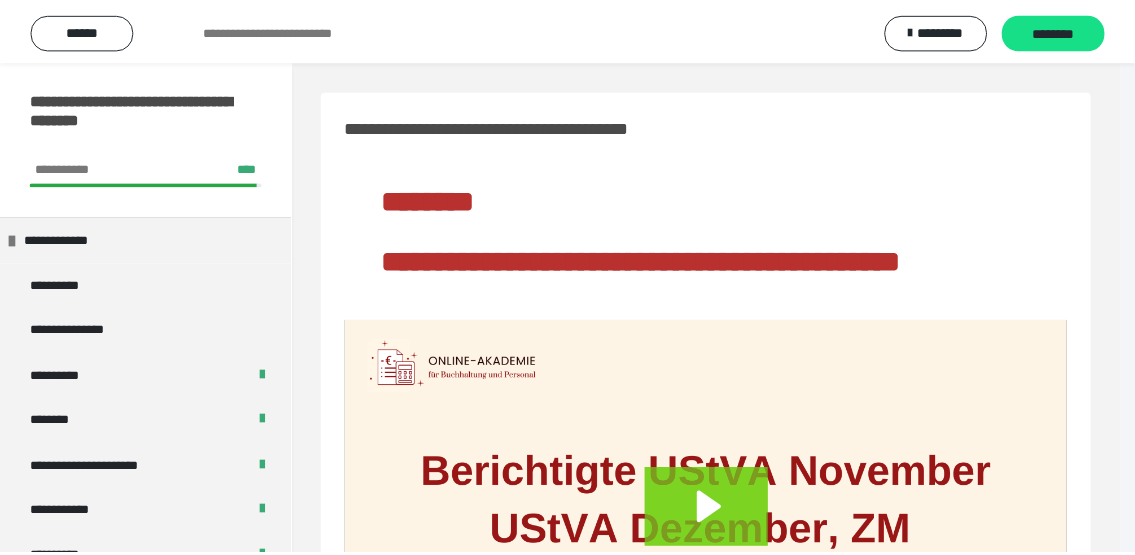 scroll, scrollTop: 0, scrollLeft: 0, axis: both 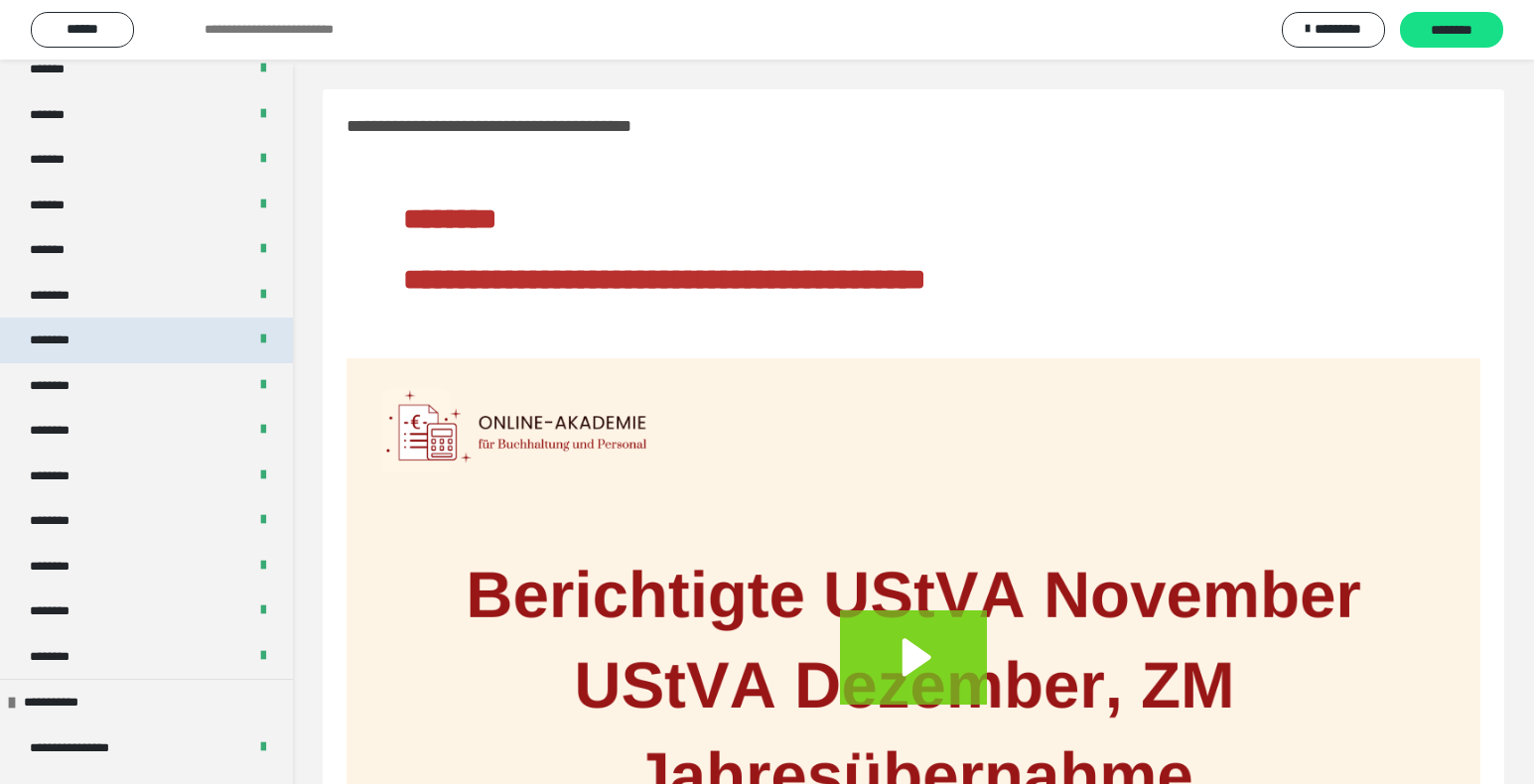 click on "********" at bounding box center (146, 340) 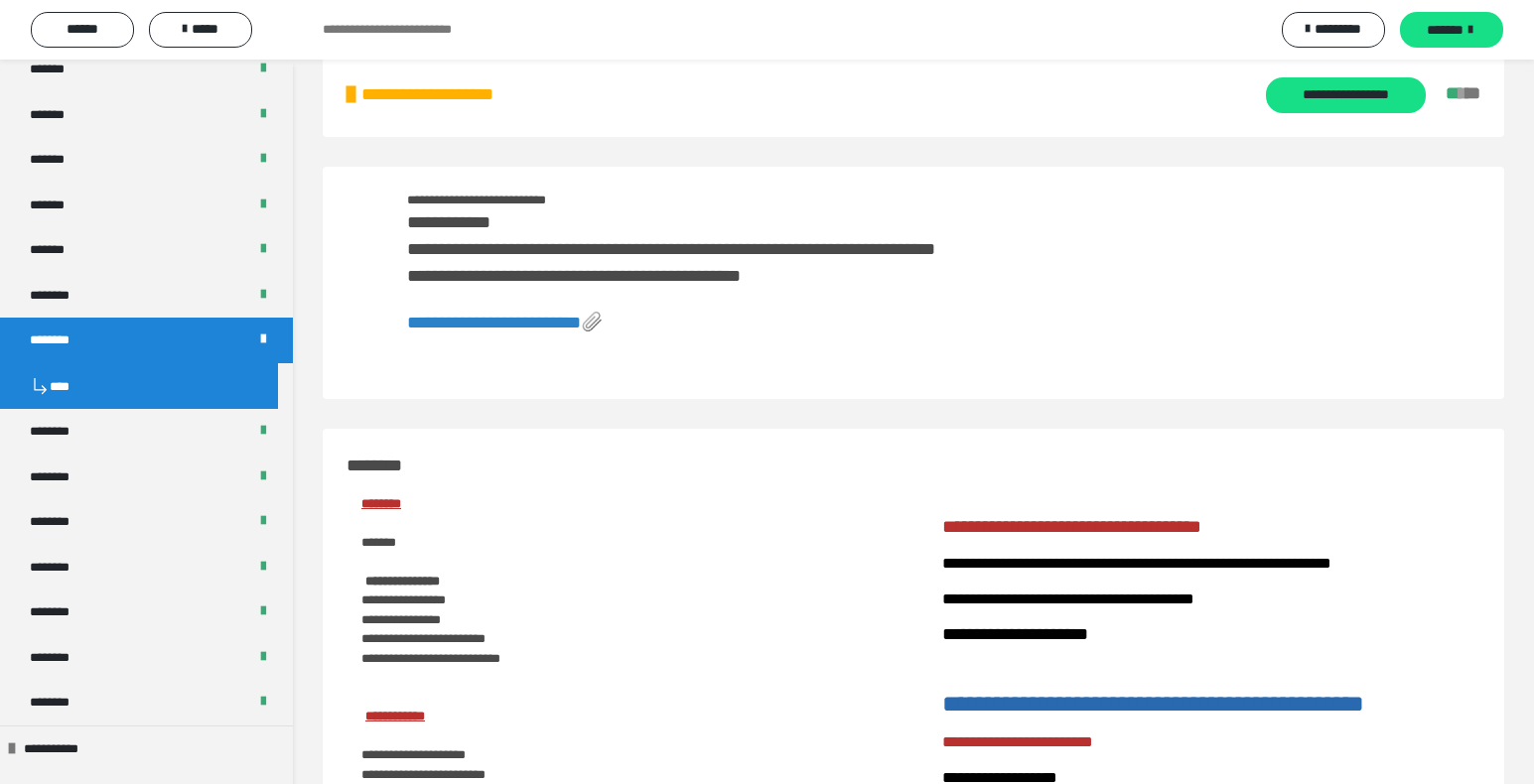 scroll, scrollTop: 0, scrollLeft: 0, axis: both 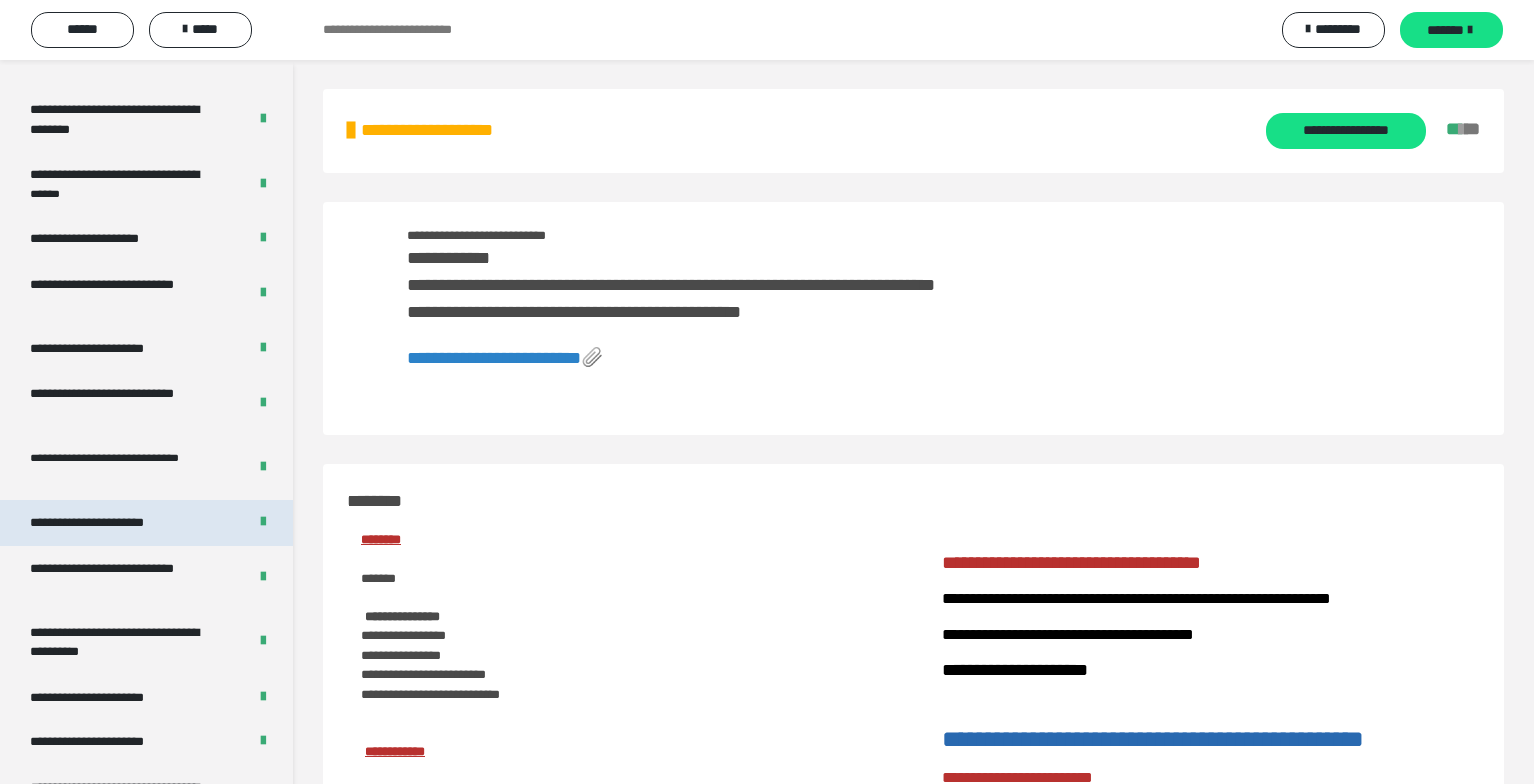 click on "**********" at bounding box center [108, 523] 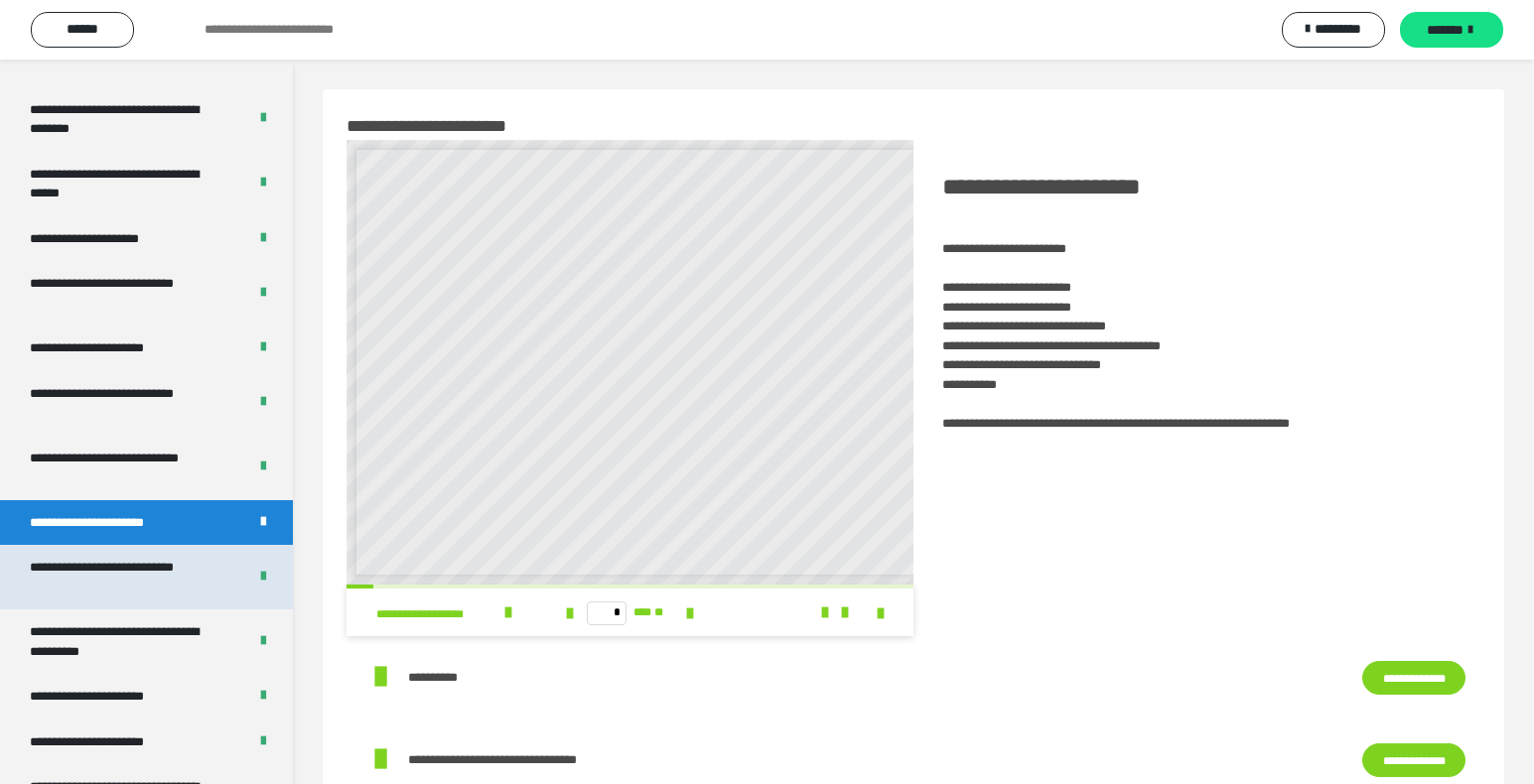 scroll, scrollTop: 3825, scrollLeft: 0, axis: vertical 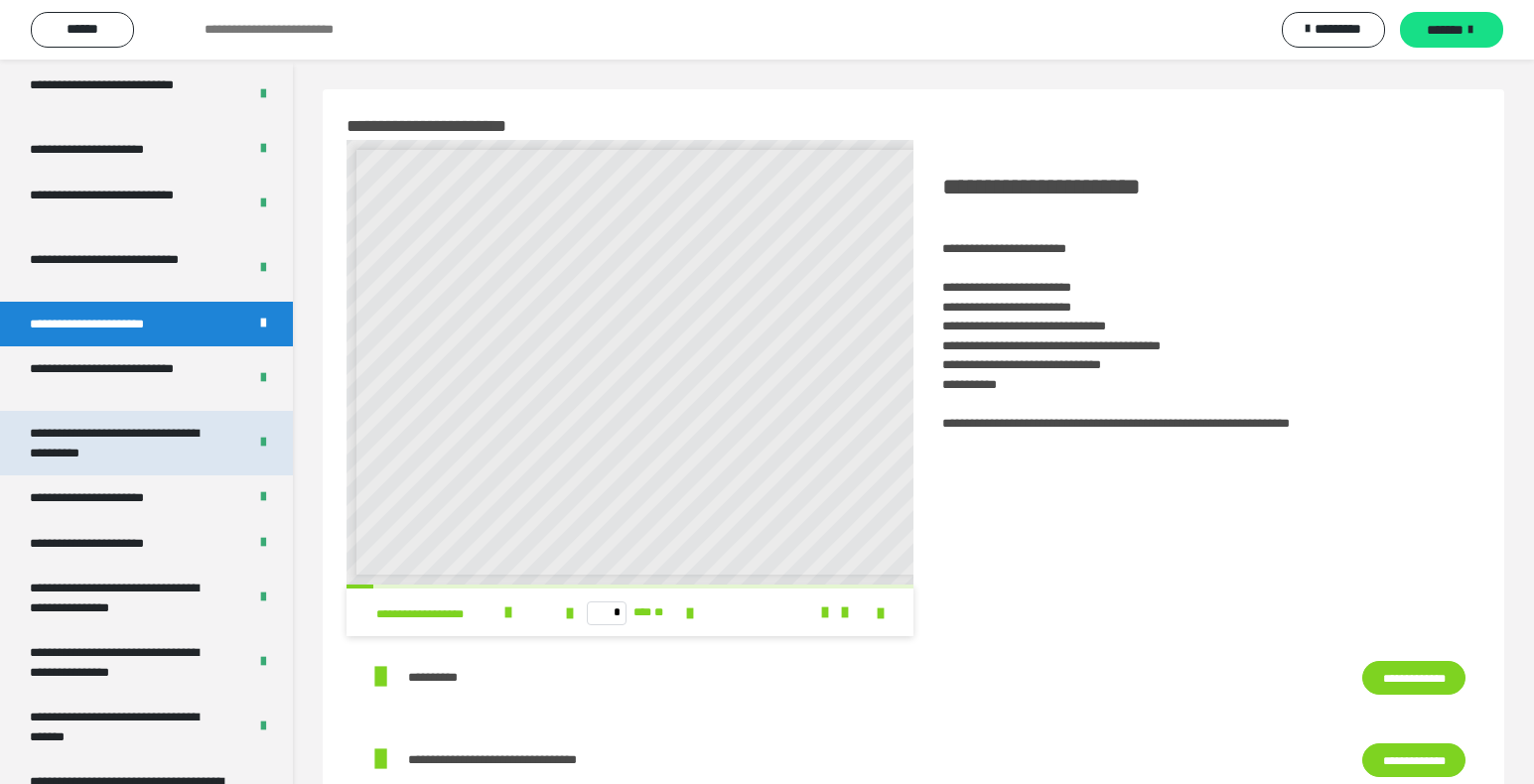 click on "**********" at bounding box center [123, 443] 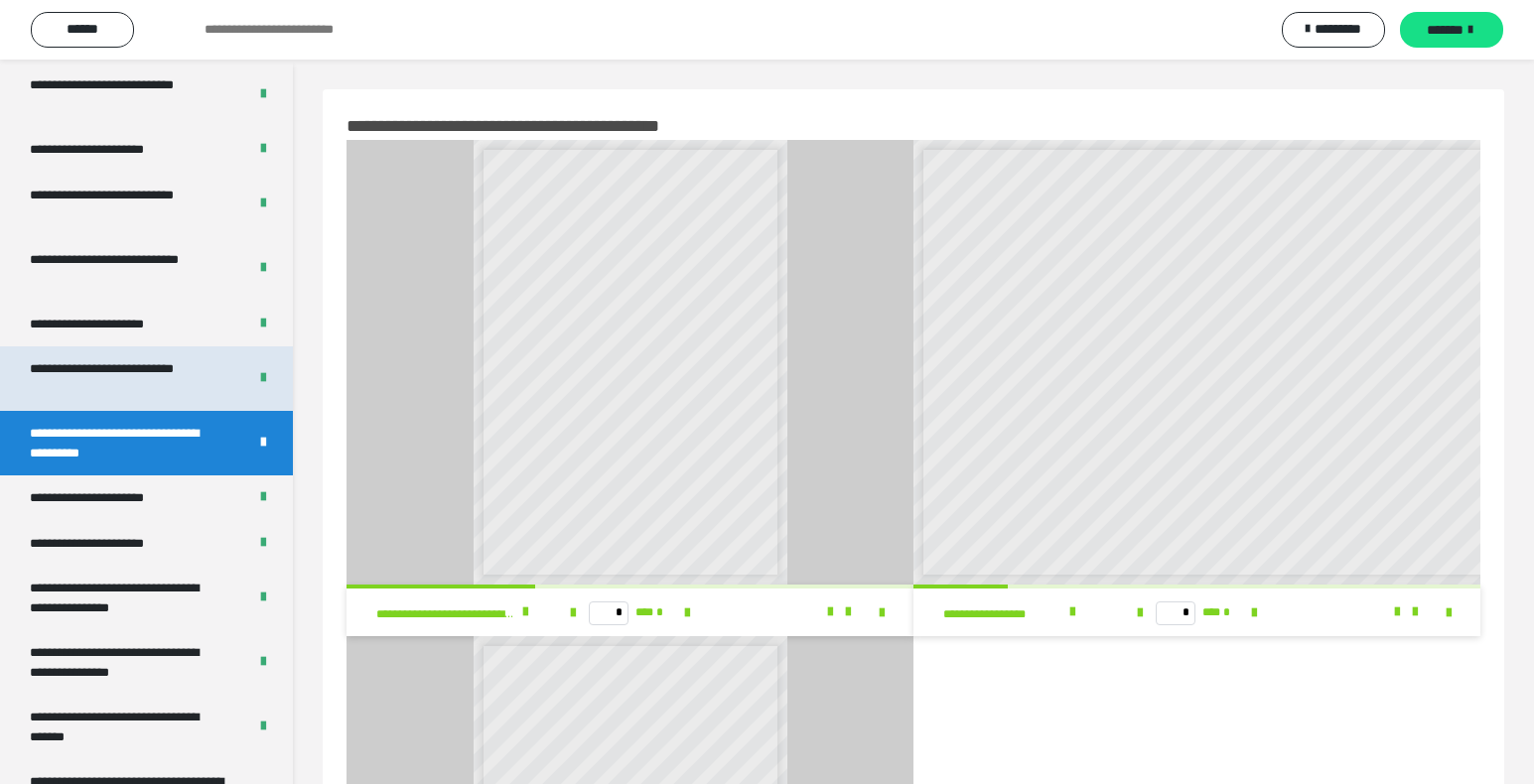 click on "**********" at bounding box center (123, 378) 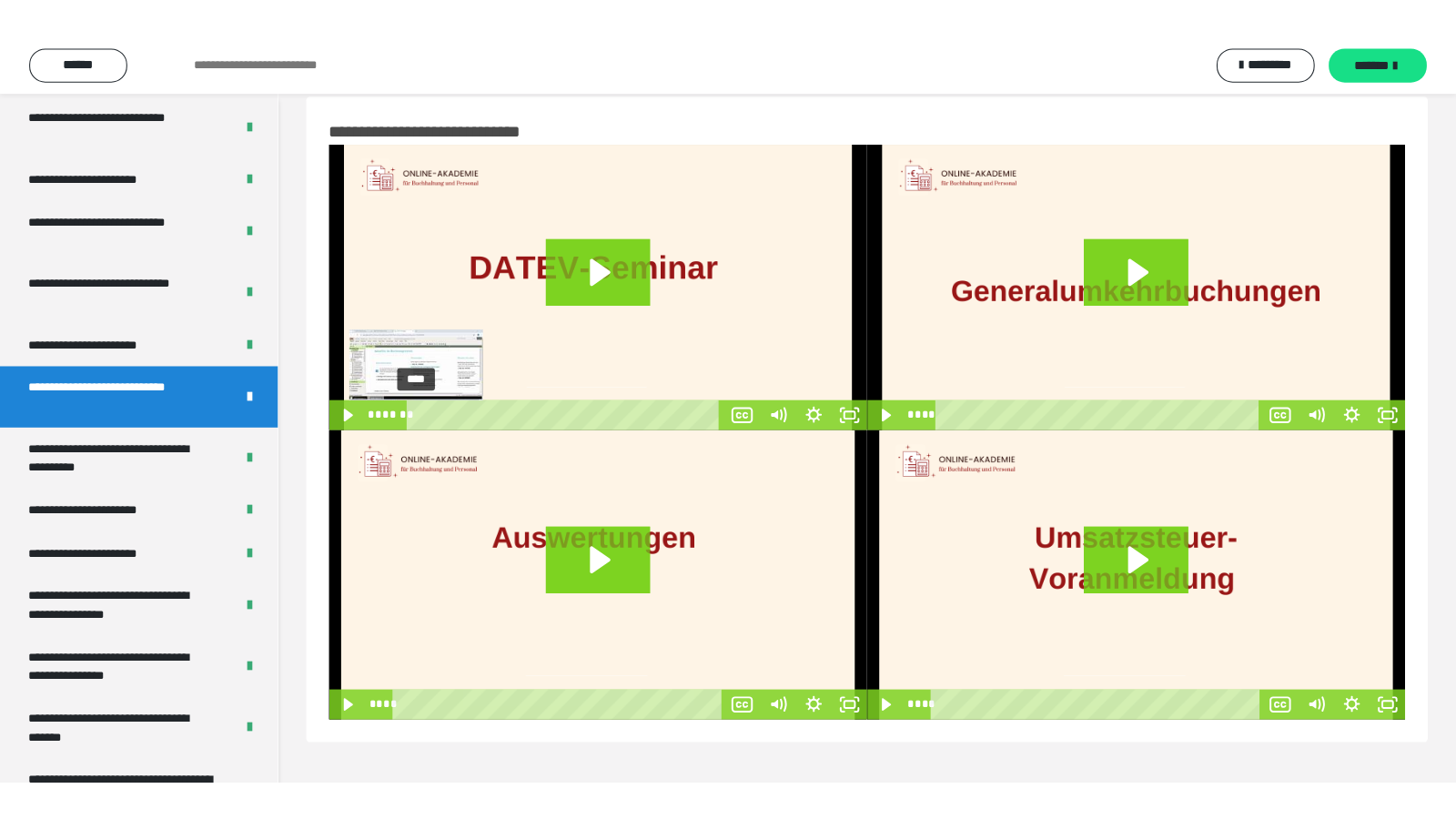 scroll, scrollTop: 55, scrollLeft: 0, axis: vertical 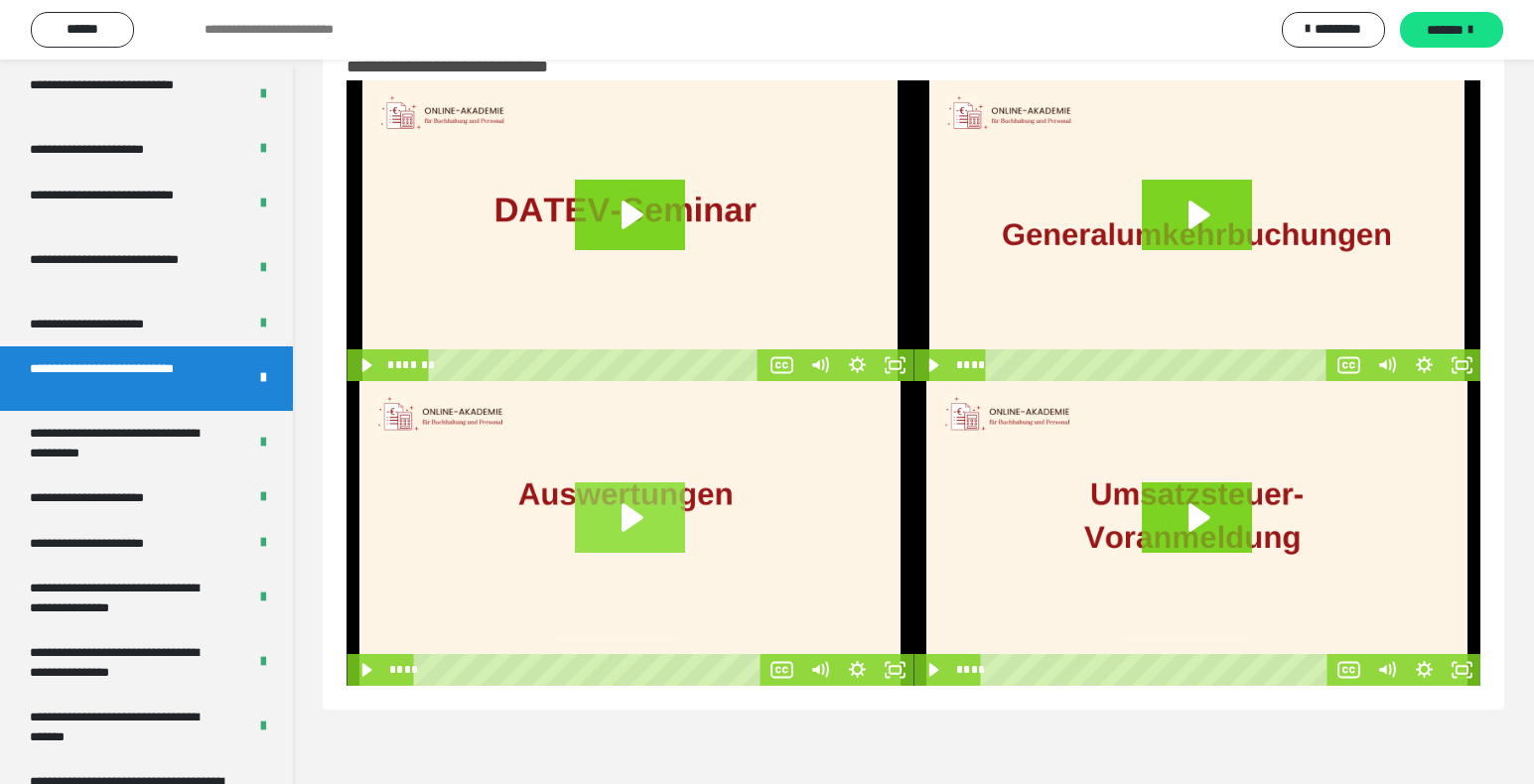 click 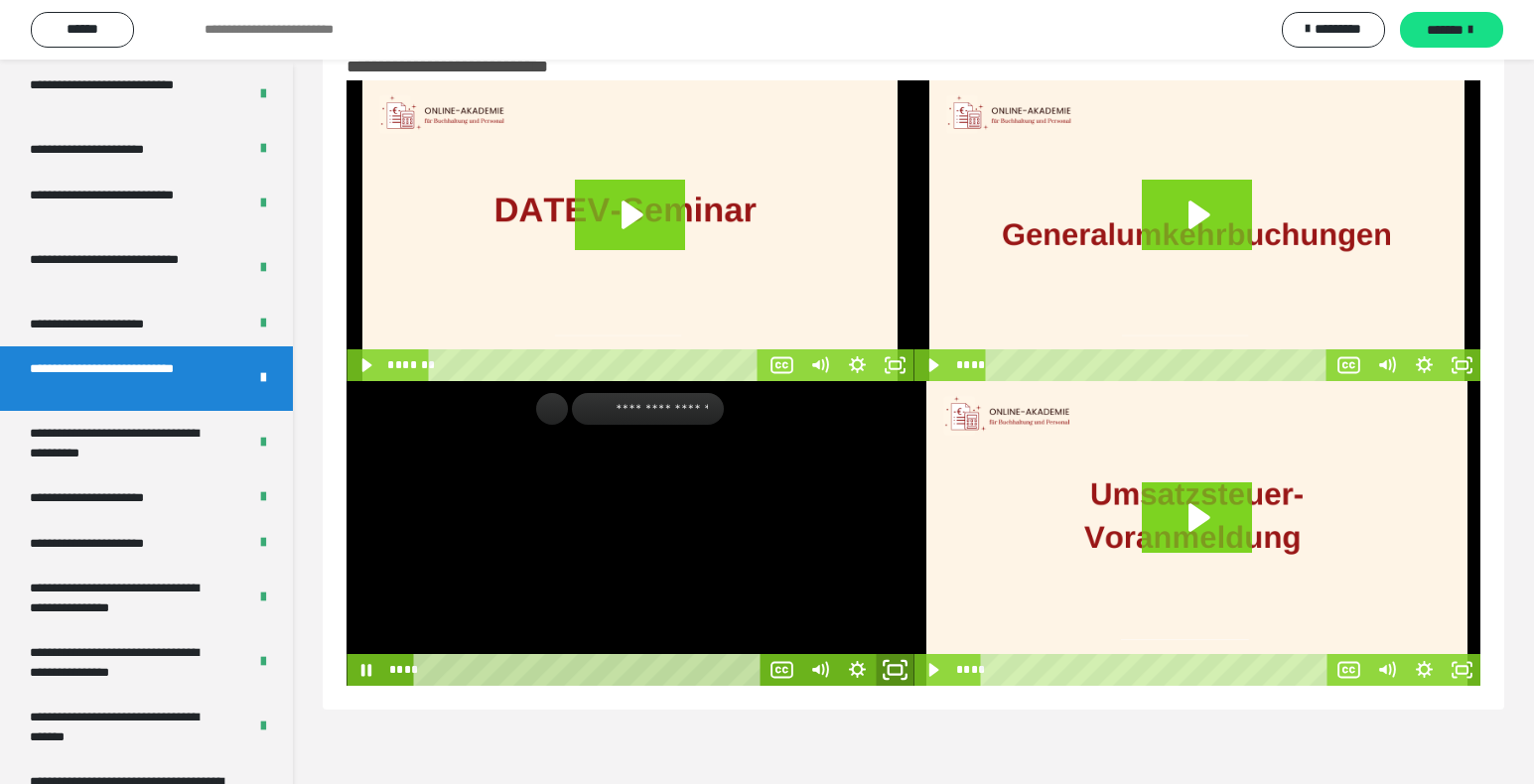 click 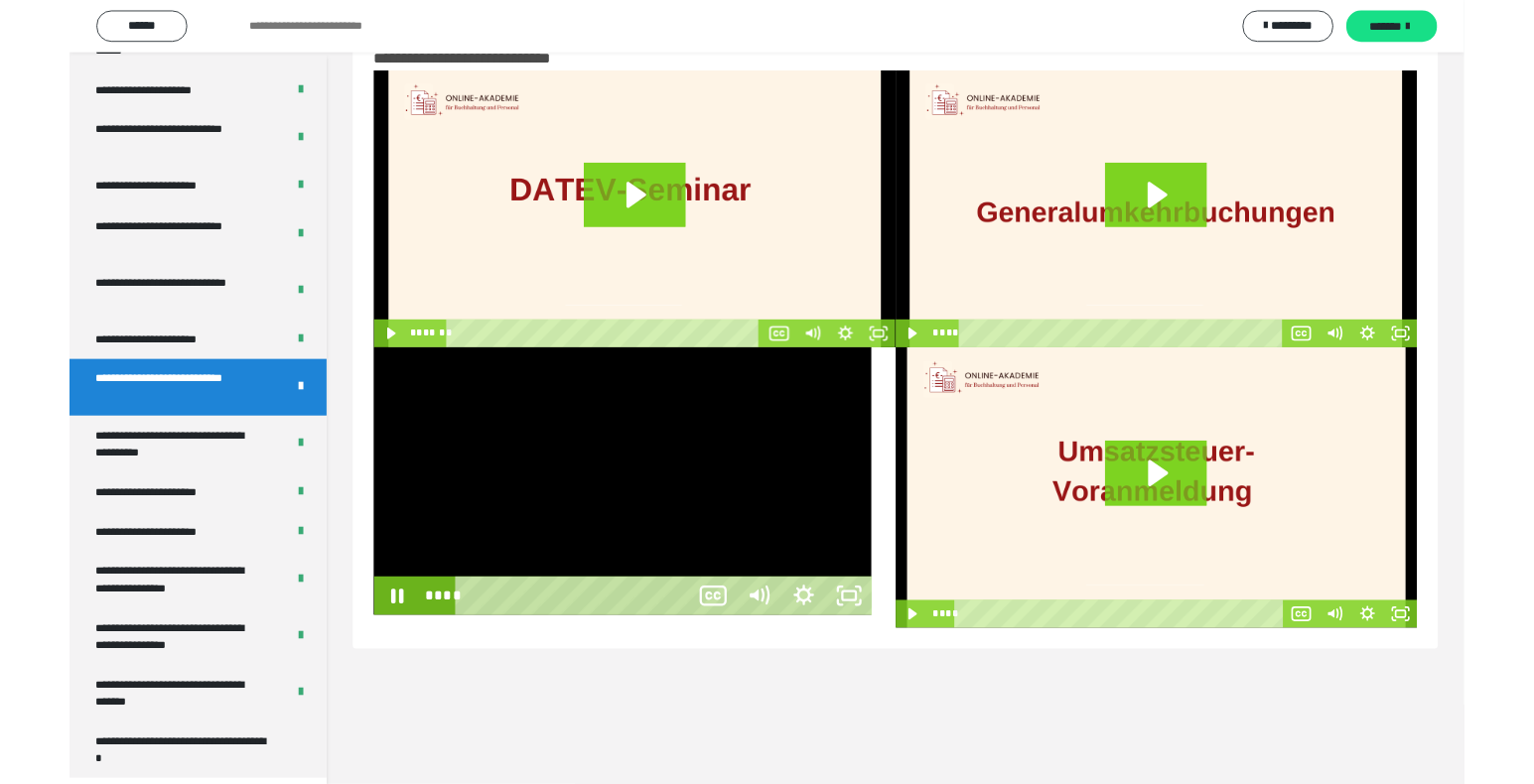scroll, scrollTop: 3761, scrollLeft: 0, axis: vertical 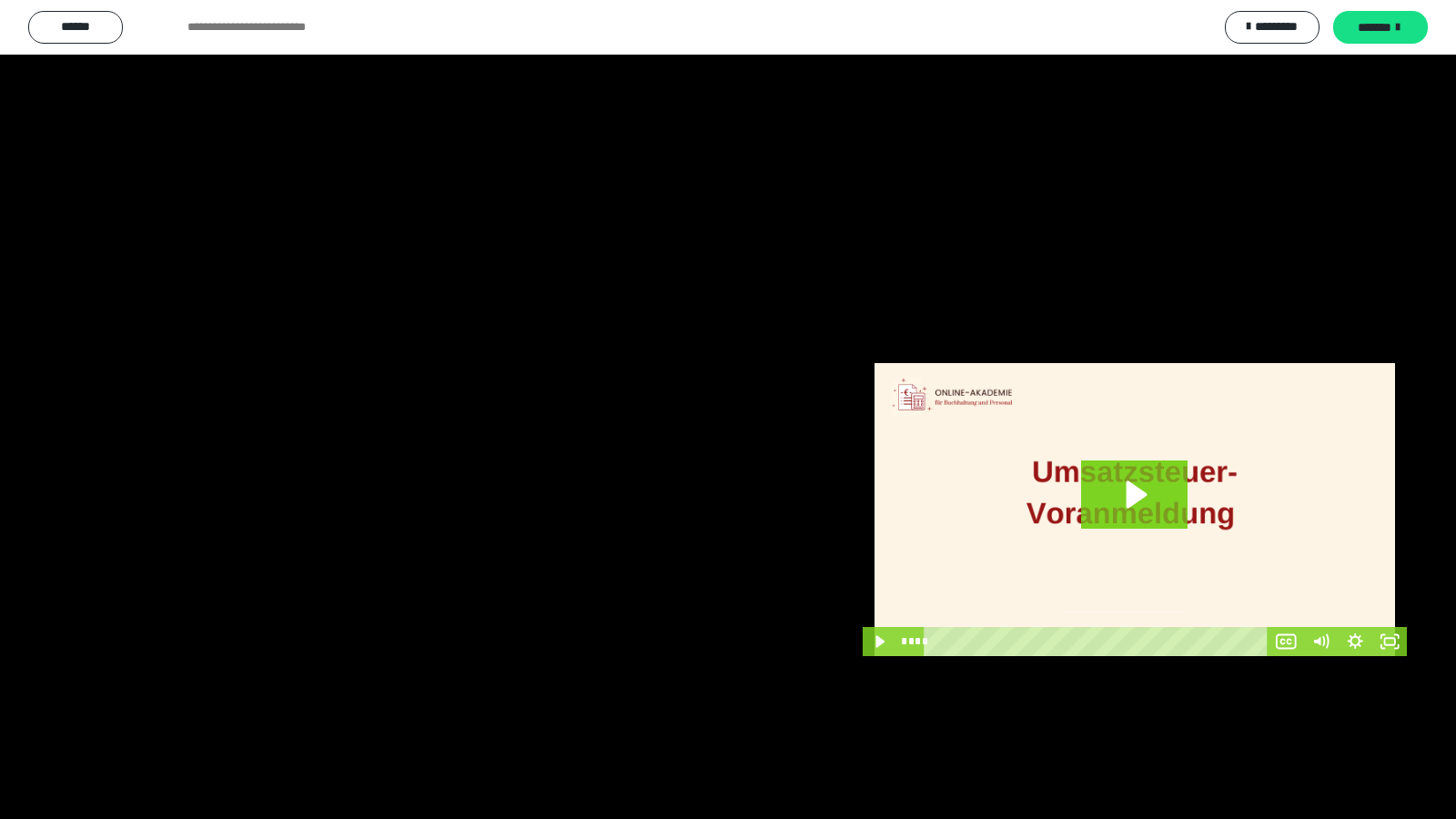 click at bounding box center (728, 410) 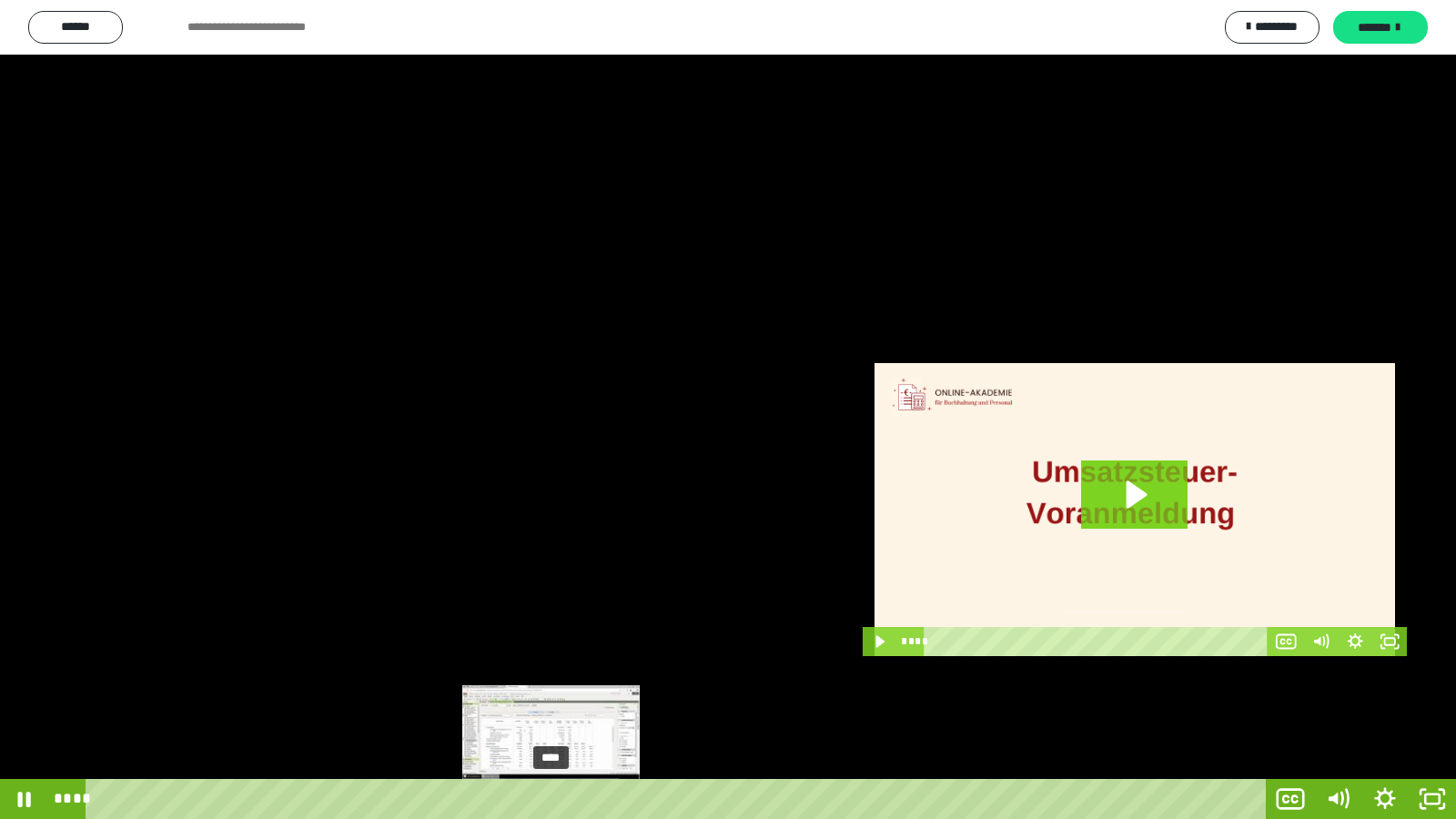 click on "****" at bounding box center (679, 799) 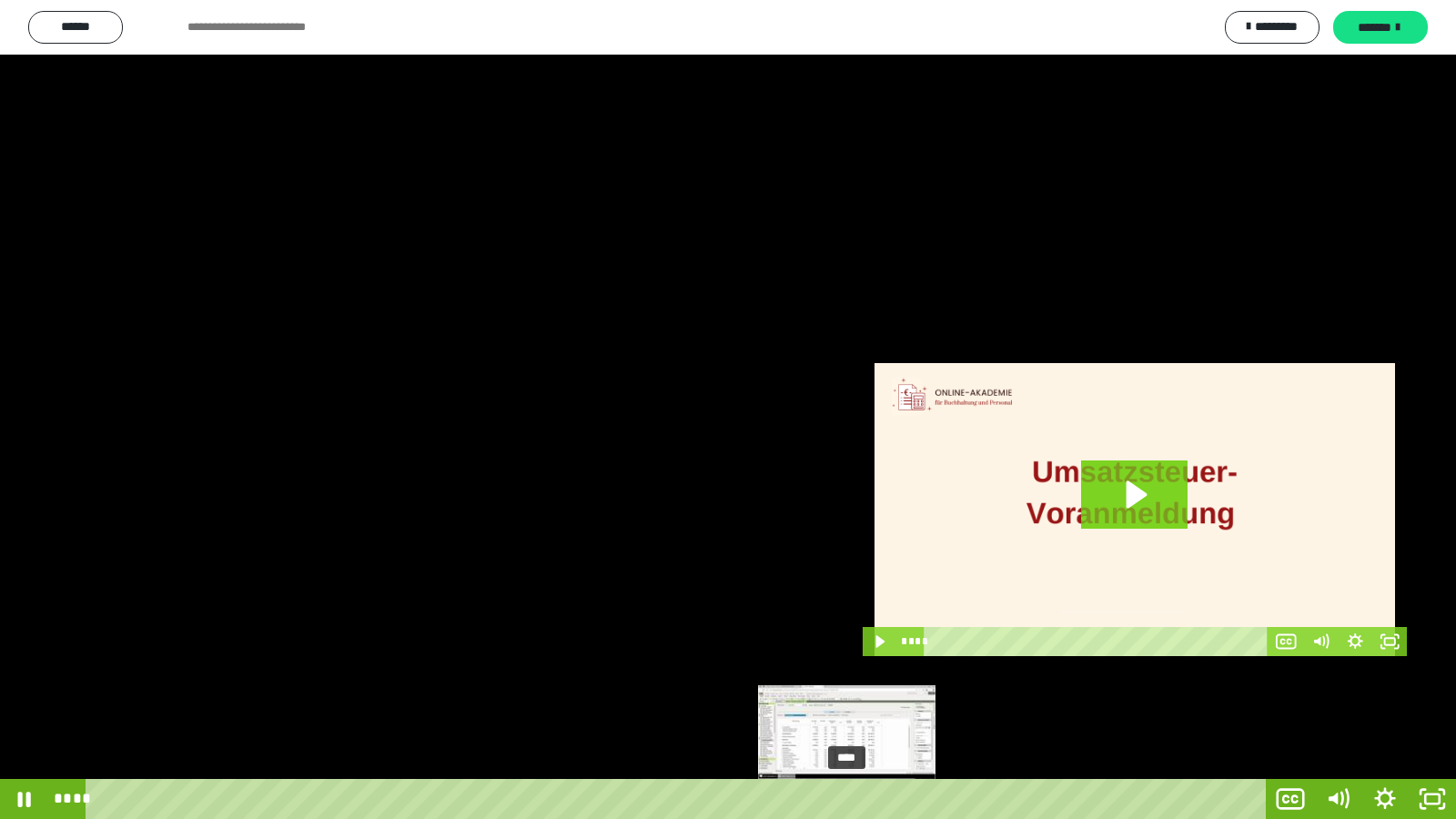 click on "****" at bounding box center (679, 799) 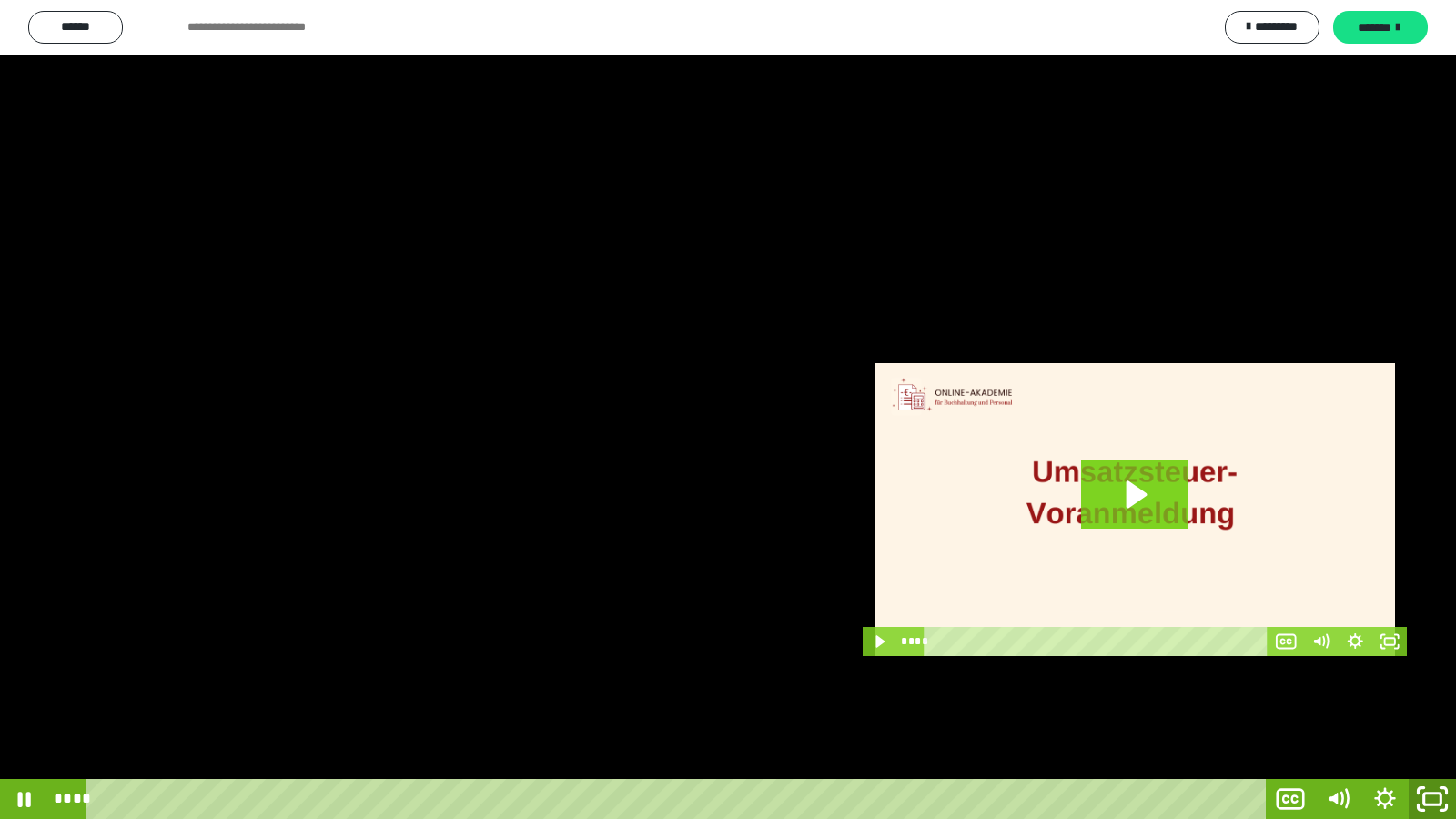 click 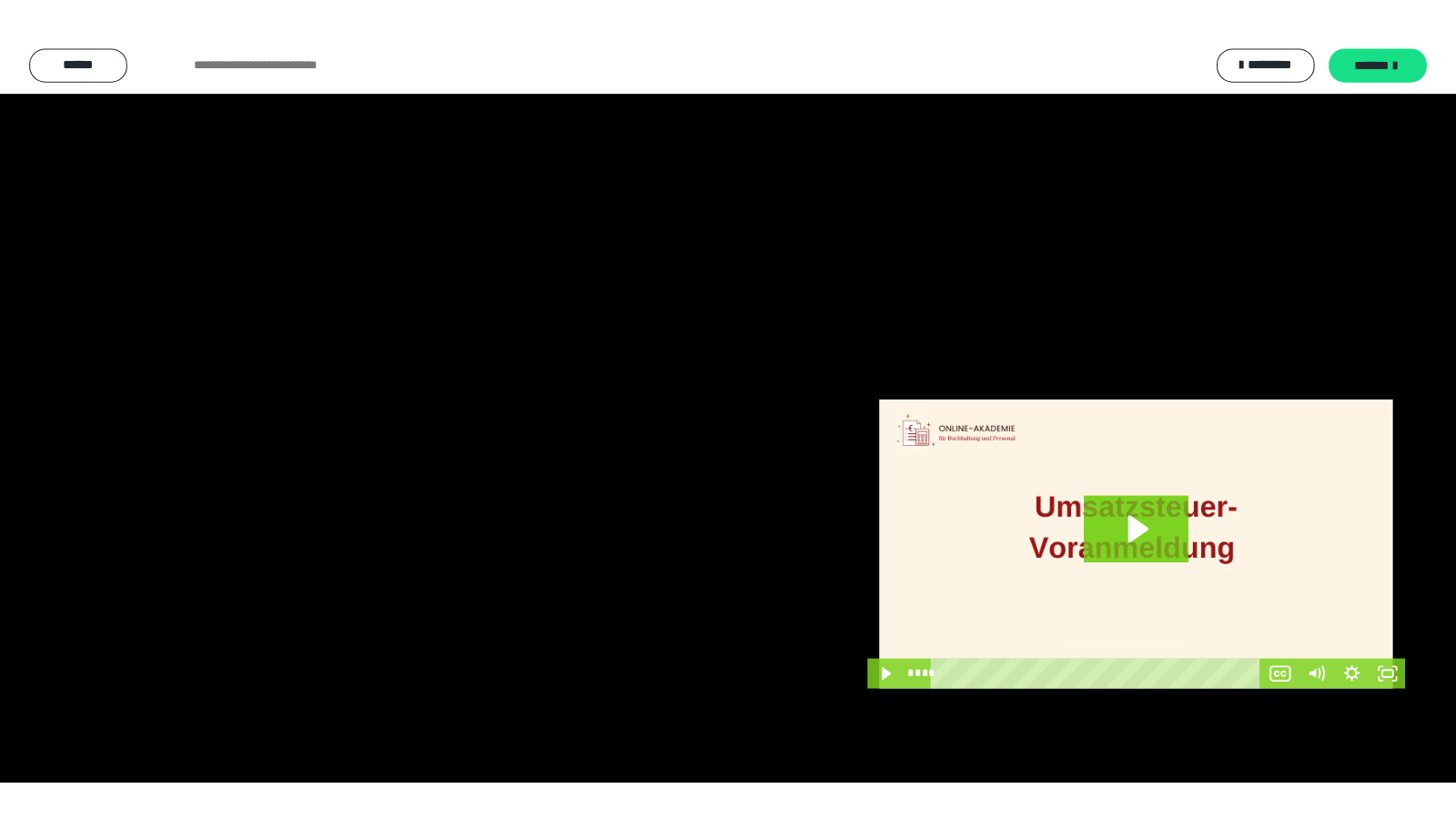 scroll, scrollTop: 3507, scrollLeft: 0, axis: vertical 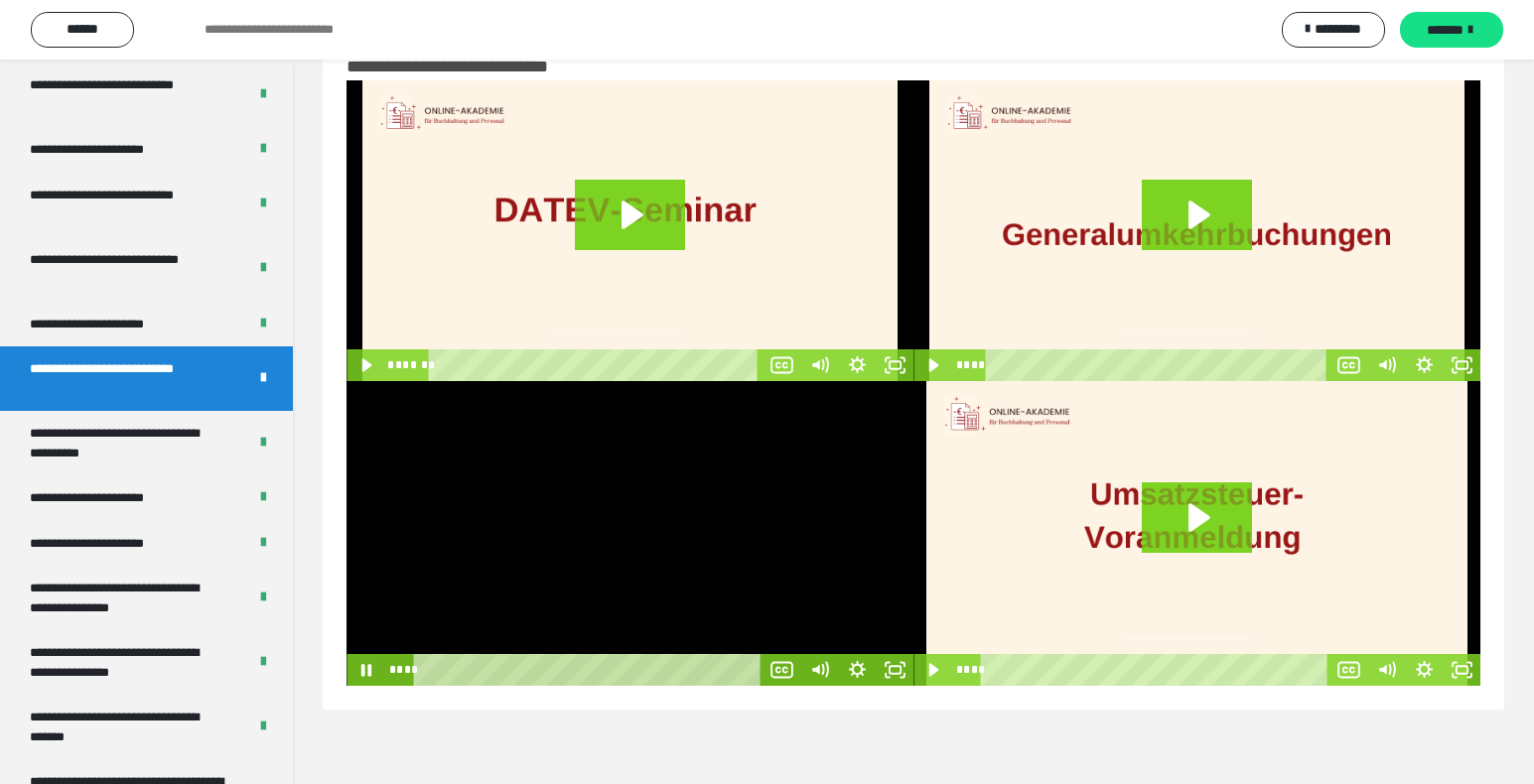 click at bounding box center (629, 533) 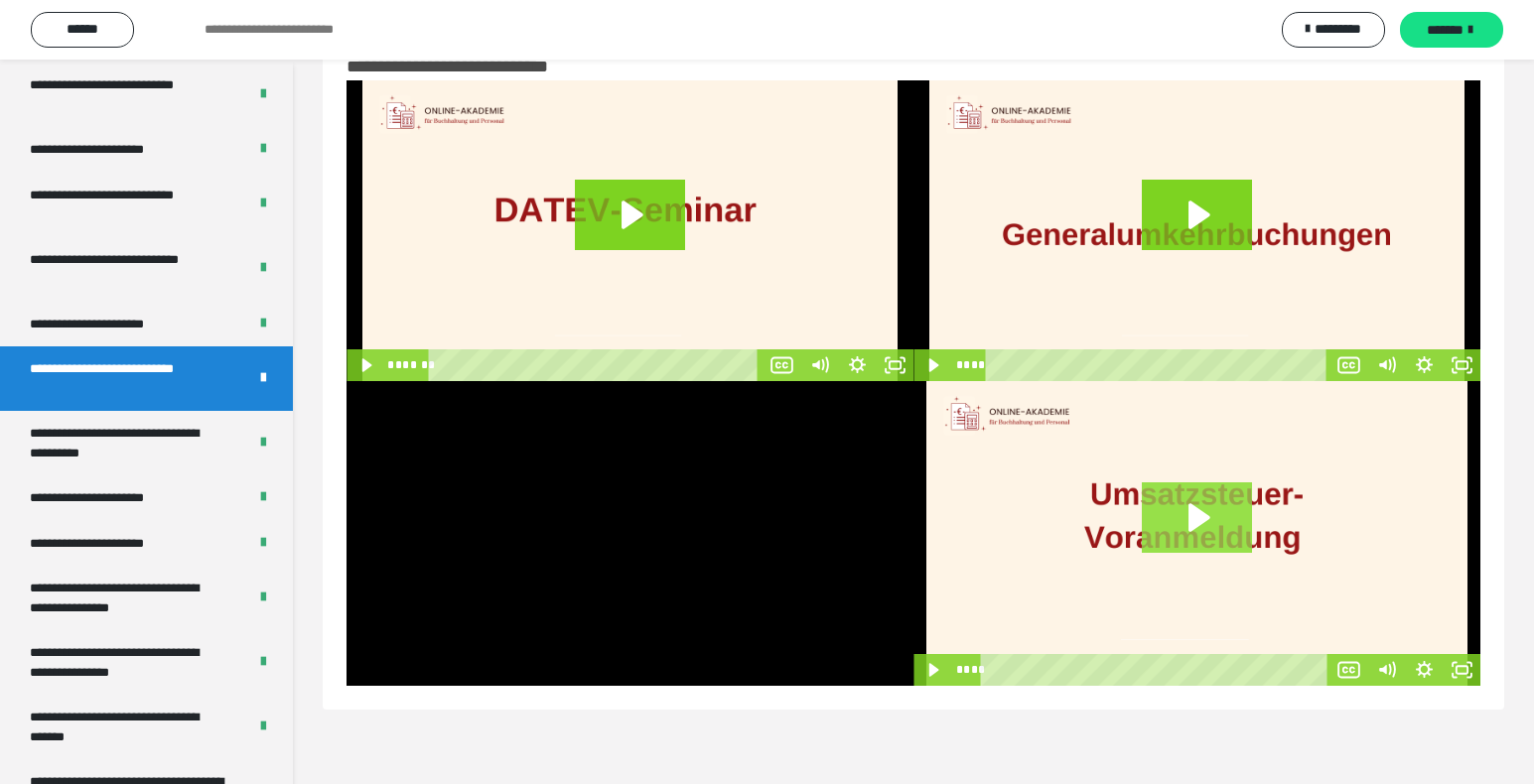 click 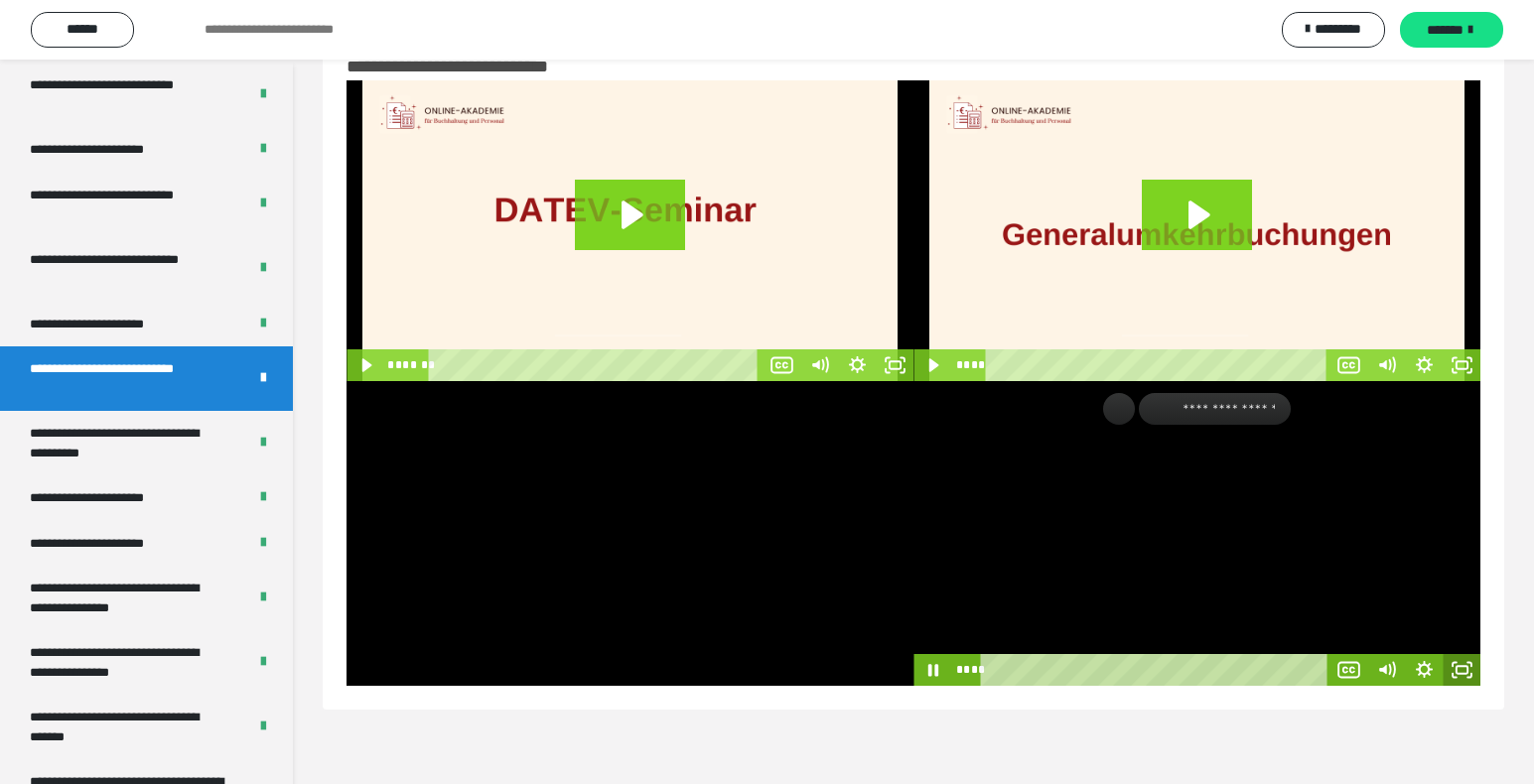 click 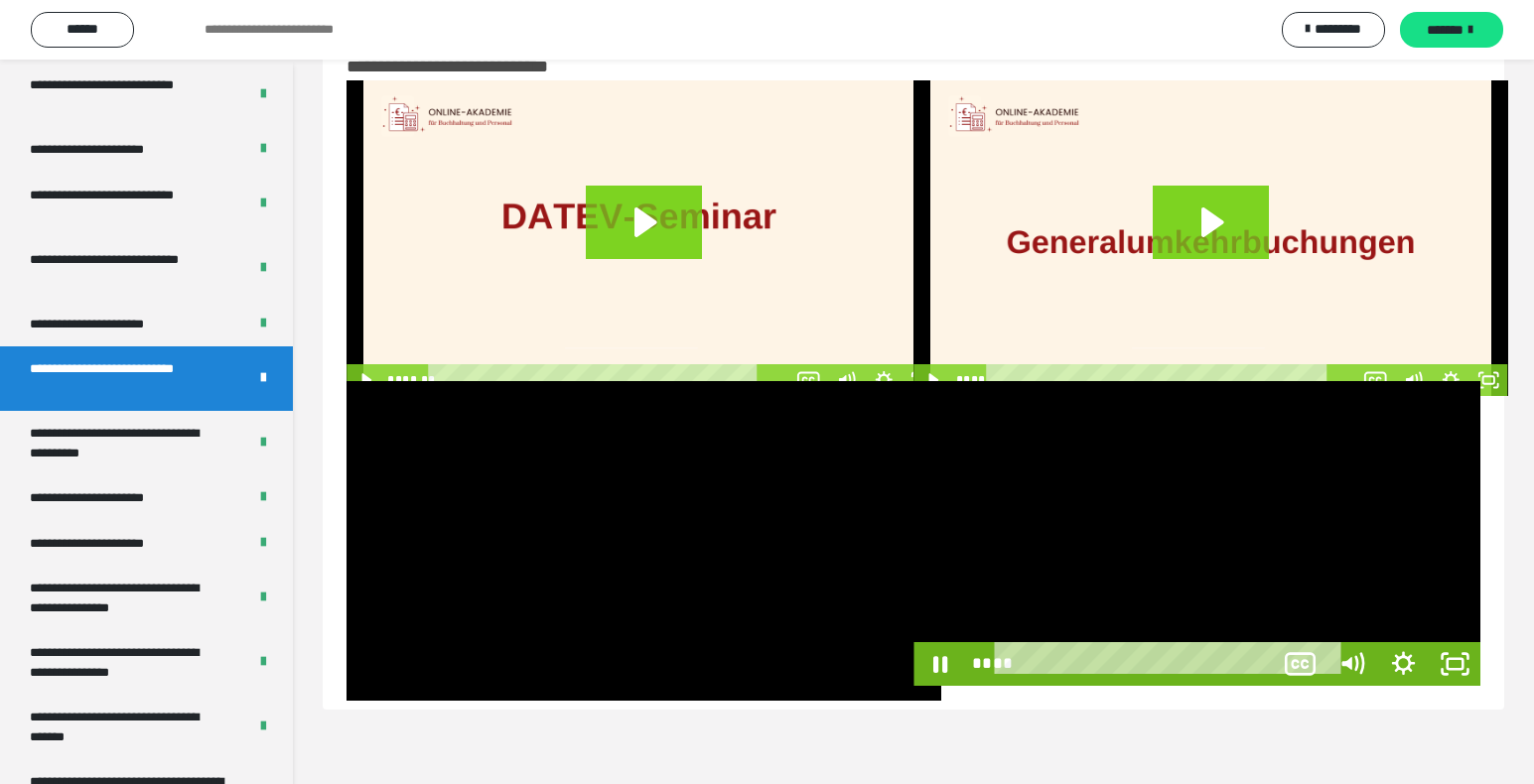 scroll, scrollTop: 3761, scrollLeft: 0, axis: vertical 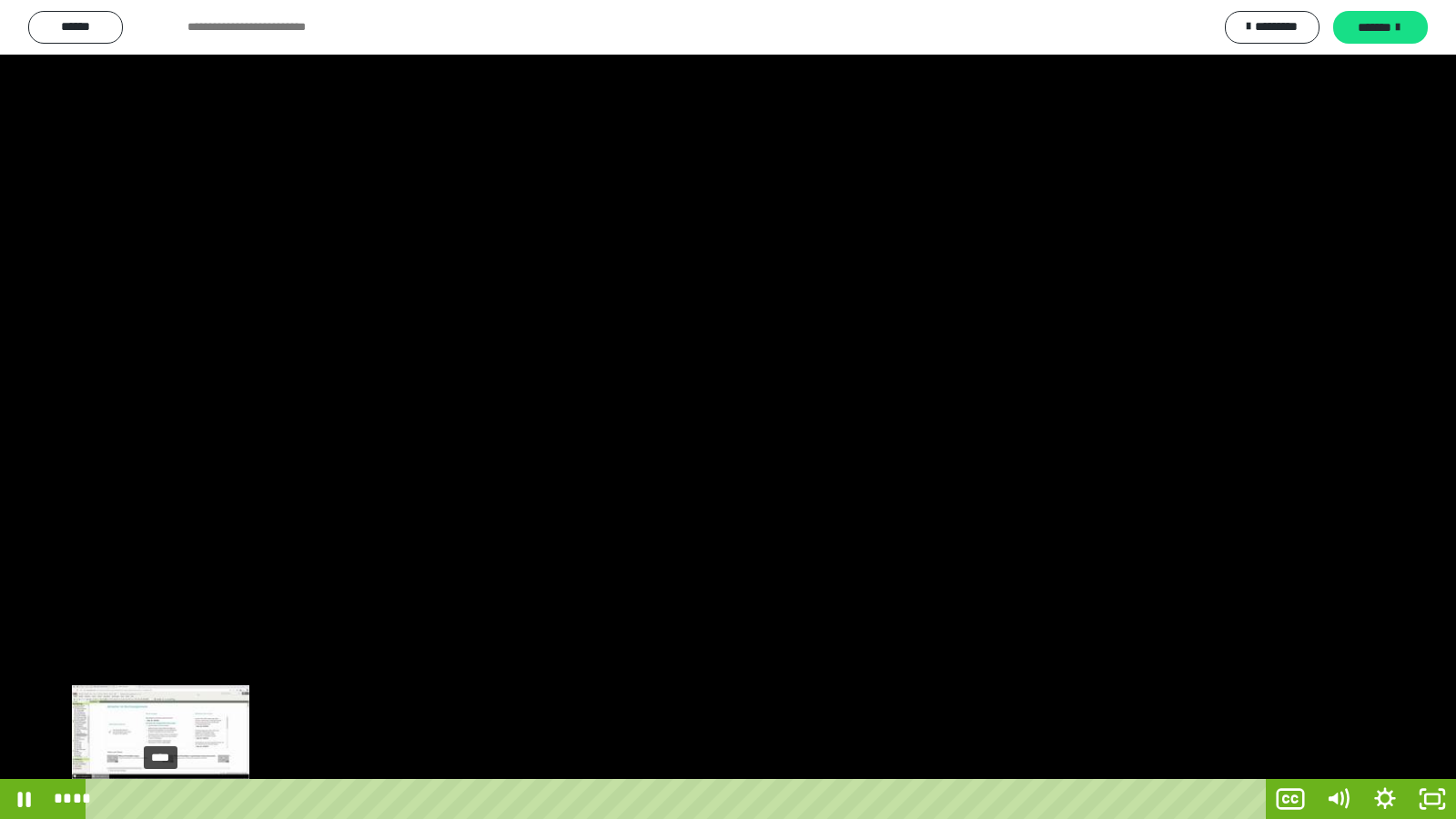 click on "****" at bounding box center [679, 799] 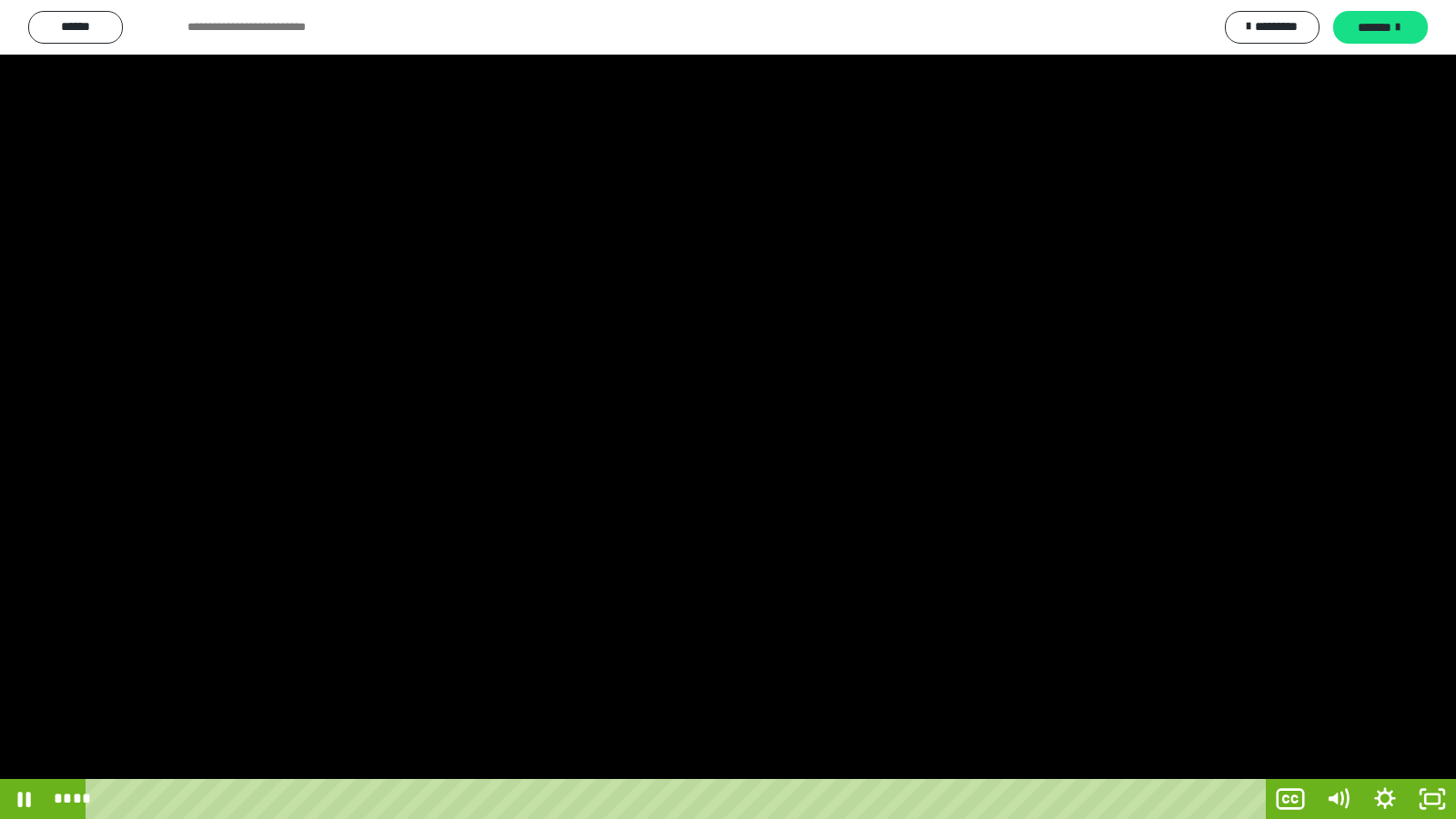 click at bounding box center (728, 410) 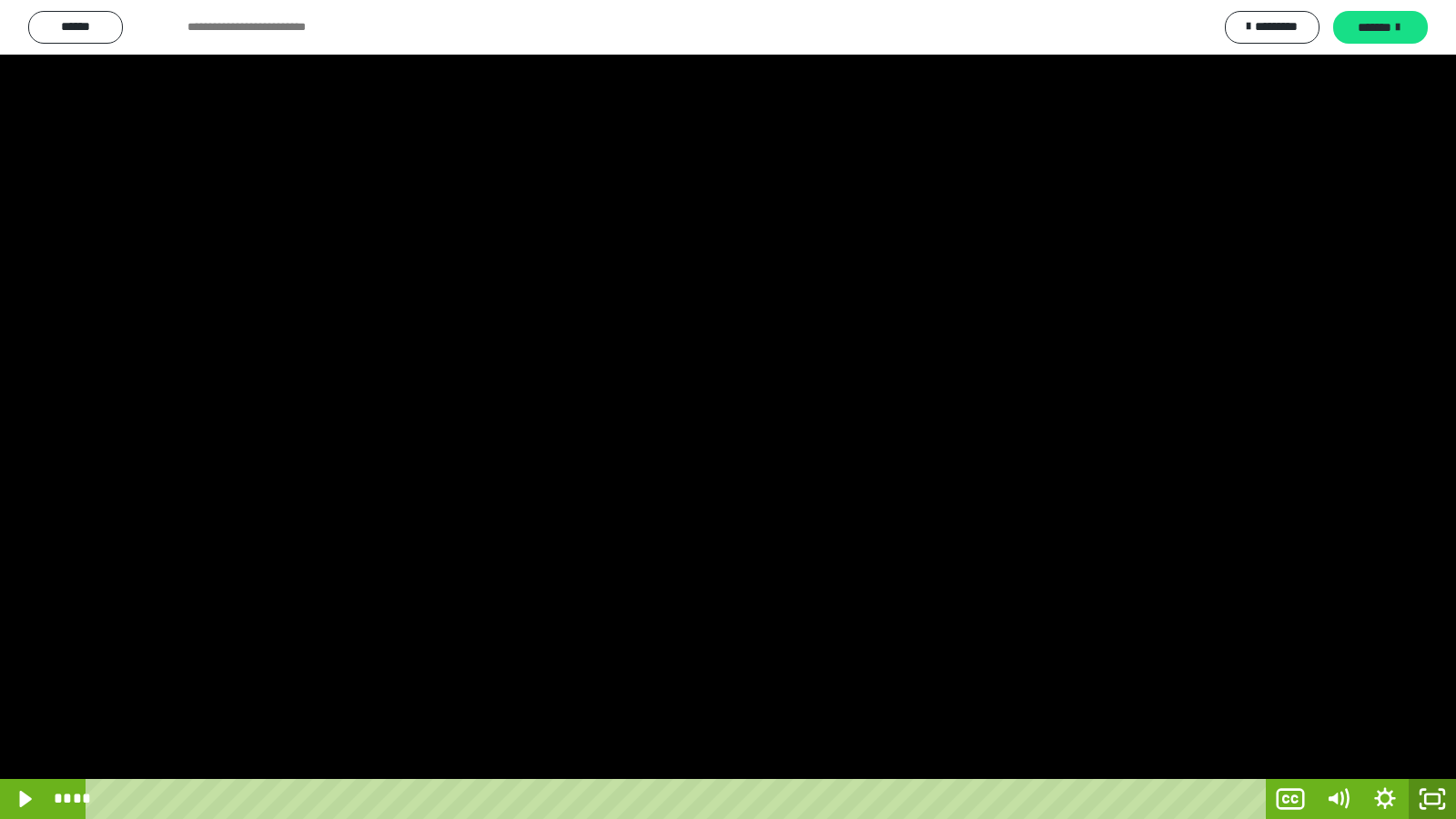 click 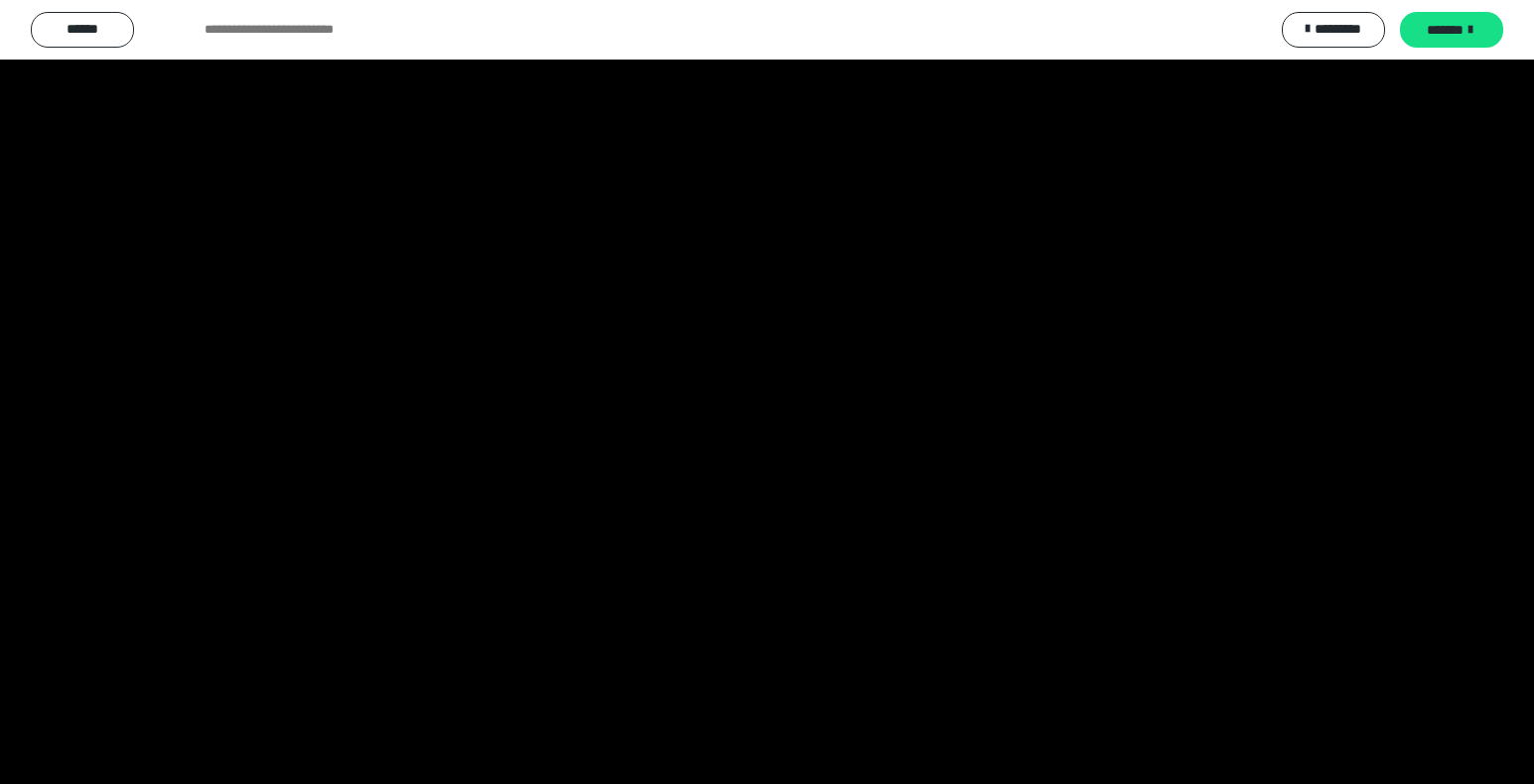 scroll, scrollTop: 3870, scrollLeft: 0, axis: vertical 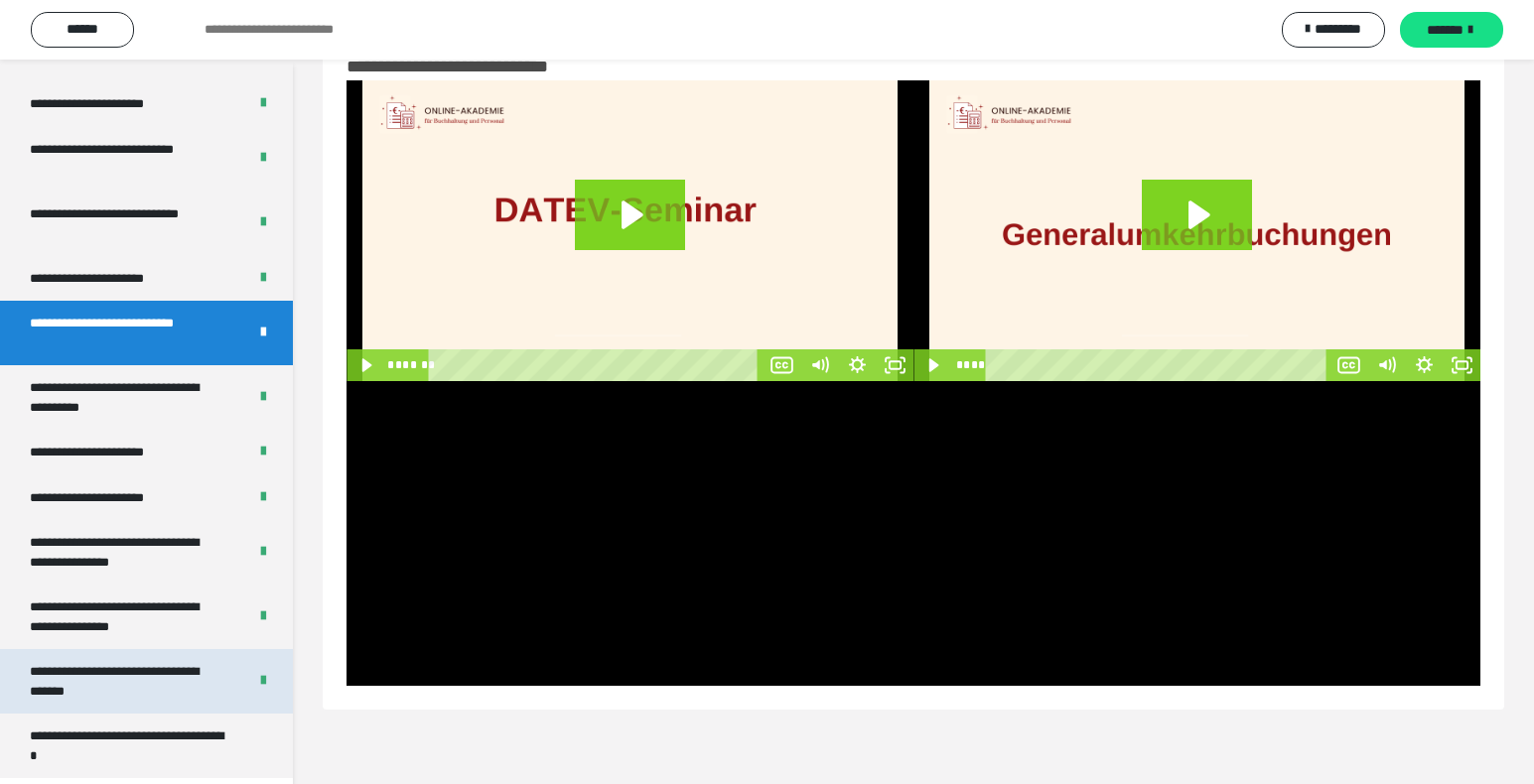 click on "**********" at bounding box center (123, 681) 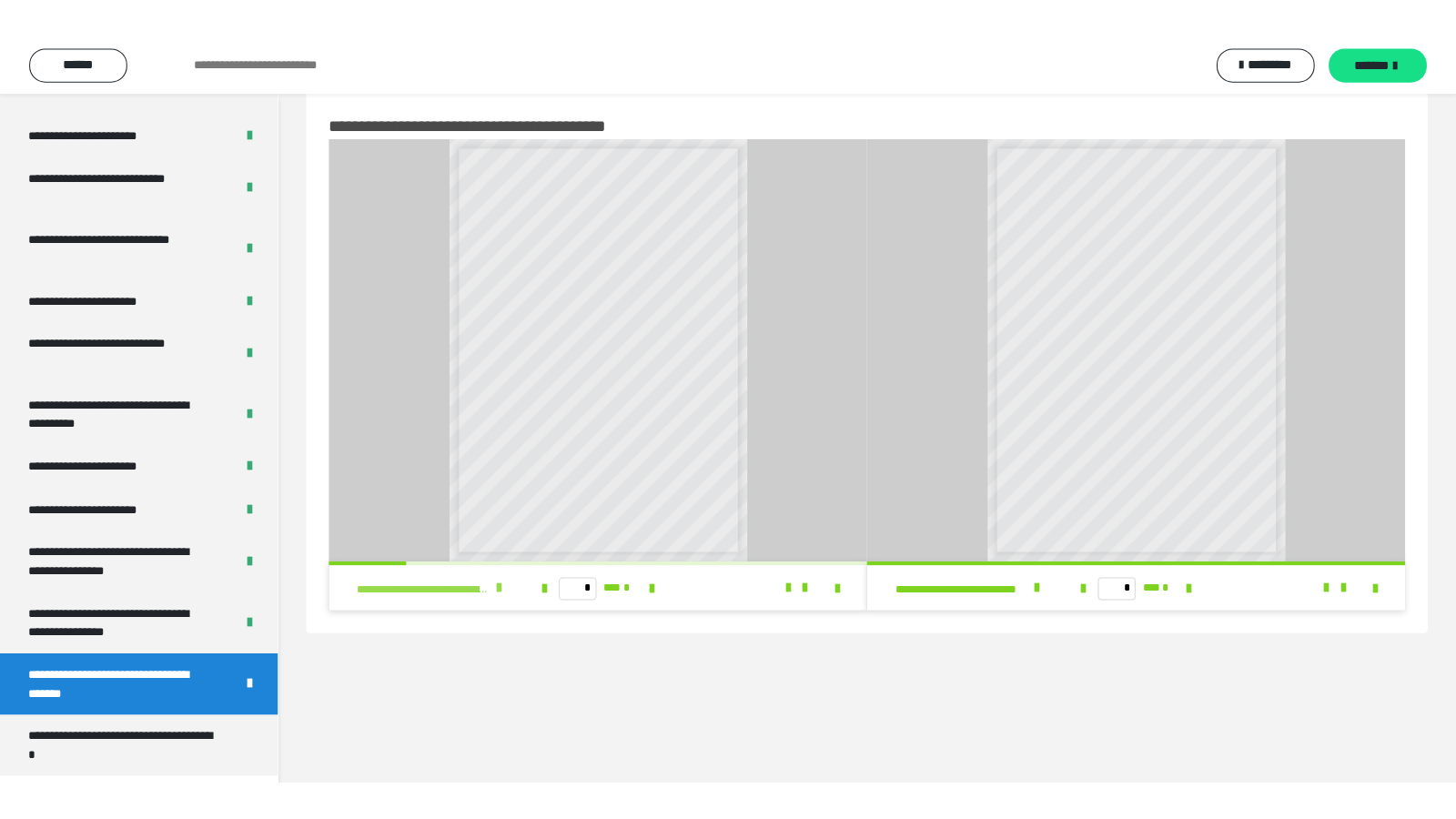 scroll, scrollTop: 0, scrollLeft: 0, axis: both 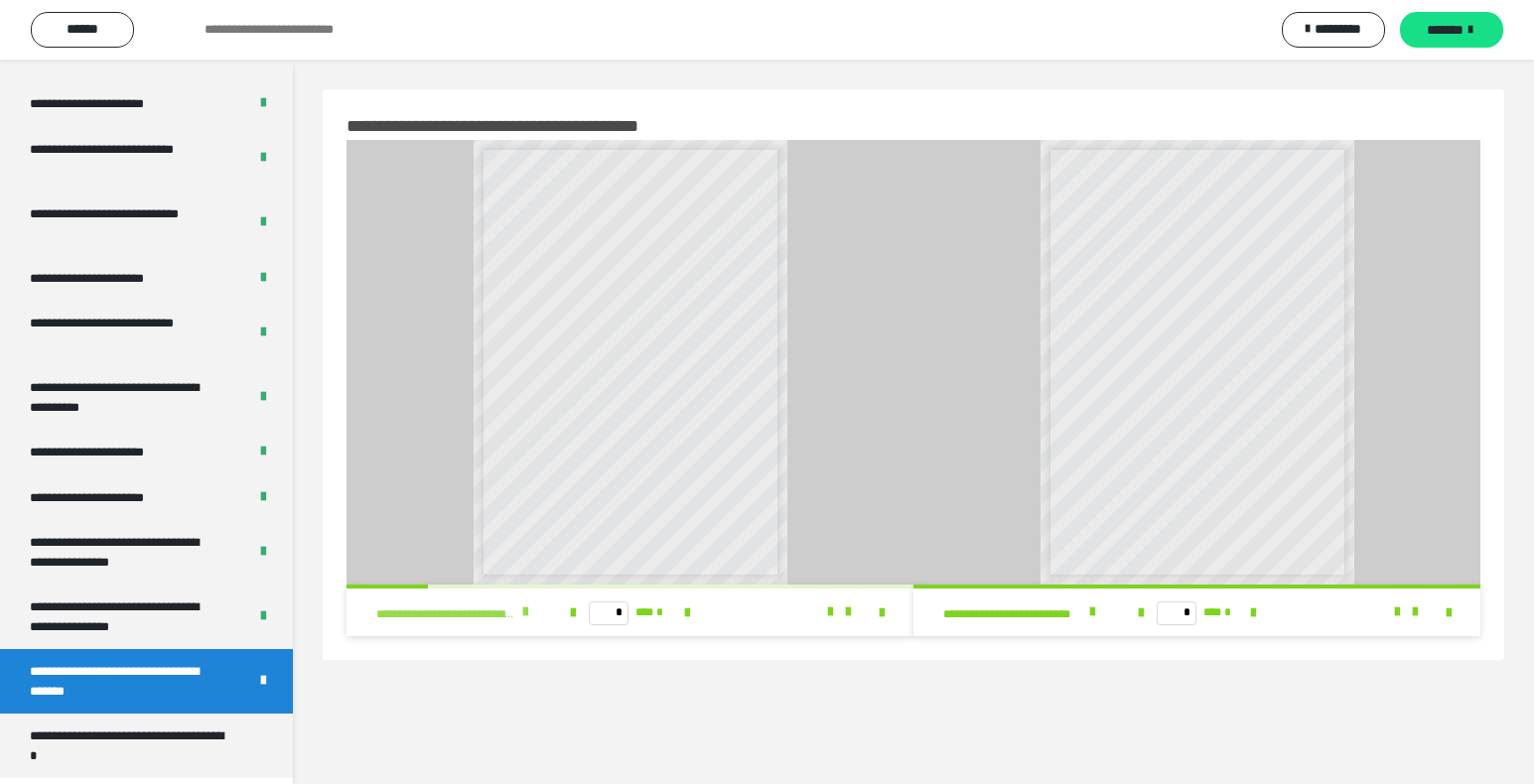 click at bounding box center (525, 612) 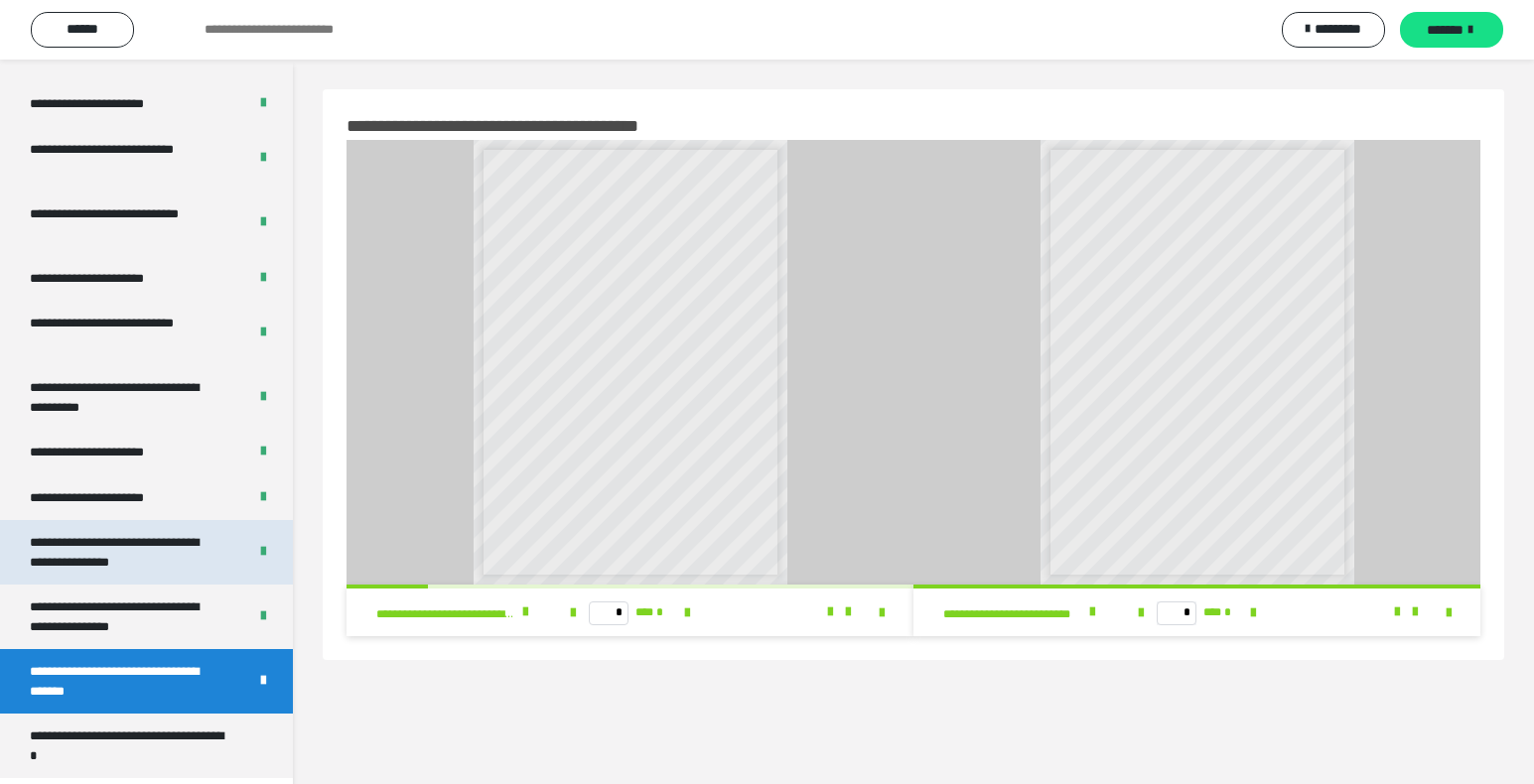 click on "**********" at bounding box center [123, 552] 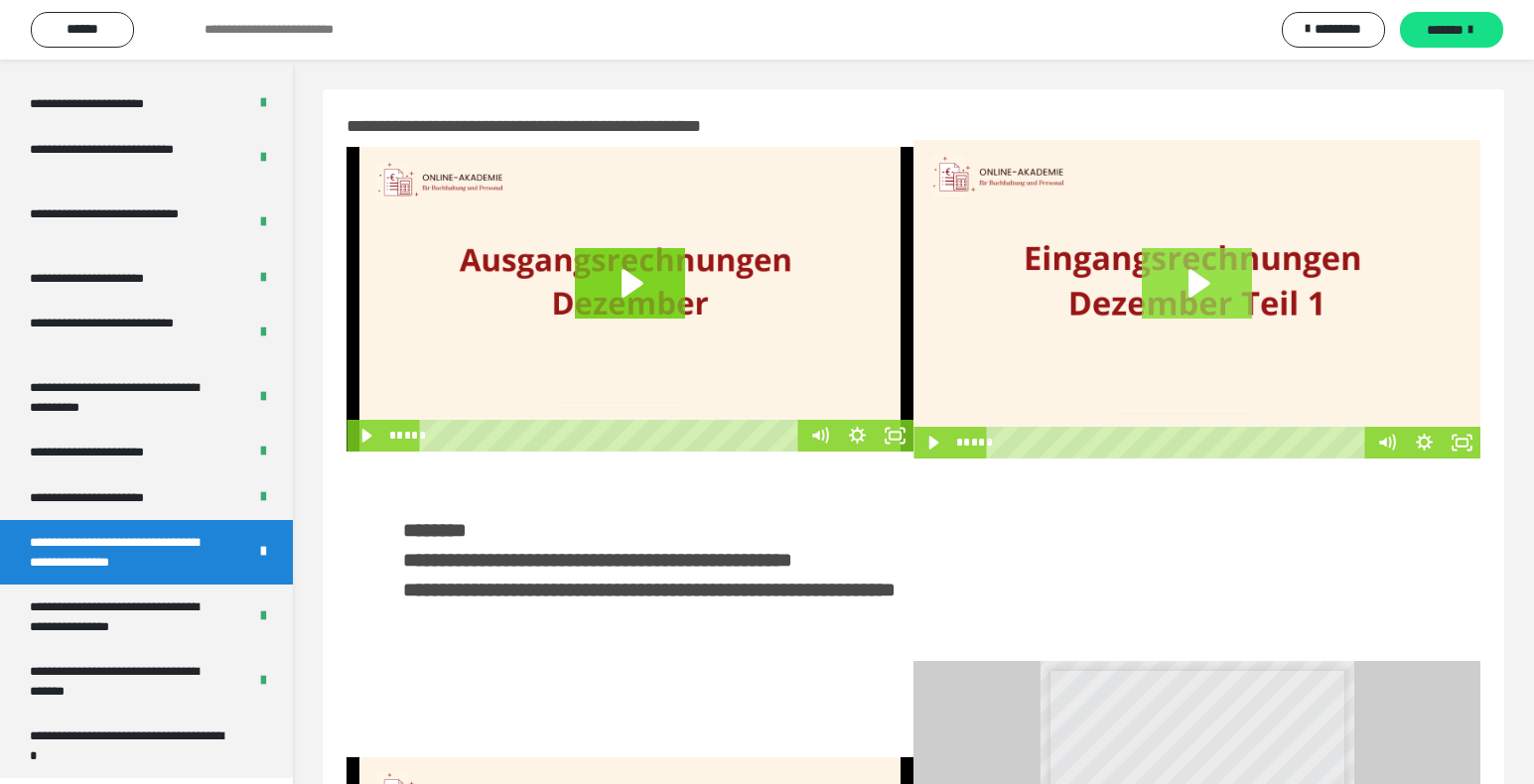 click 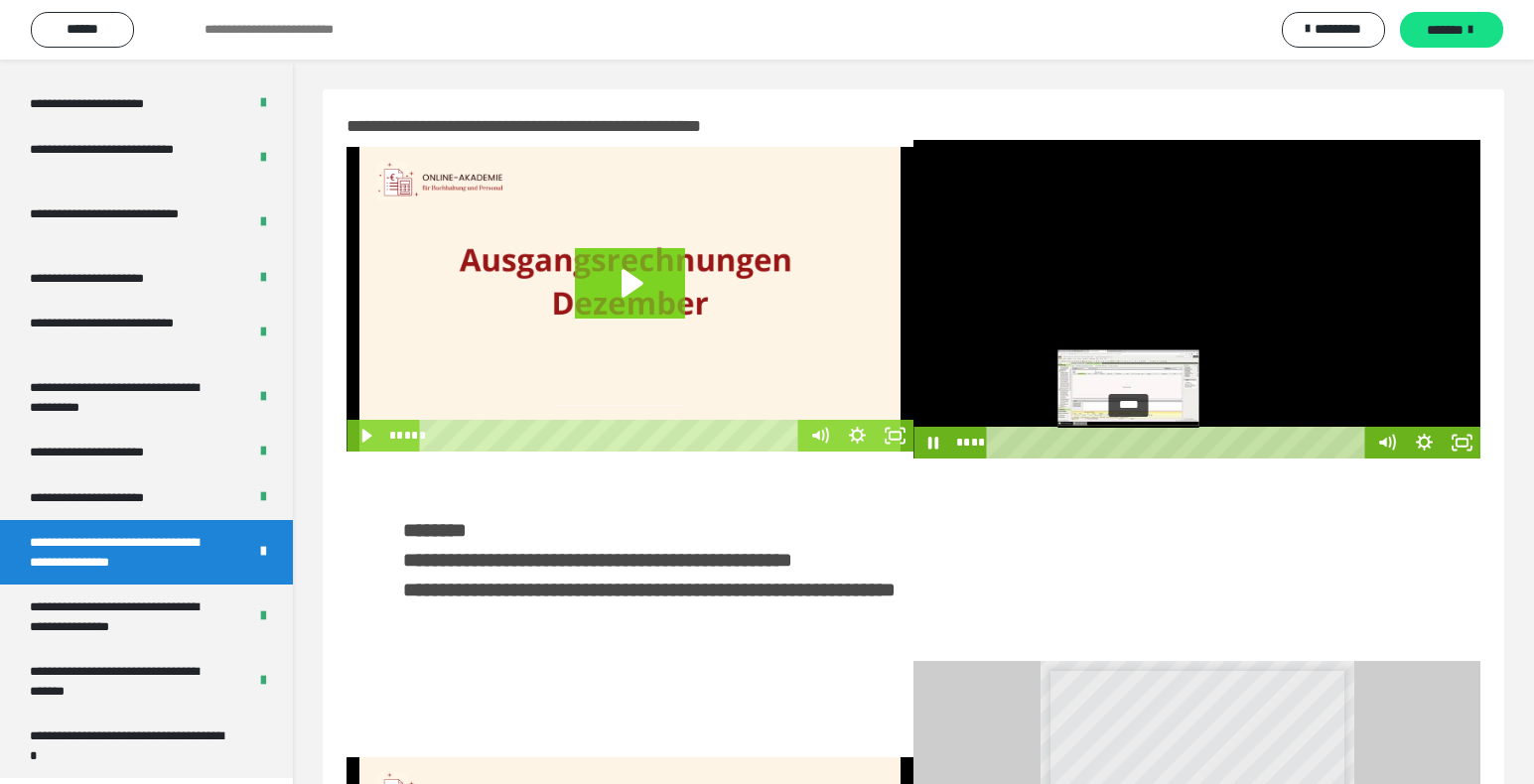 click on "****" at bounding box center (1179, 443) 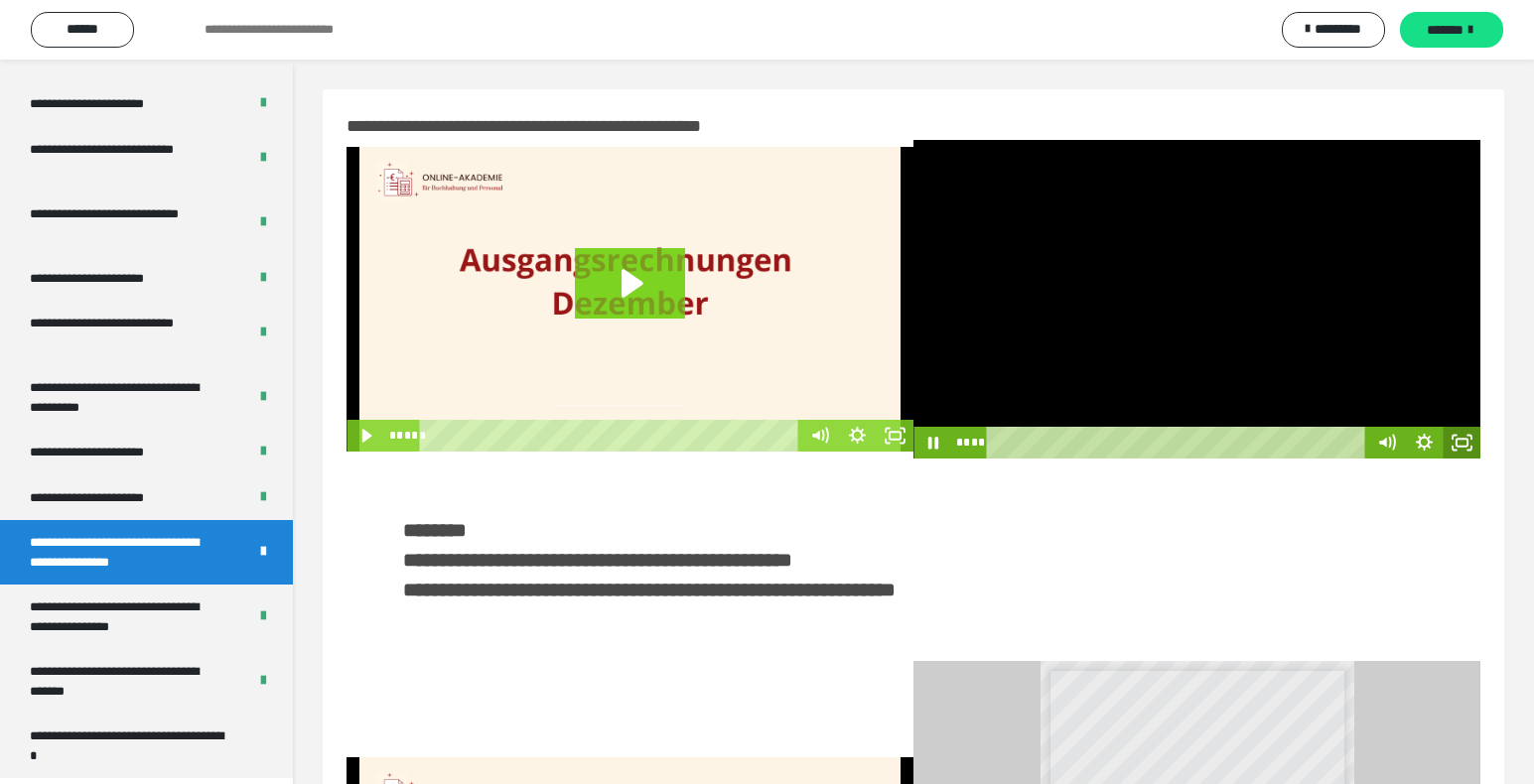click 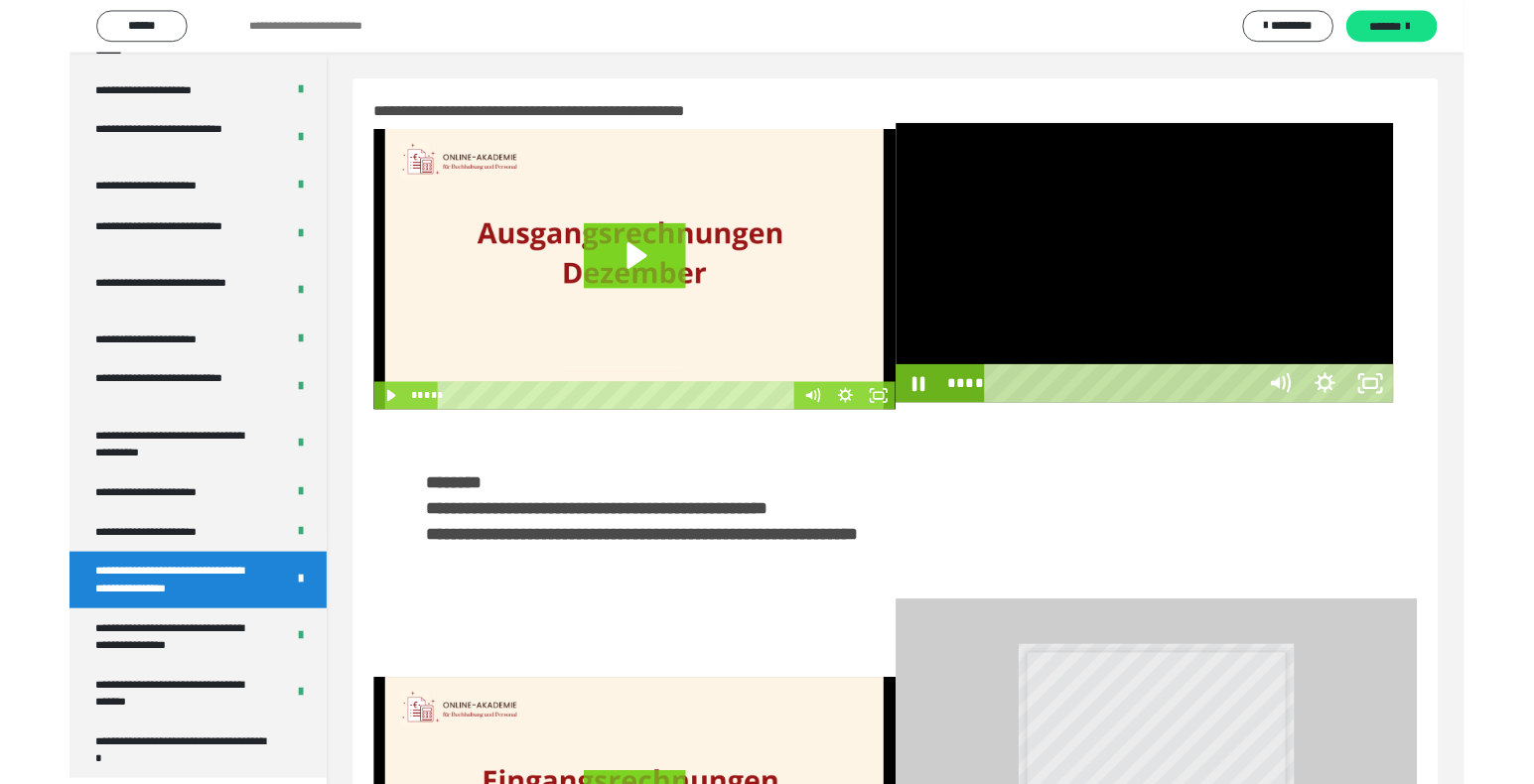 scroll, scrollTop: 3761, scrollLeft: 0, axis: vertical 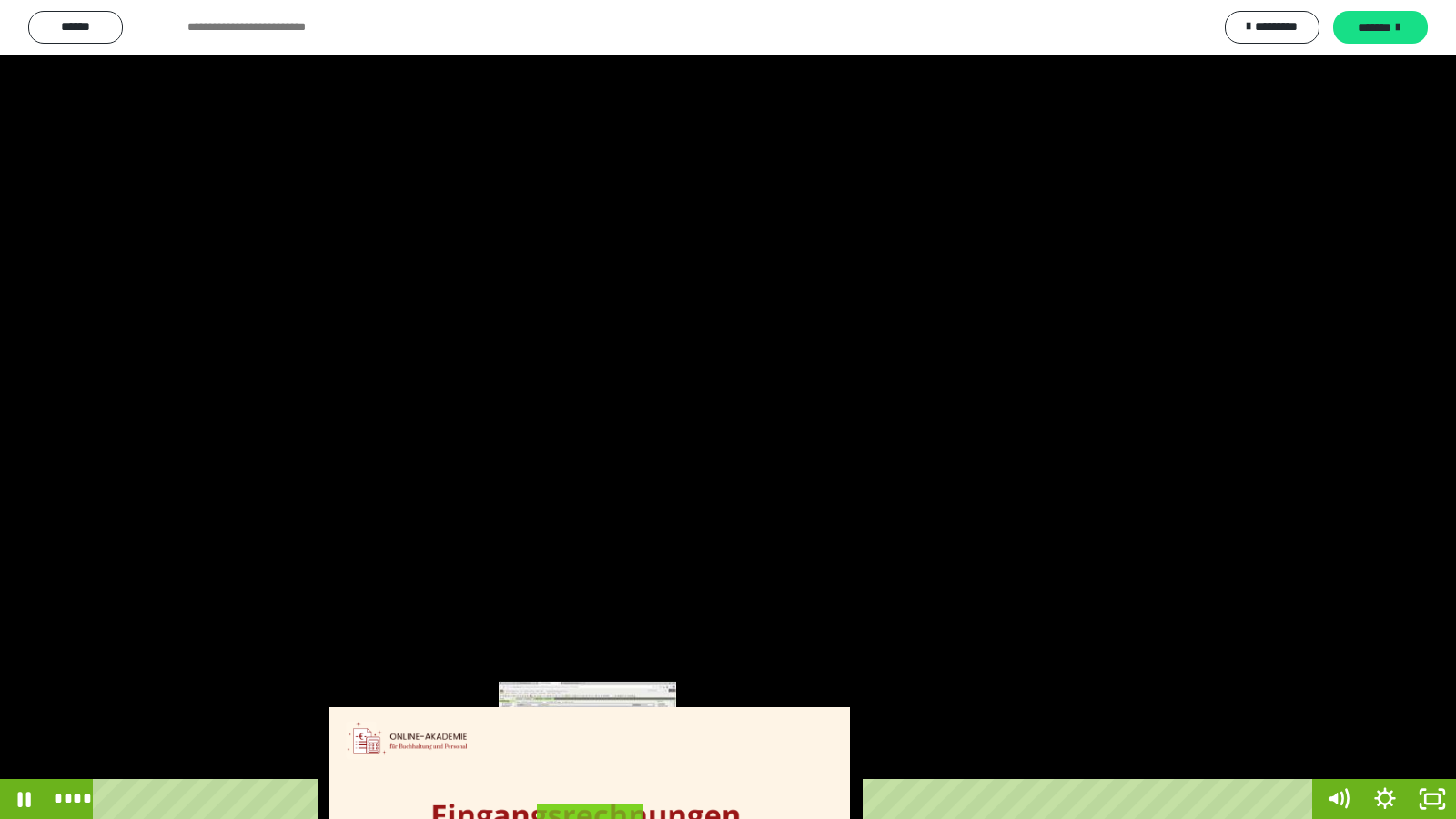 click on "****" at bounding box center (706, 799) 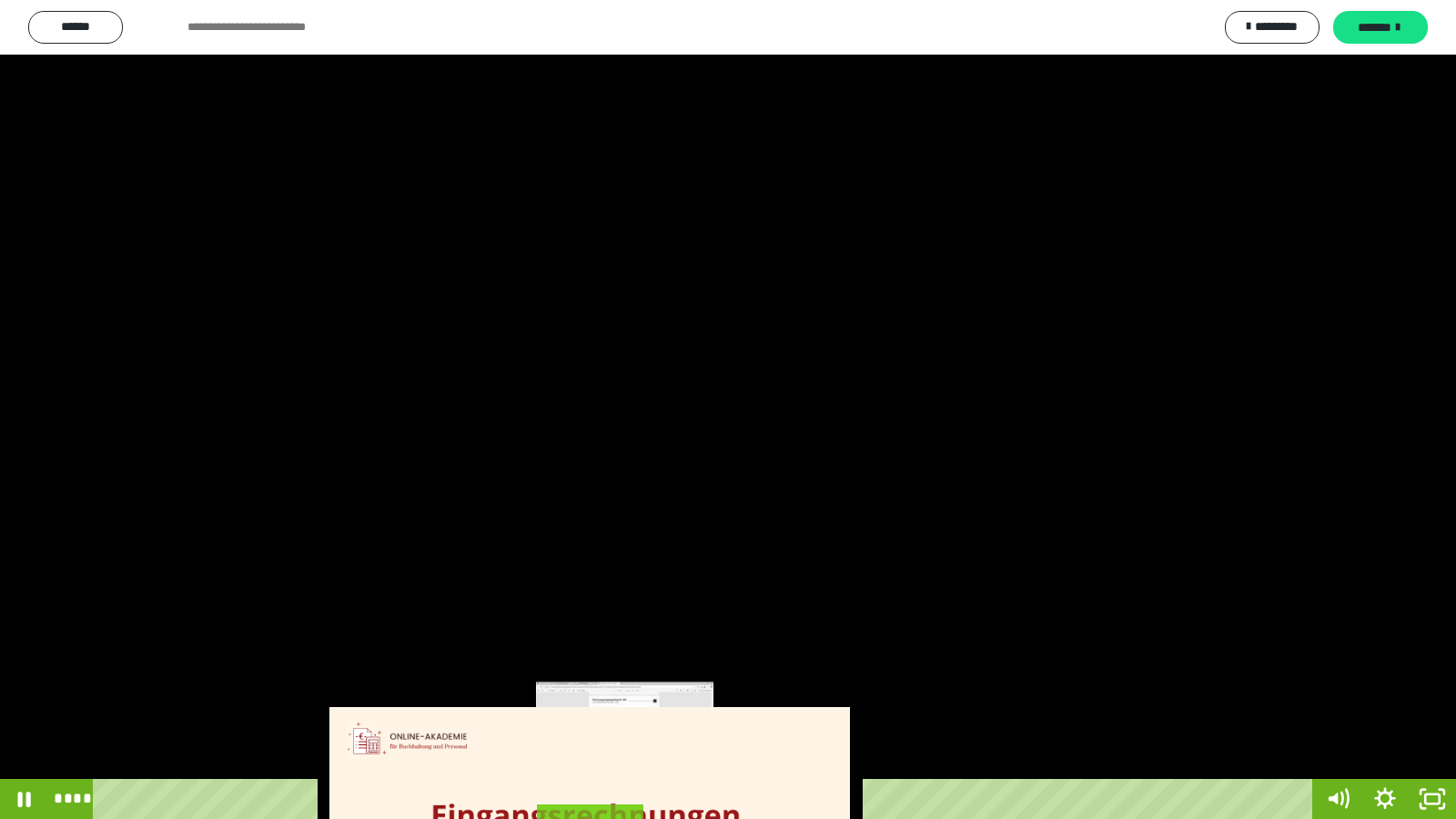click on "****" at bounding box center (706, 799) 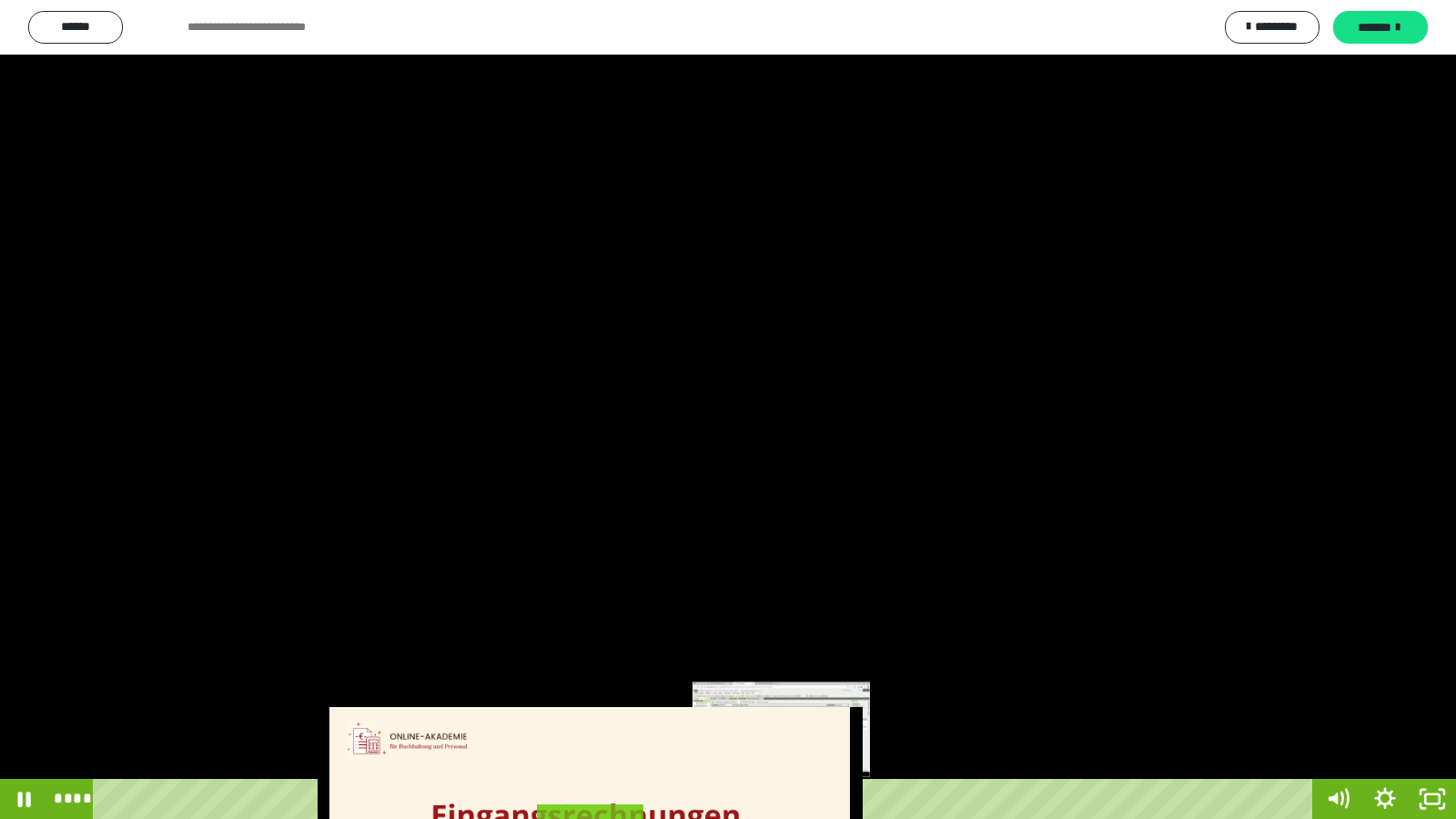 click on "****" at bounding box center [706, 799] 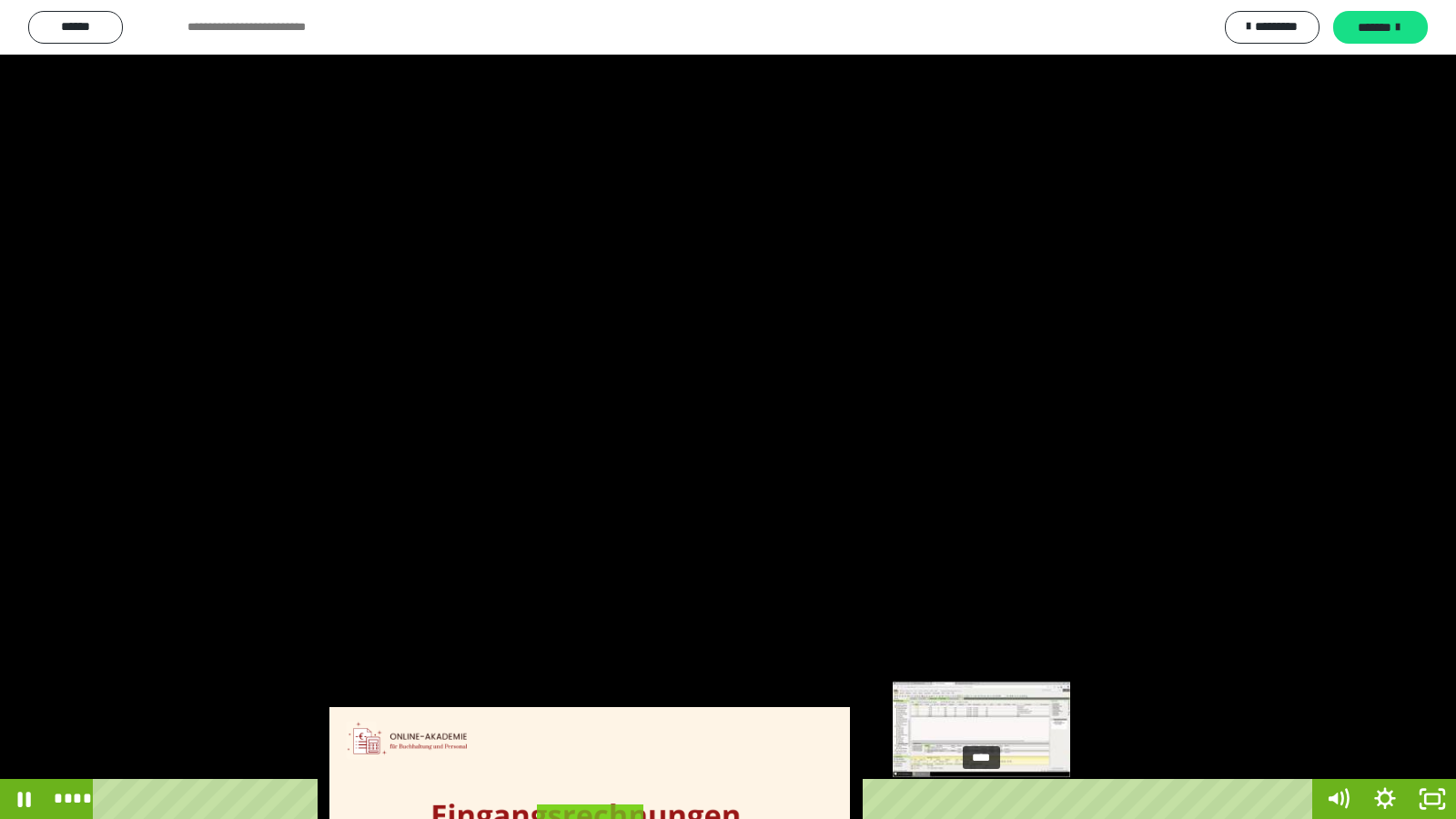 click on "****" at bounding box center (706, 799) 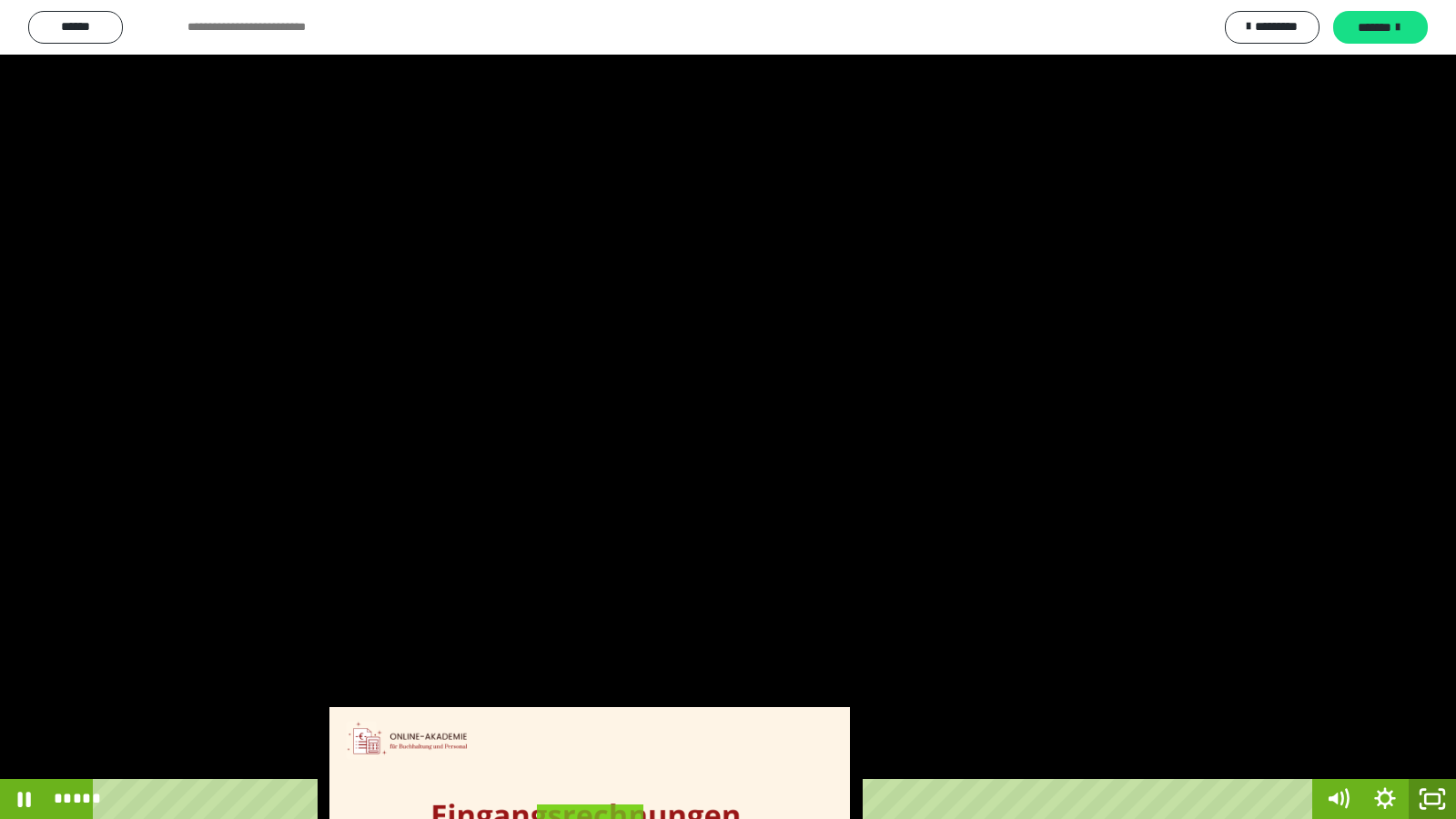 click 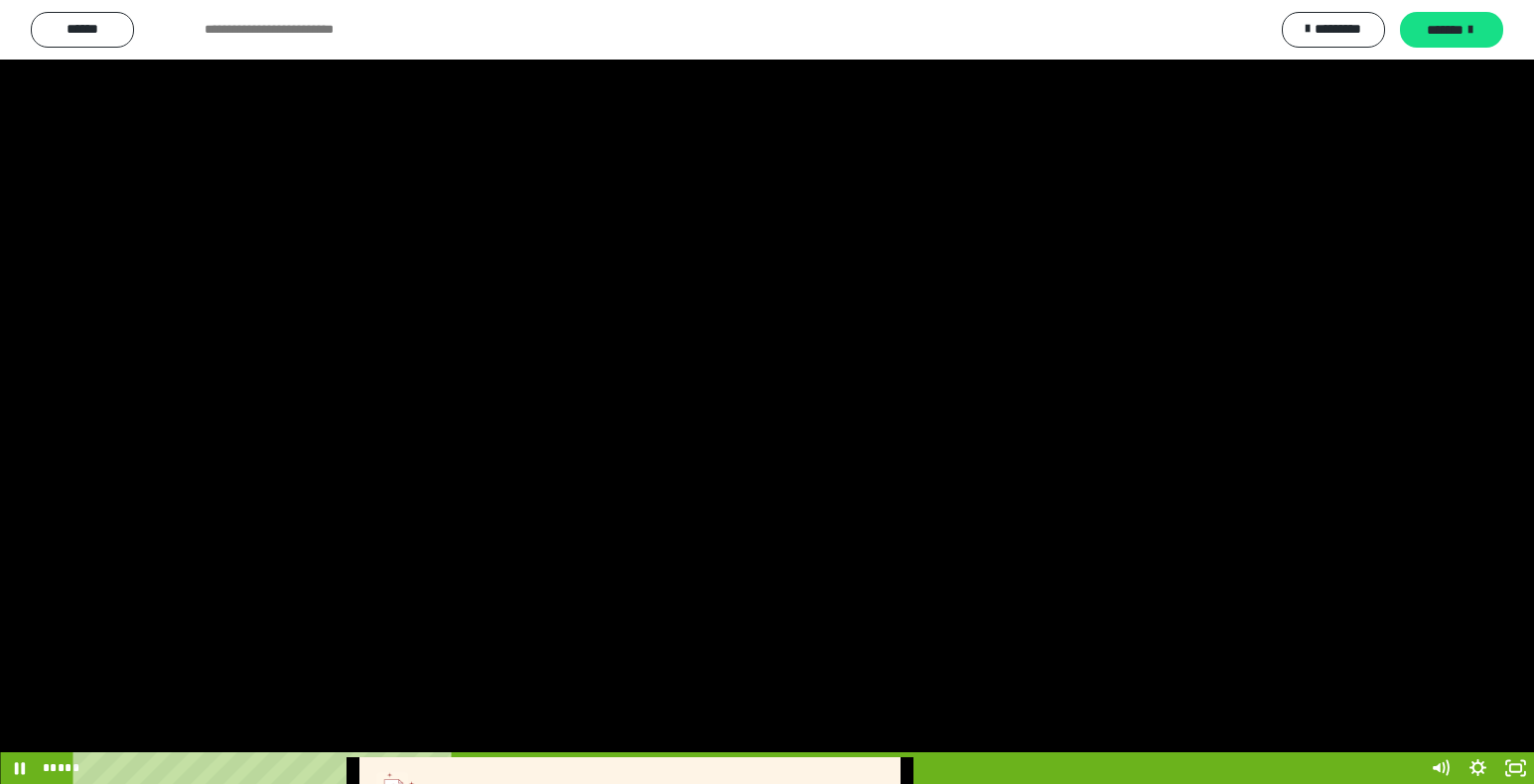 scroll, scrollTop: 3870, scrollLeft: 0, axis: vertical 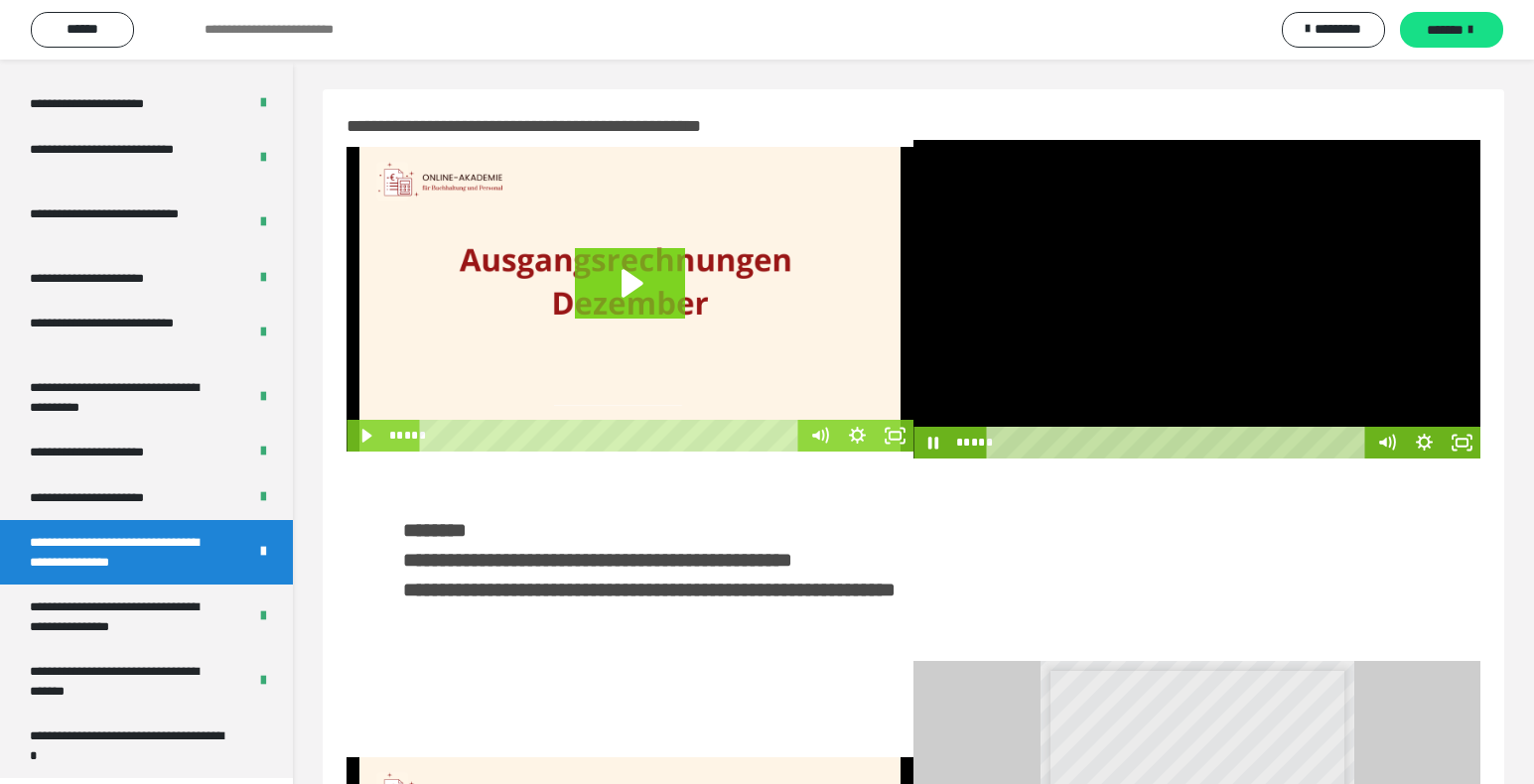 click at bounding box center (1196, 299) 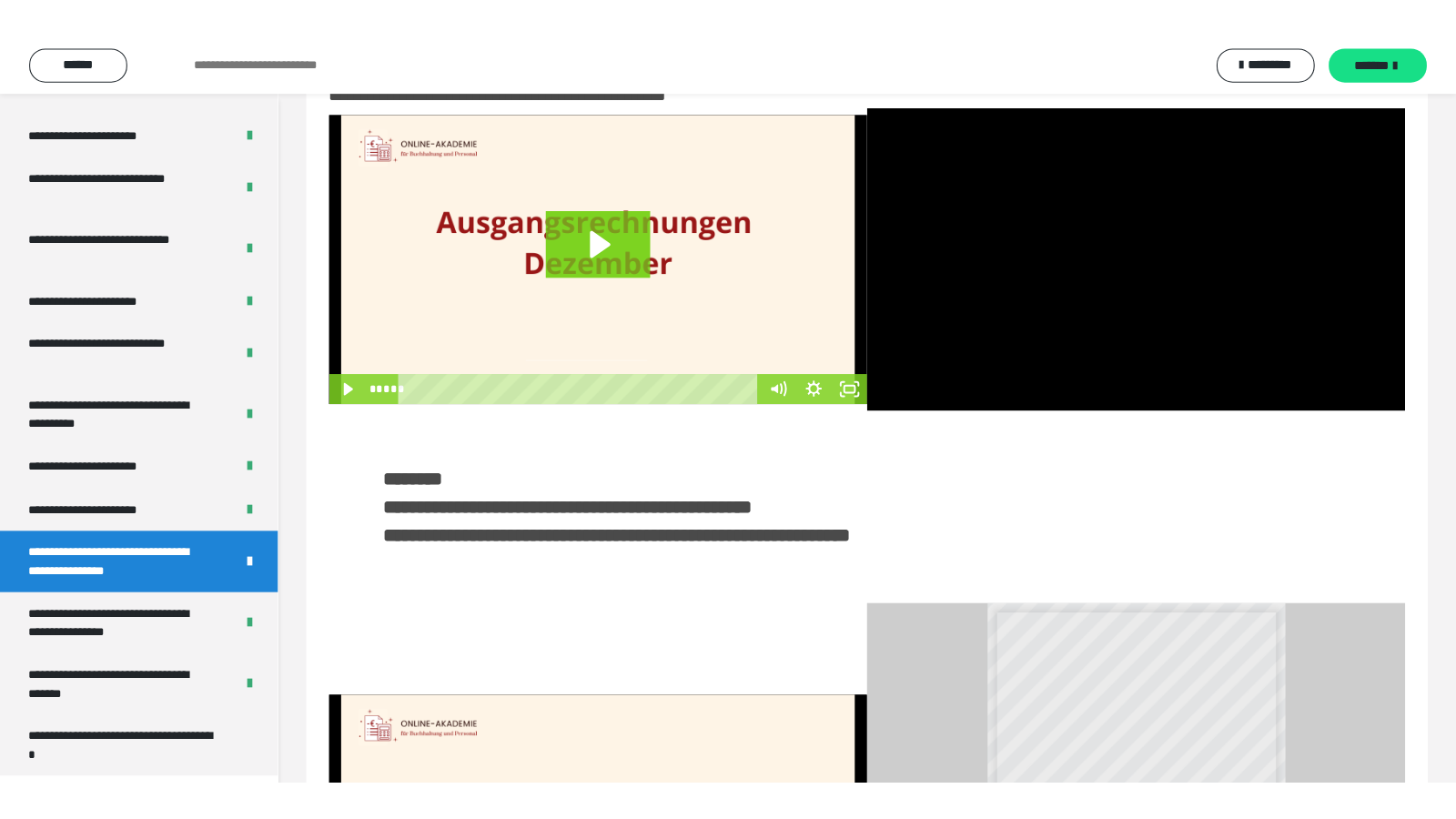scroll, scrollTop: 273, scrollLeft: 0, axis: vertical 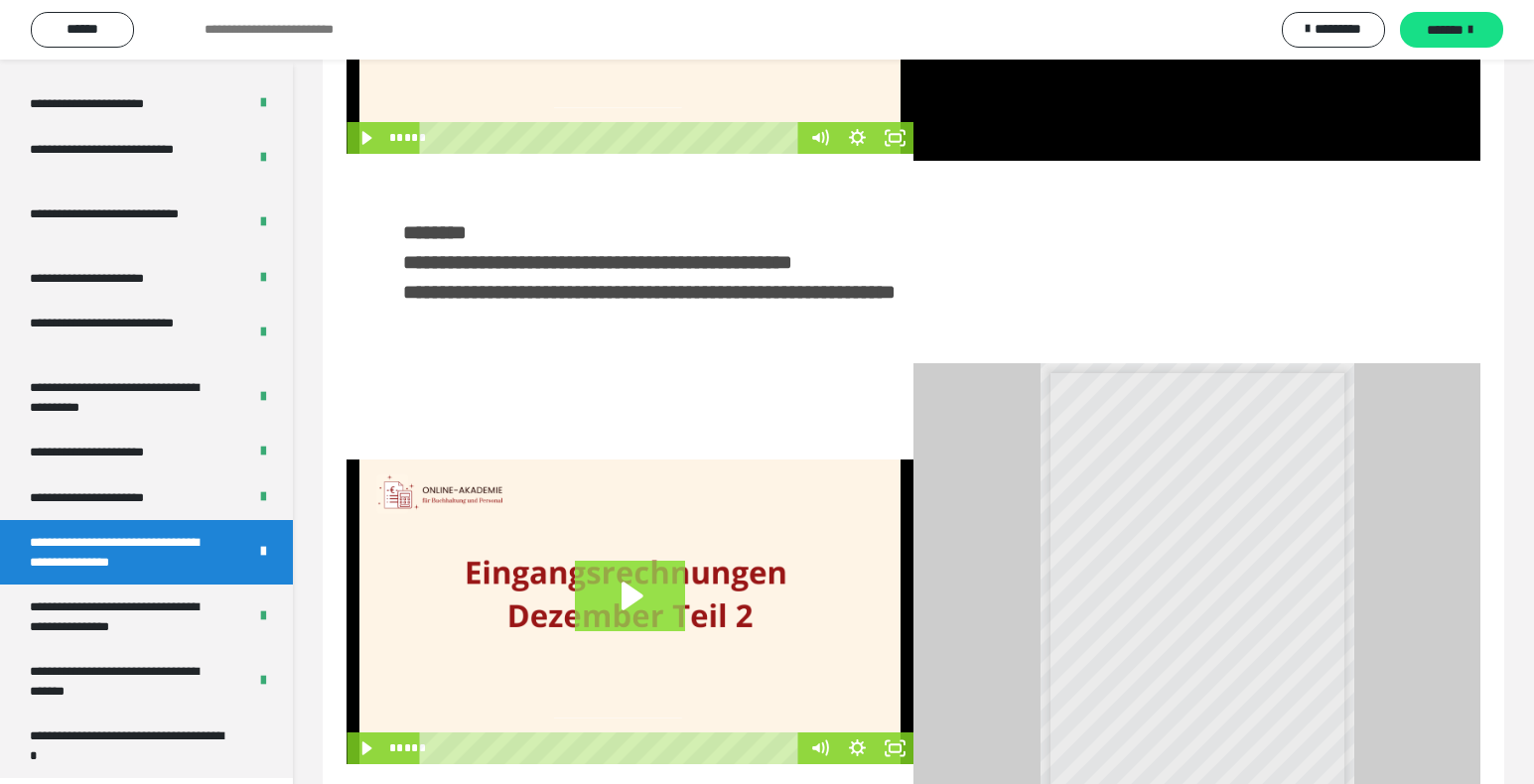 click 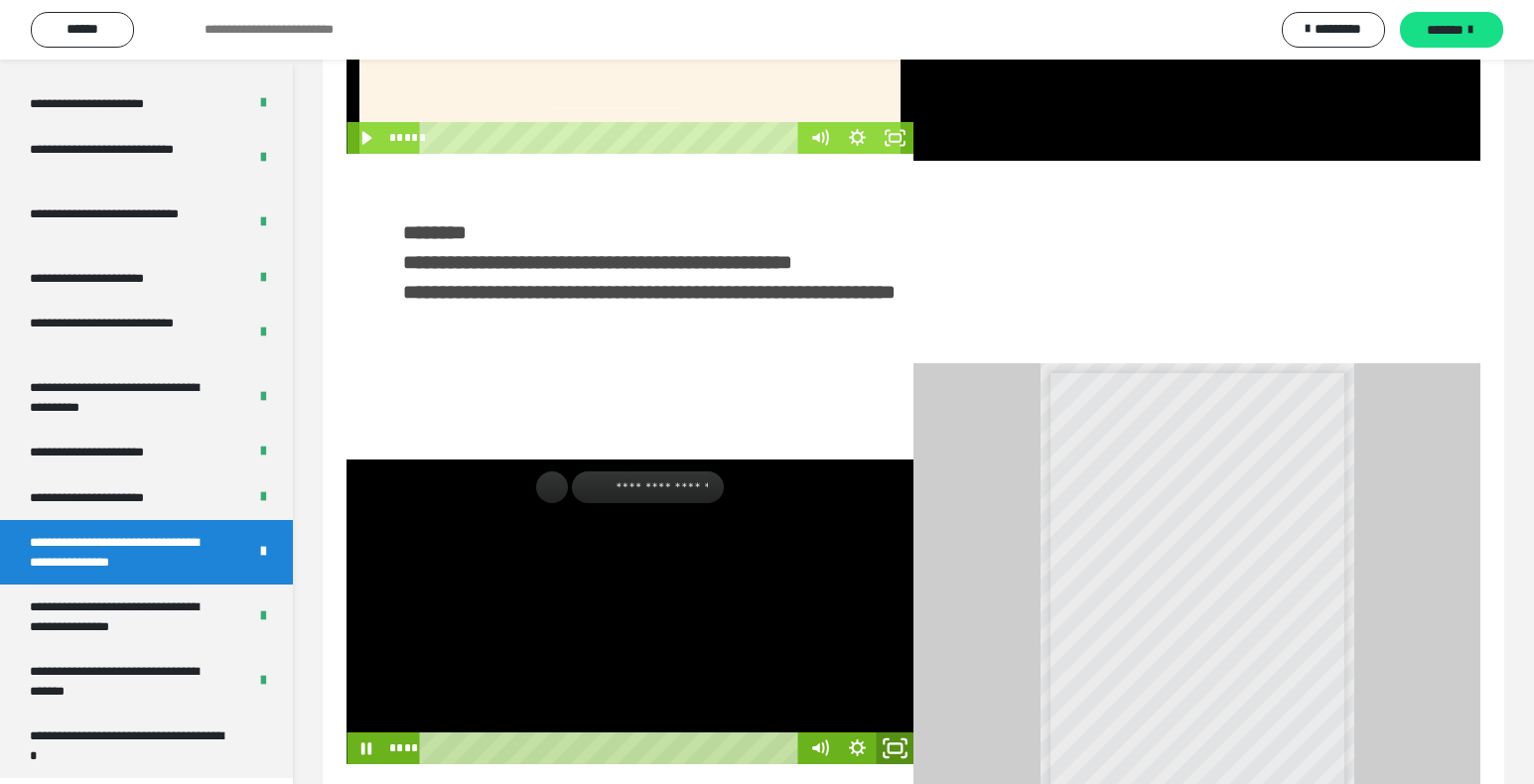 click 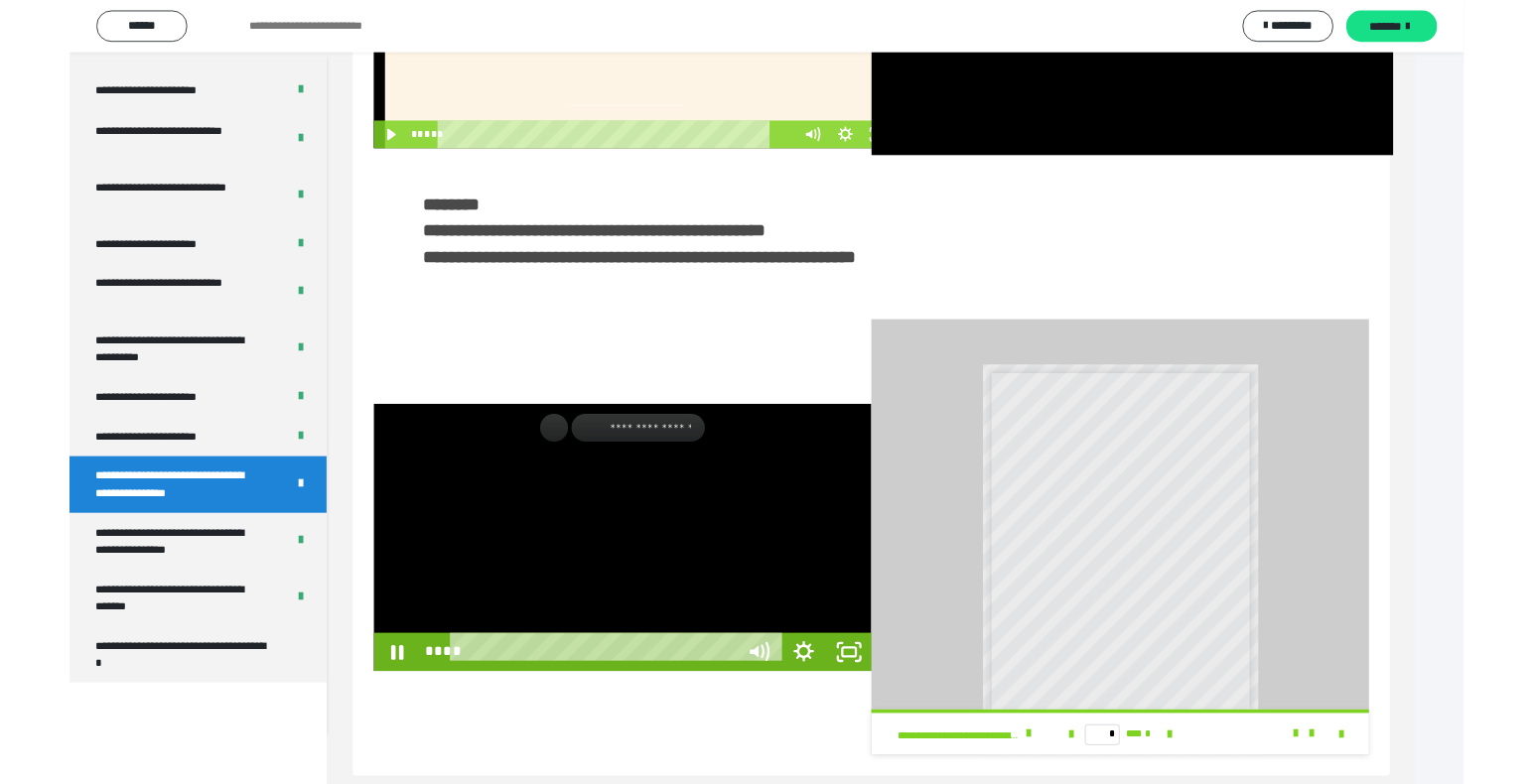 scroll, scrollTop: 3761, scrollLeft: 0, axis: vertical 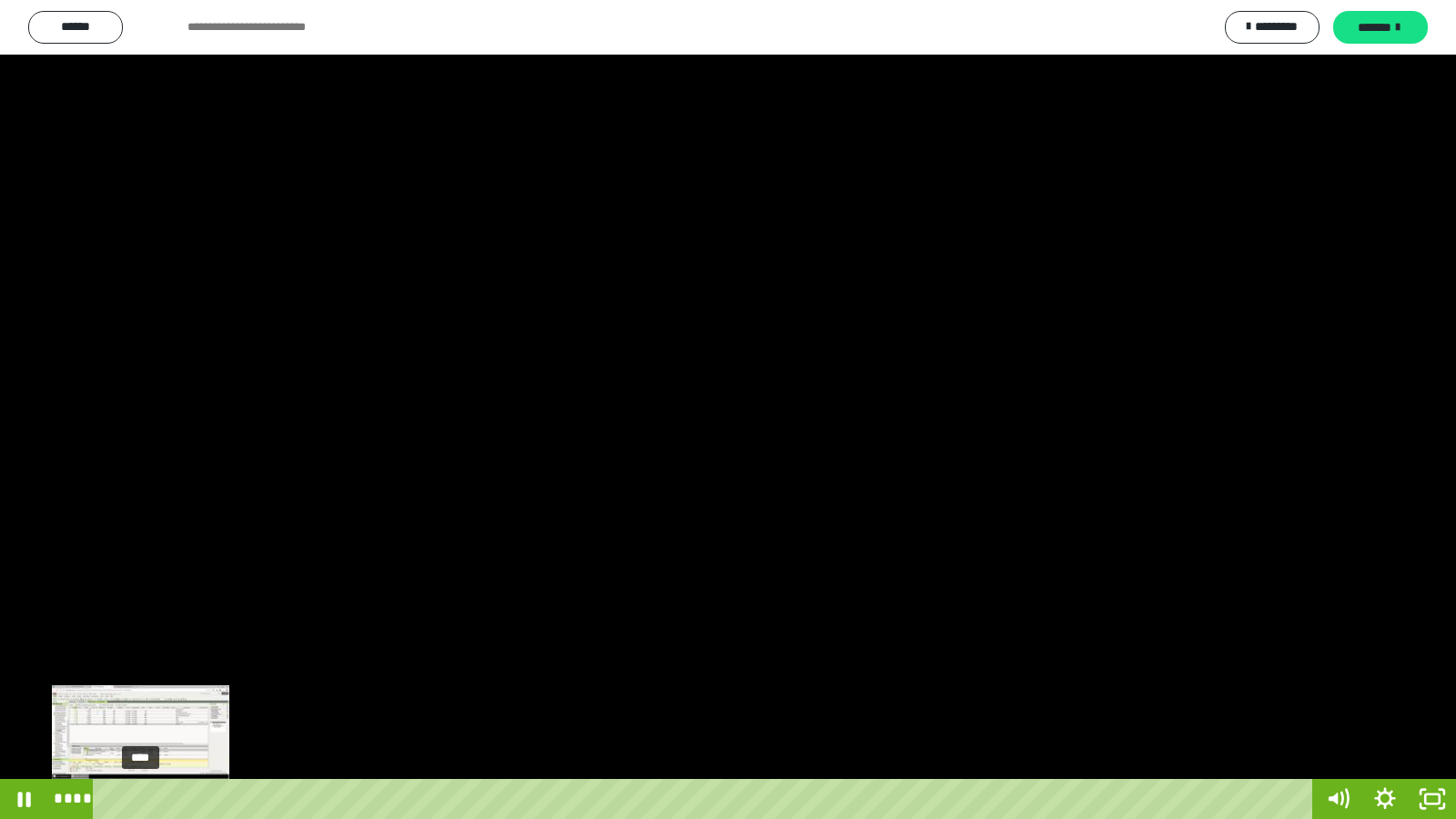 click on "****" at bounding box center [706, 799] 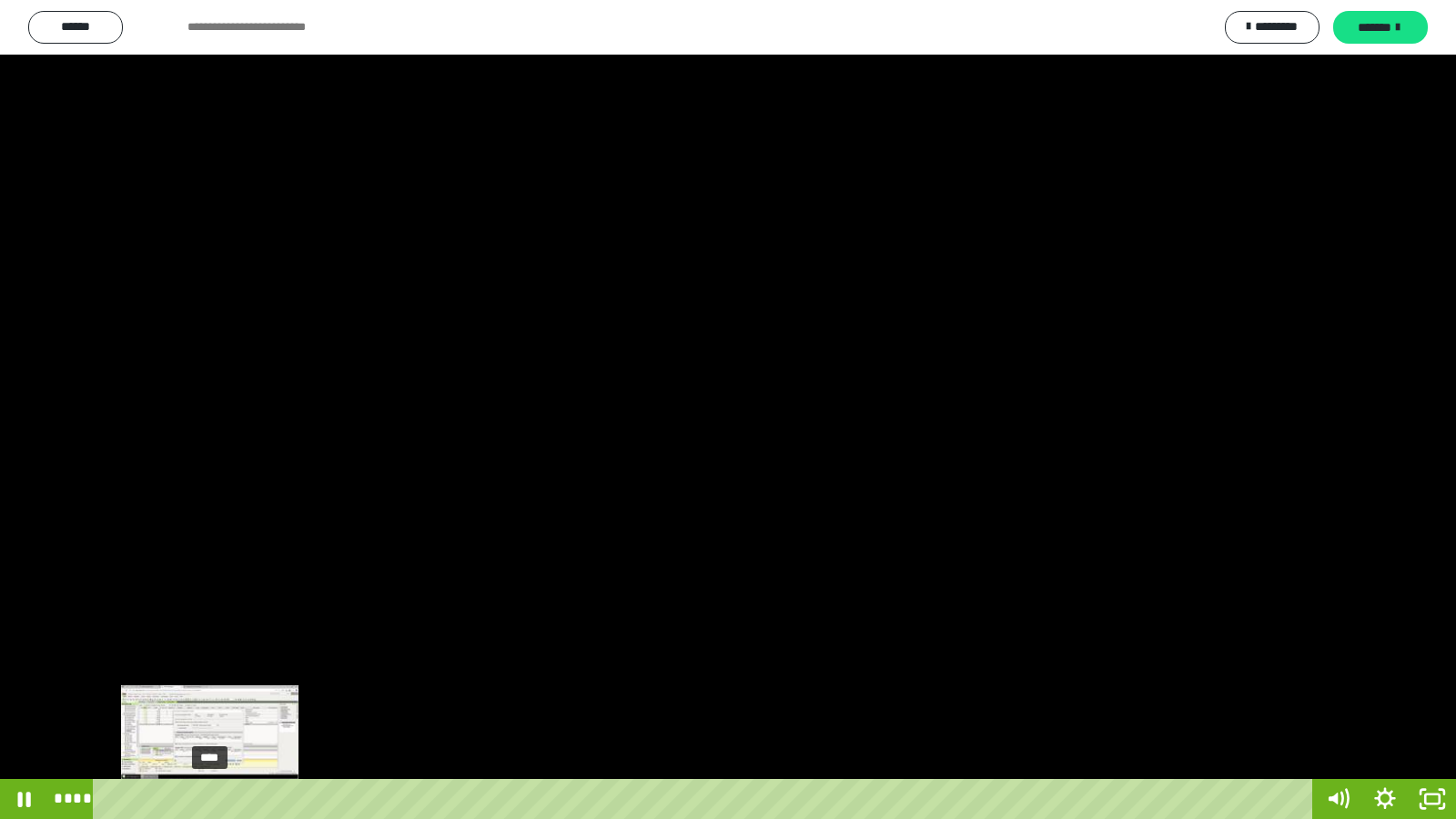 click on "****" at bounding box center (706, 799) 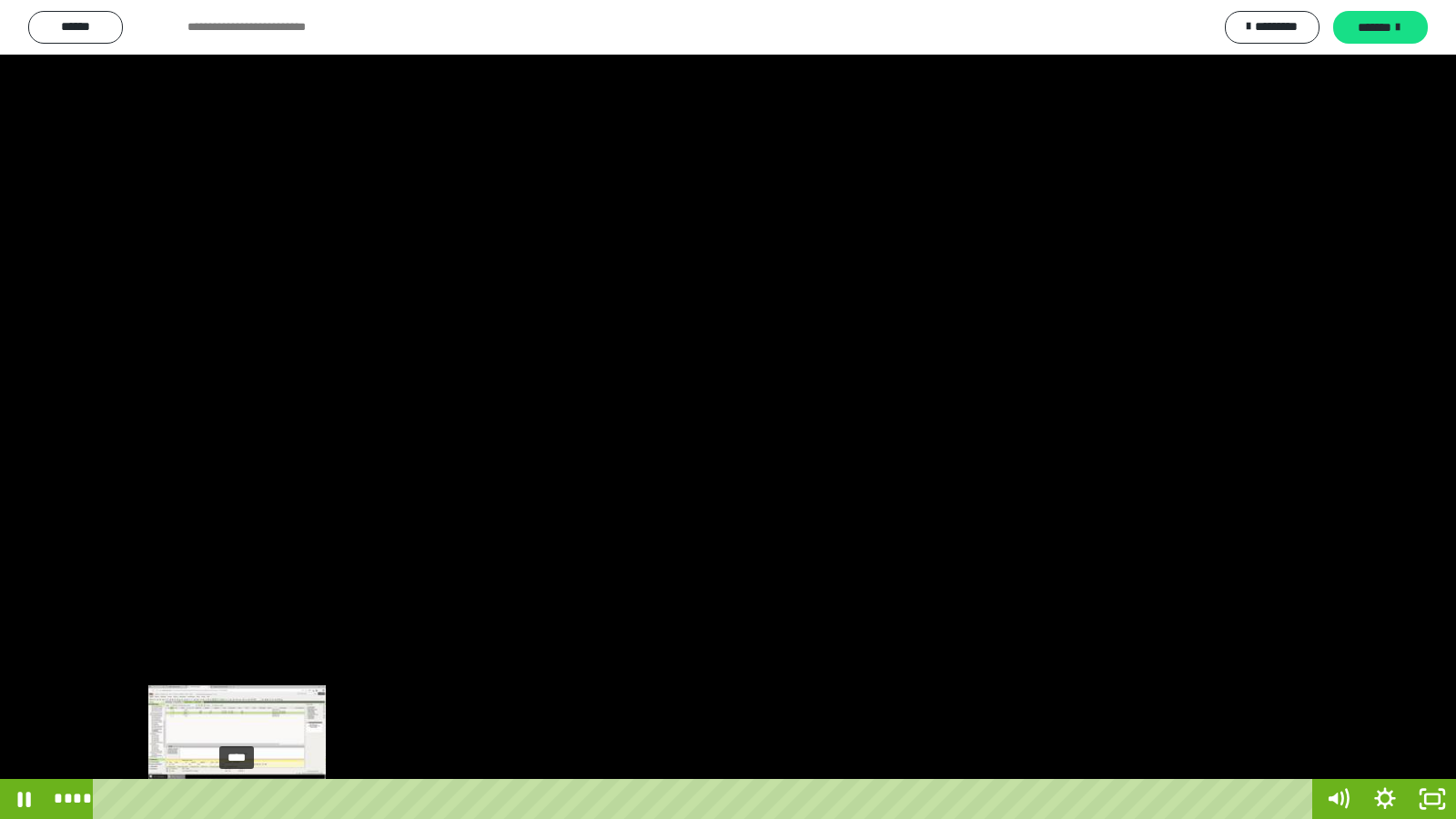 click on "****" at bounding box center [706, 799] 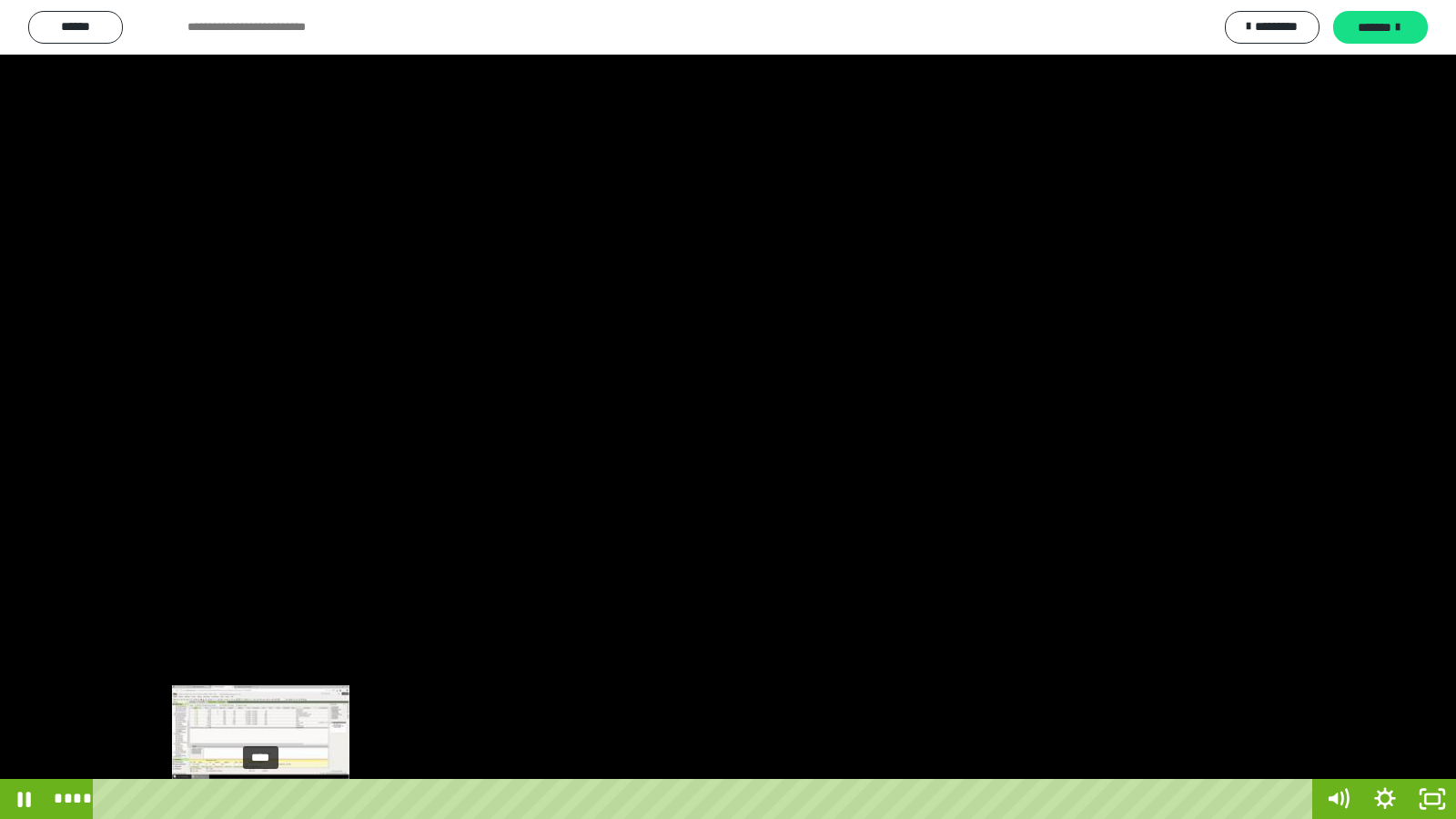 click on "****" at bounding box center (706, 799) 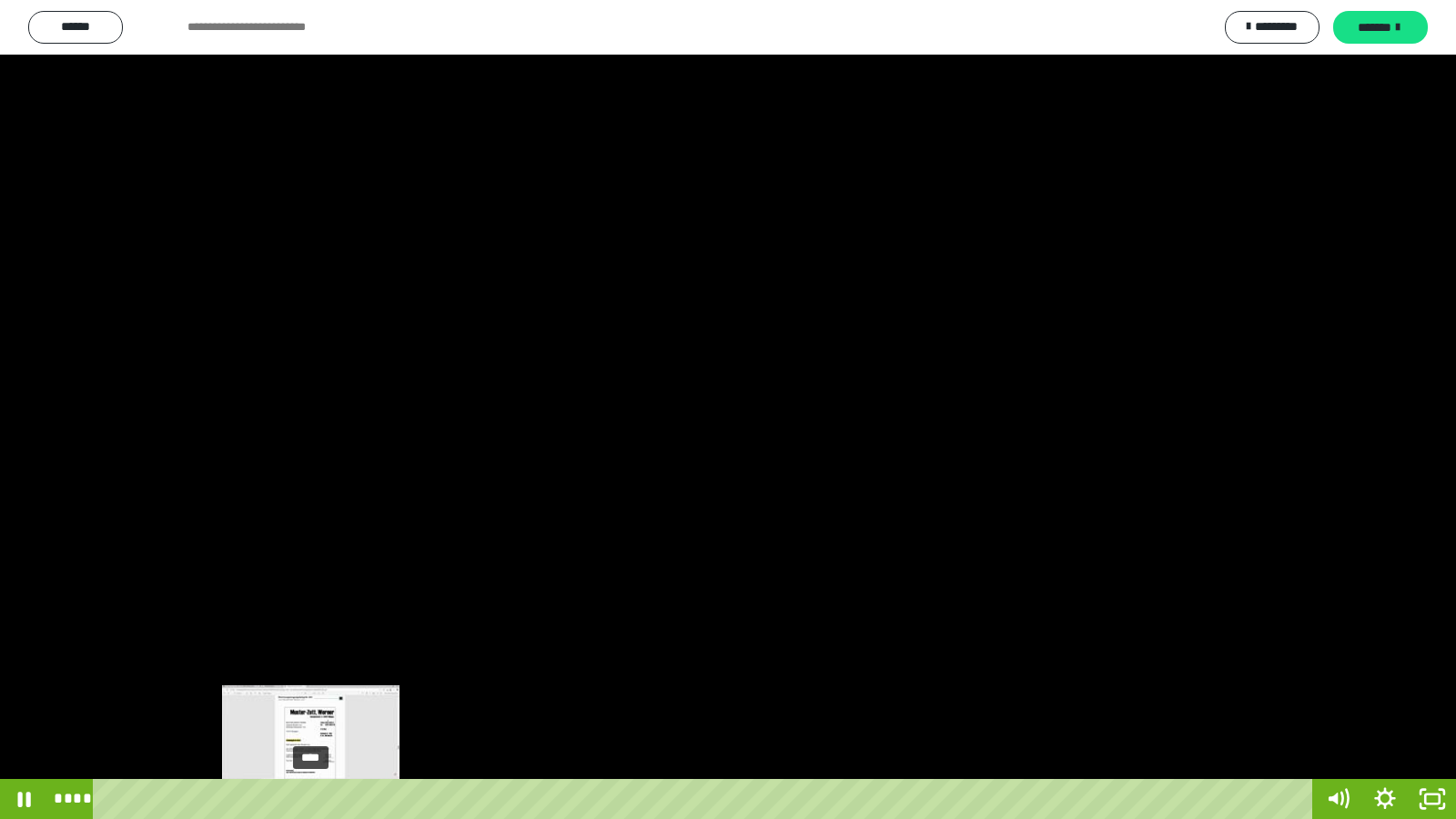 click on "****" at bounding box center (706, 799) 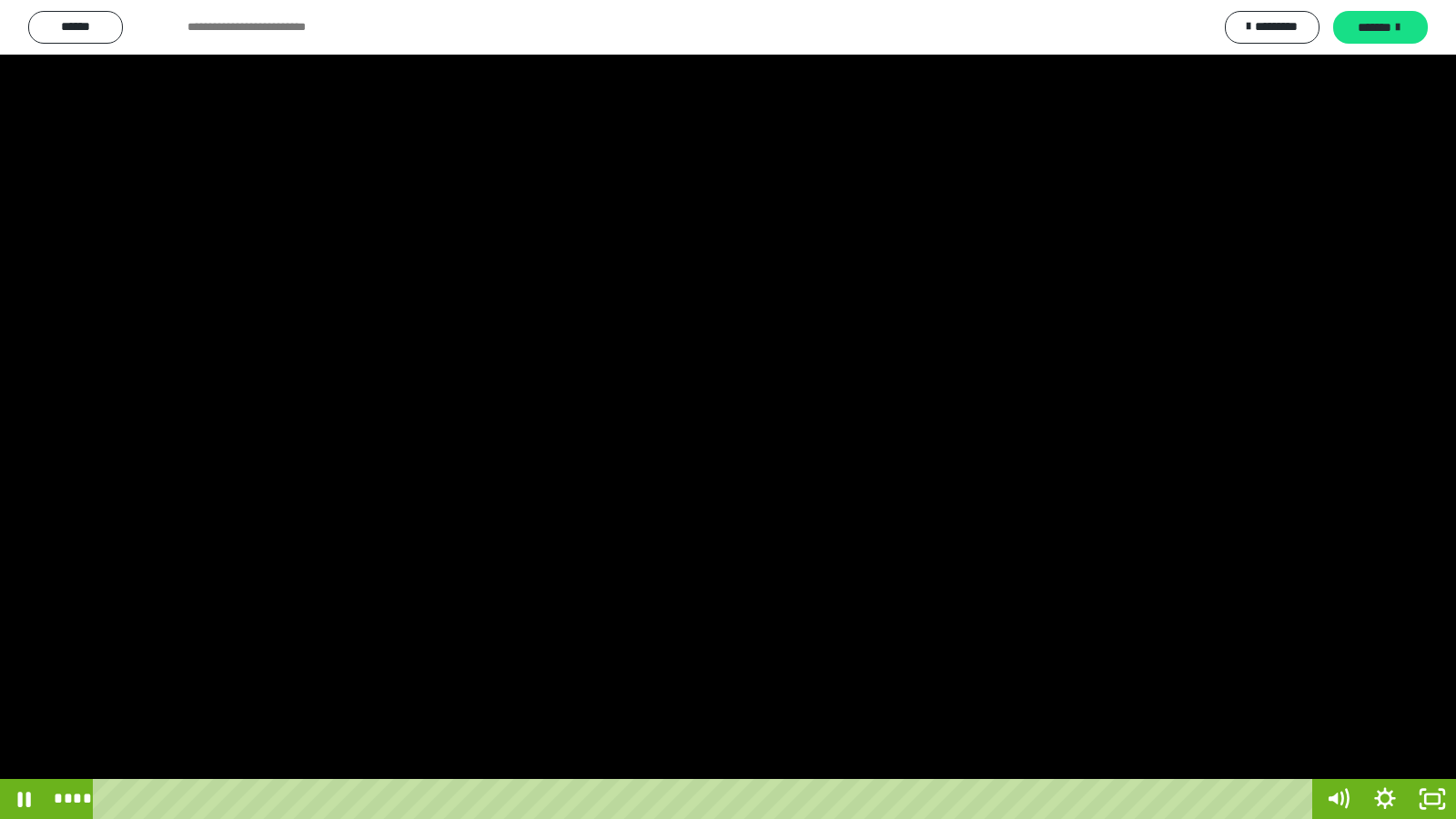 click at bounding box center [728, 410] 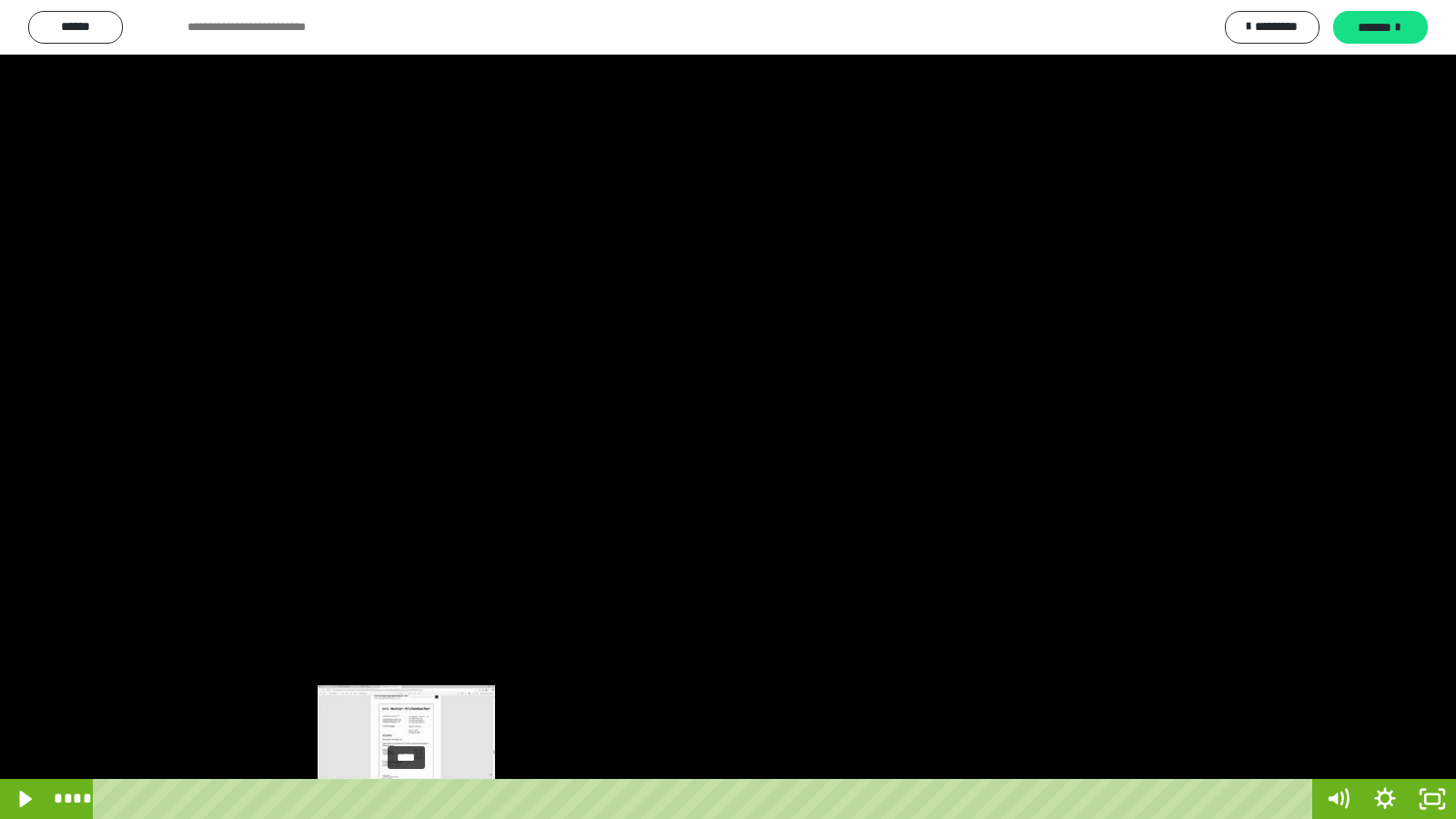 click on "****" at bounding box center (706, 799) 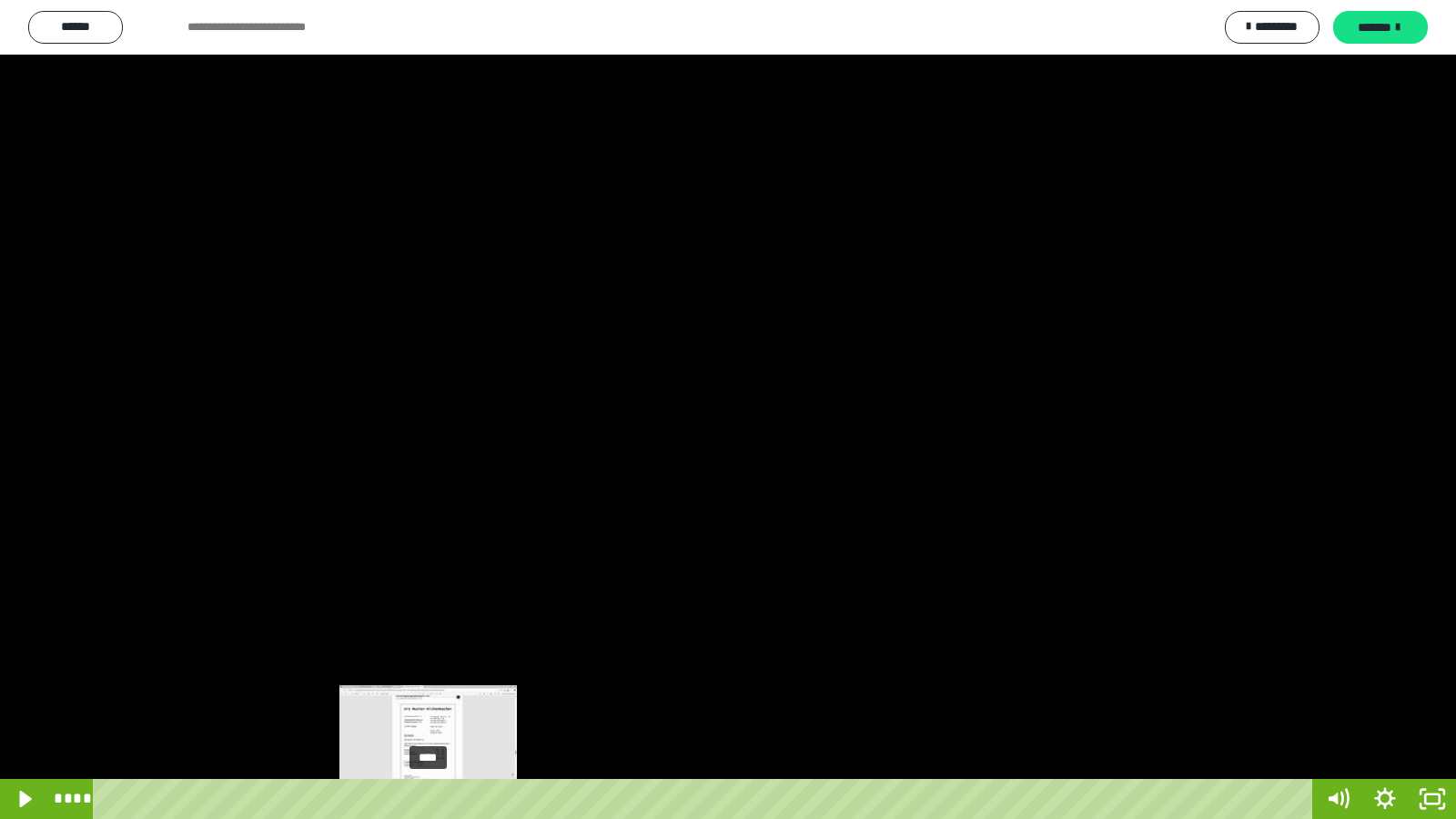 click on "****" at bounding box center (706, 799) 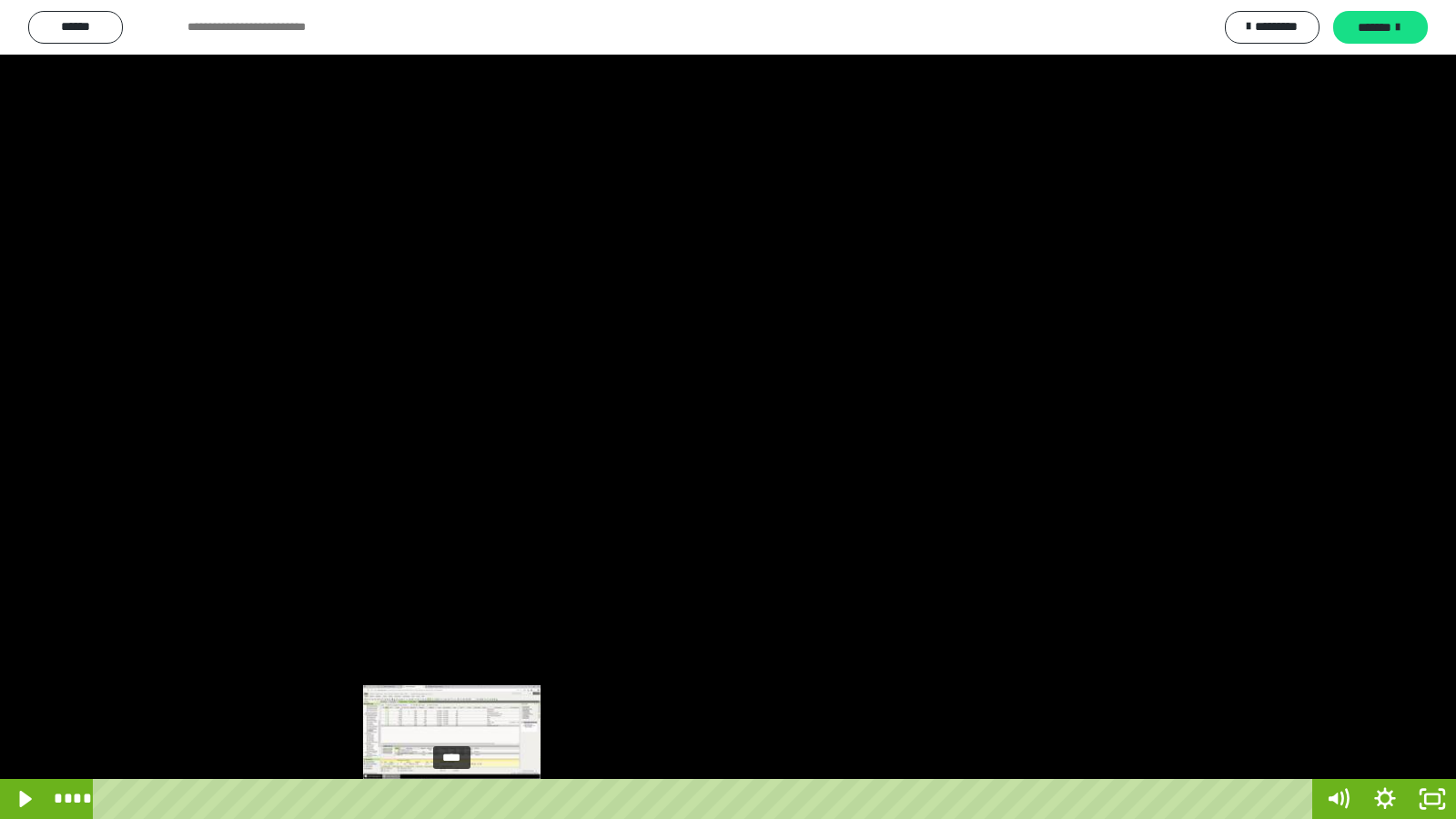 click on "****" at bounding box center (706, 799) 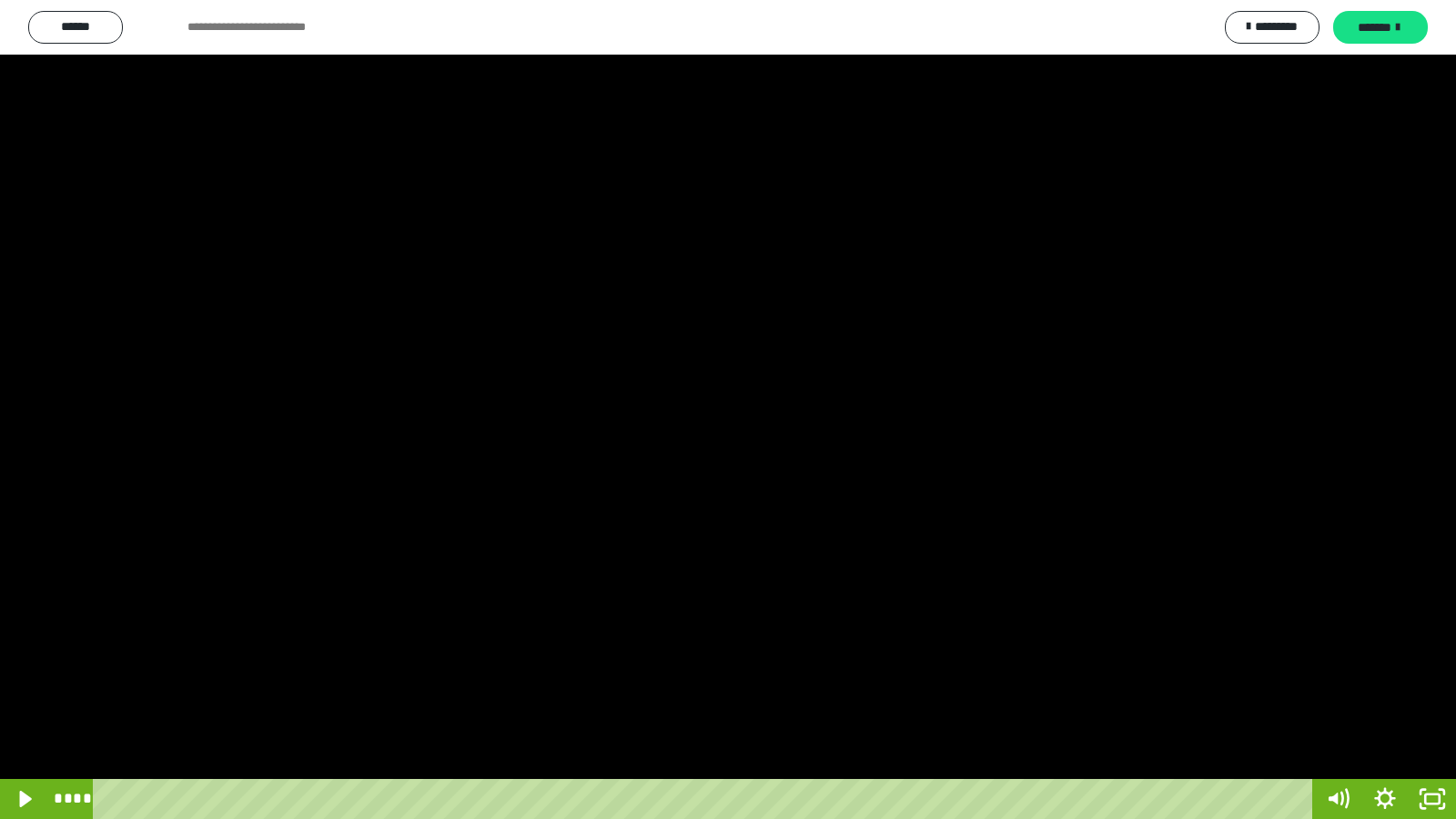 click at bounding box center [728, 410] 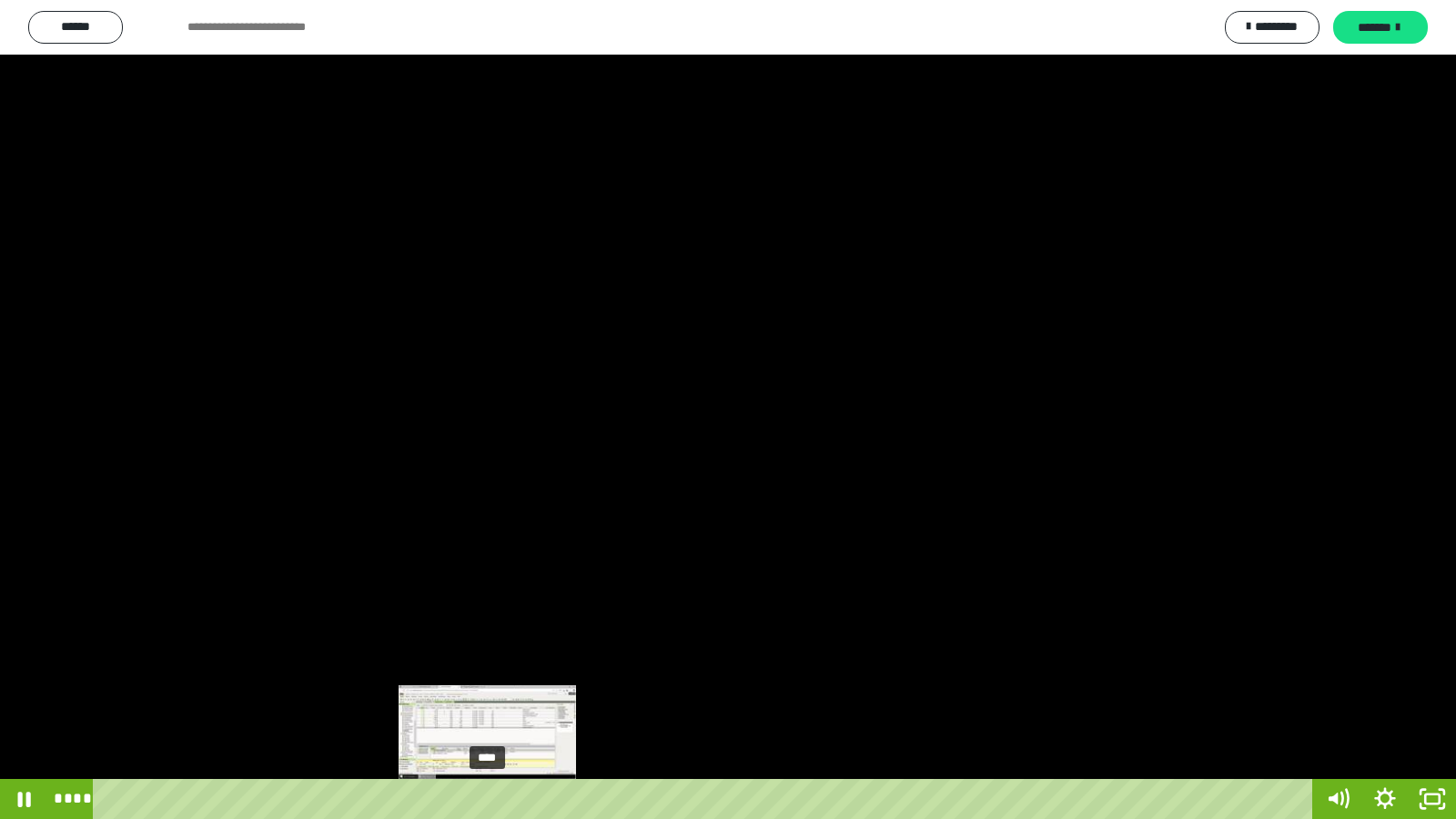 click on "****" at bounding box center (706, 799) 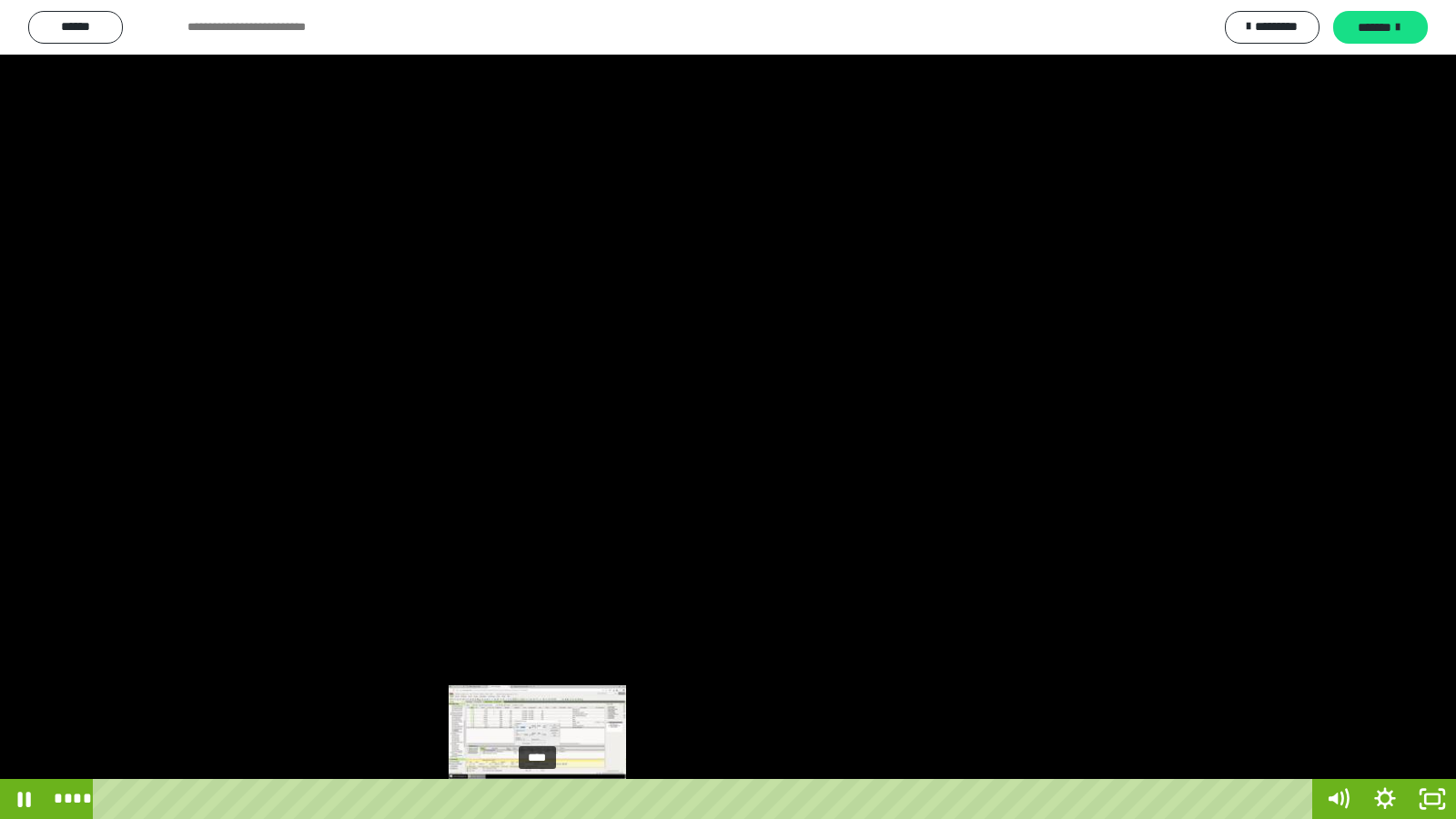 click on "****" at bounding box center (706, 799) 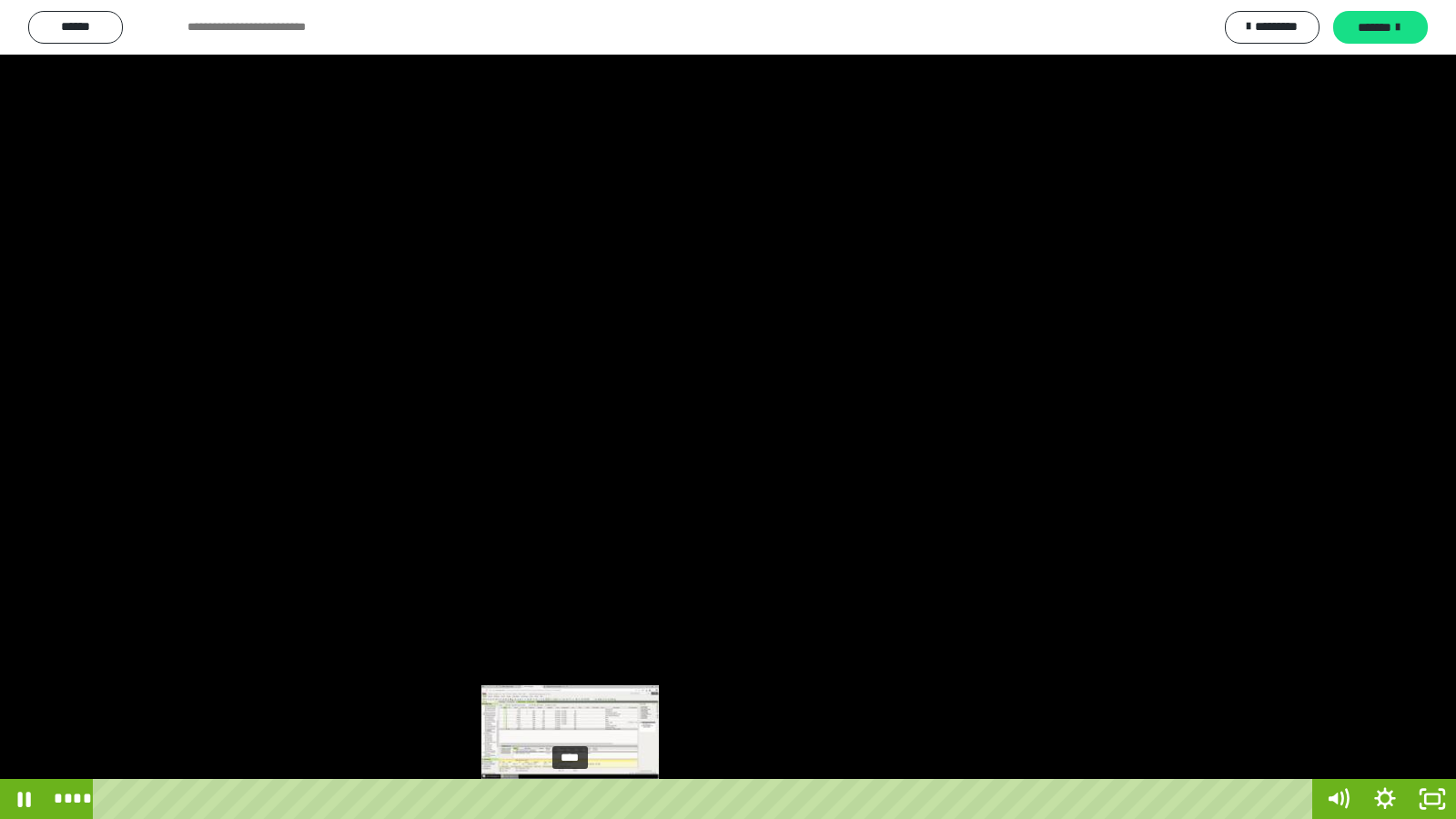 click on "****" at bounding box center [706, 799] 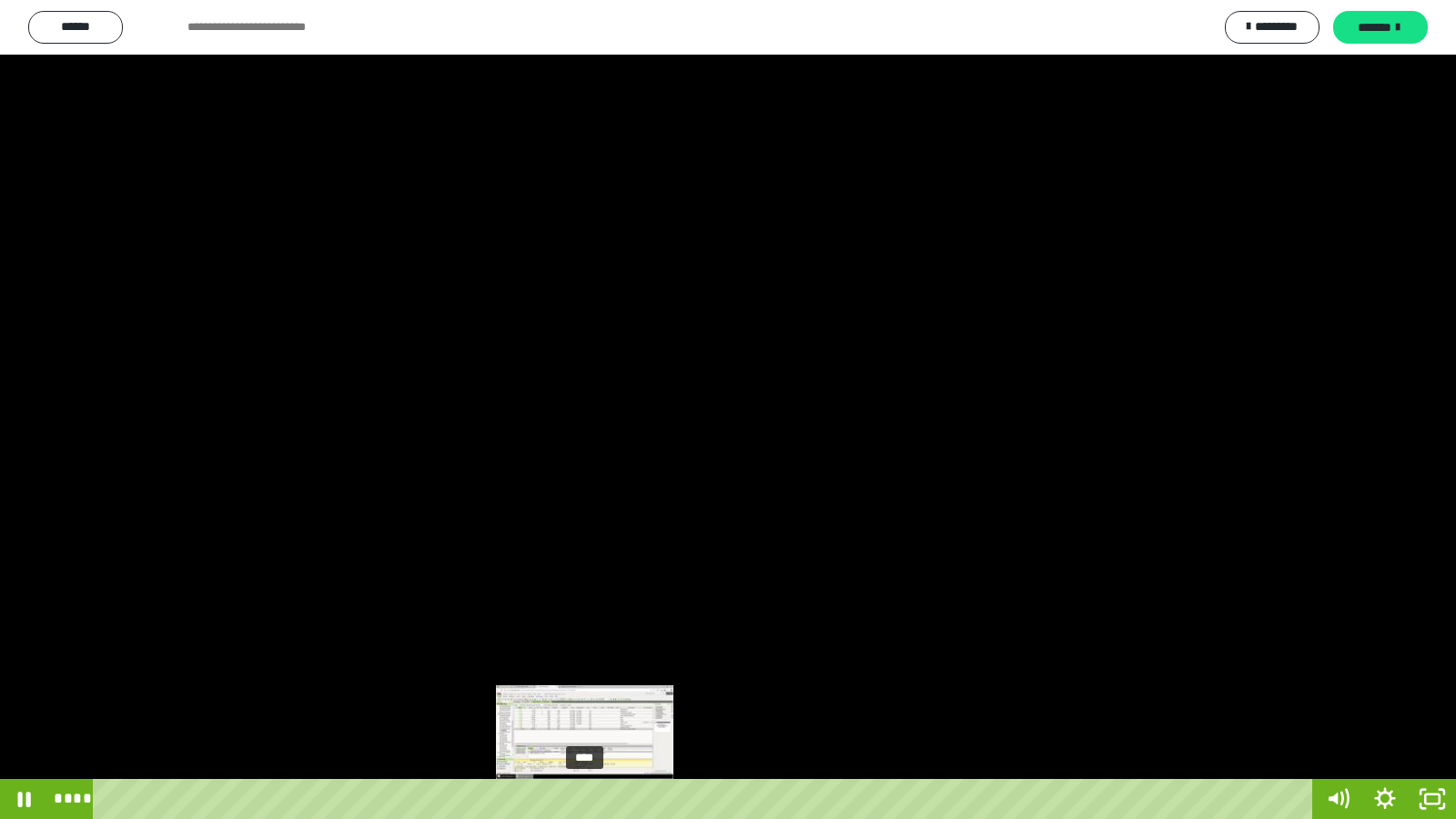 click on "****" at bounding box center (706, 799) 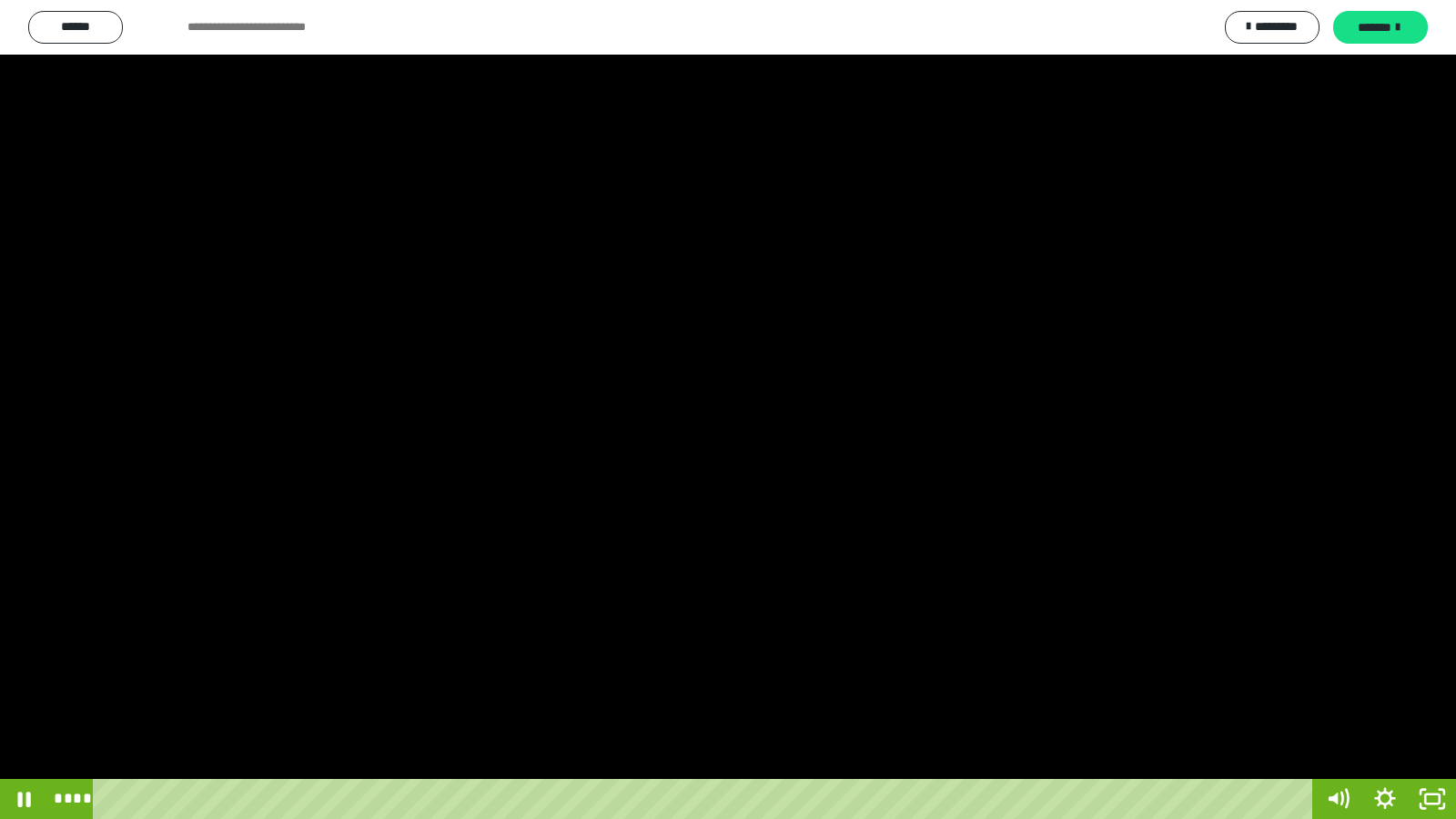 click at bounding box center [728, 410] 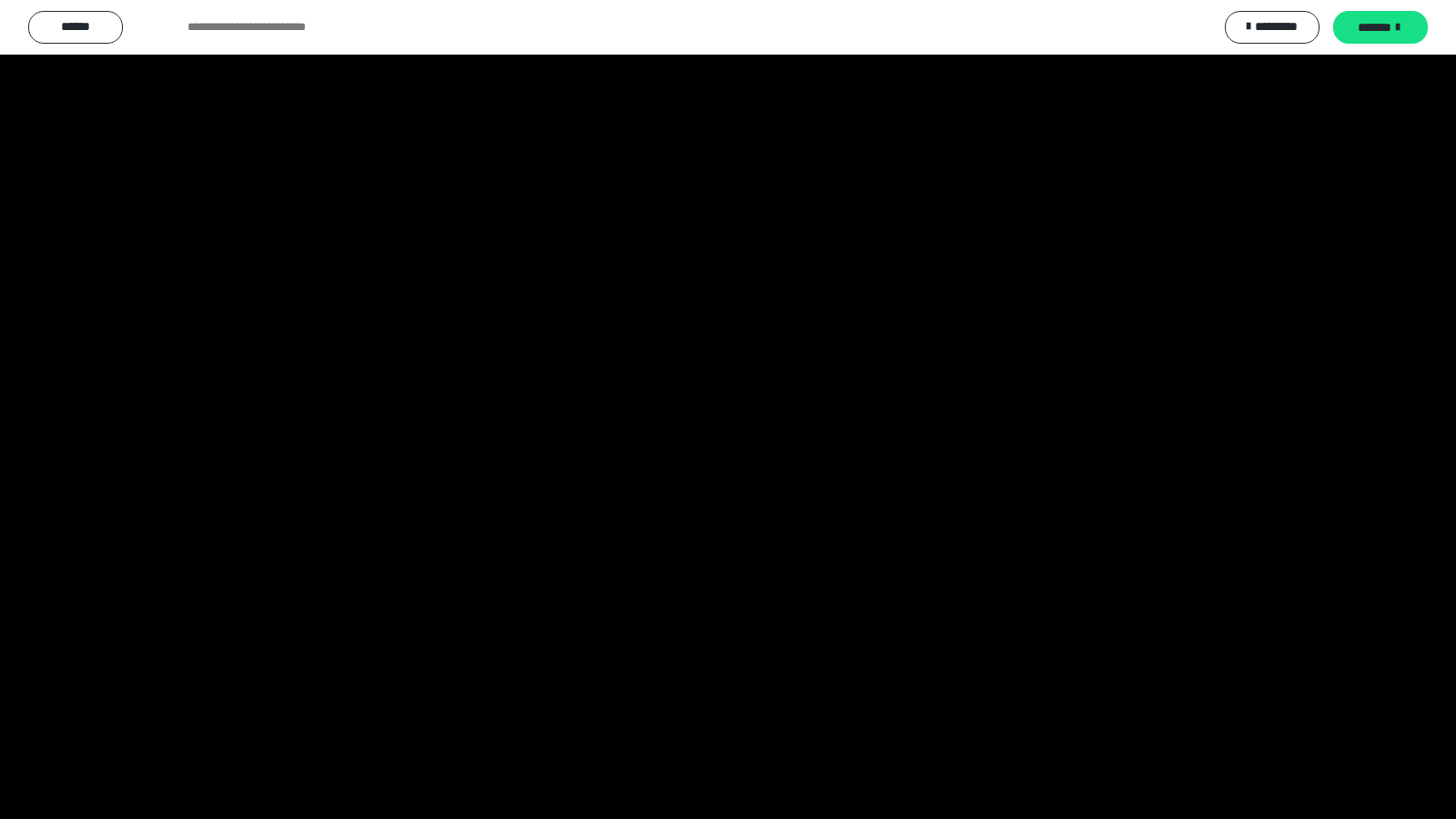 click at bounding box center [728, 410] 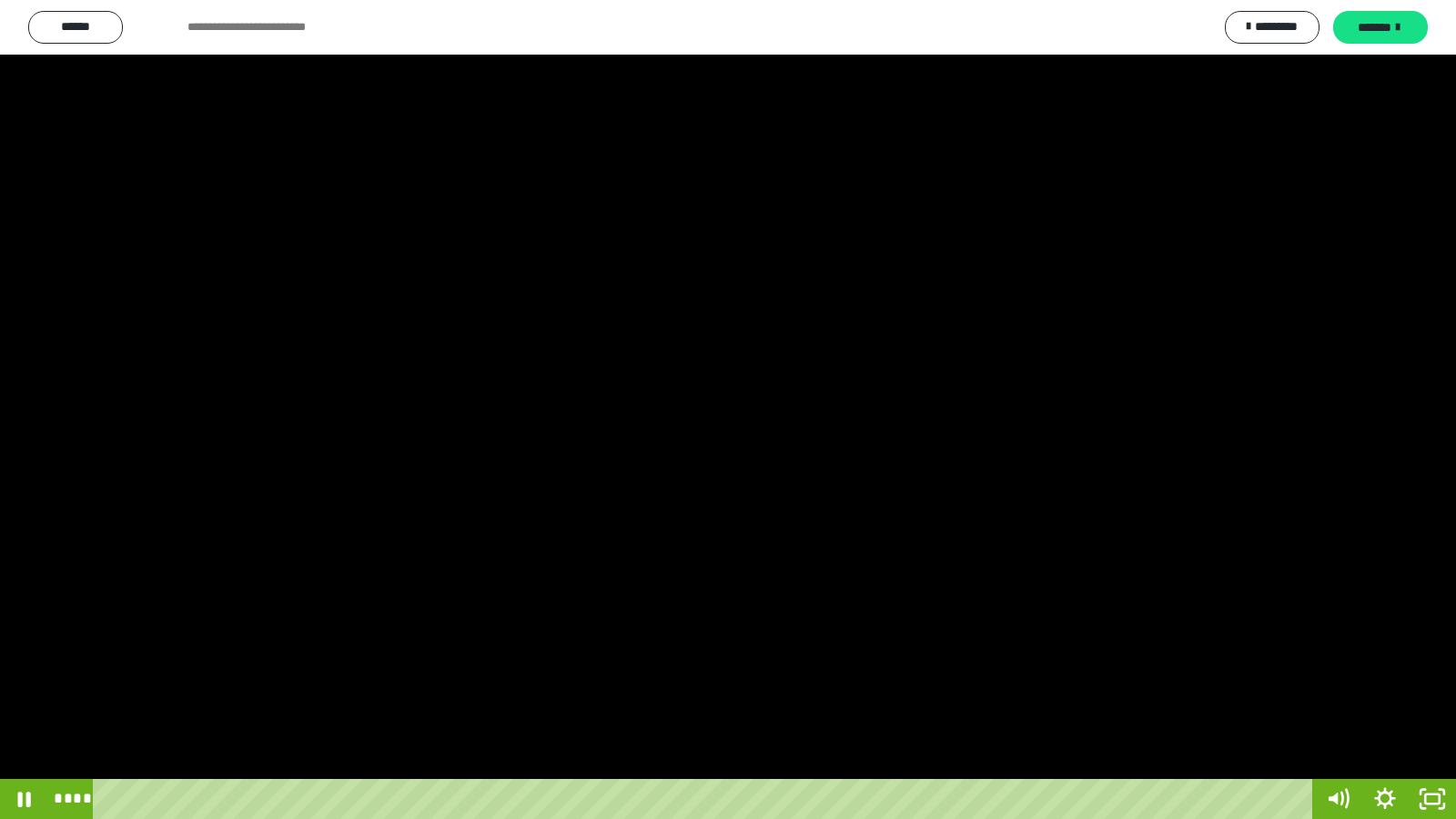 click at bounding box center (728, 410) 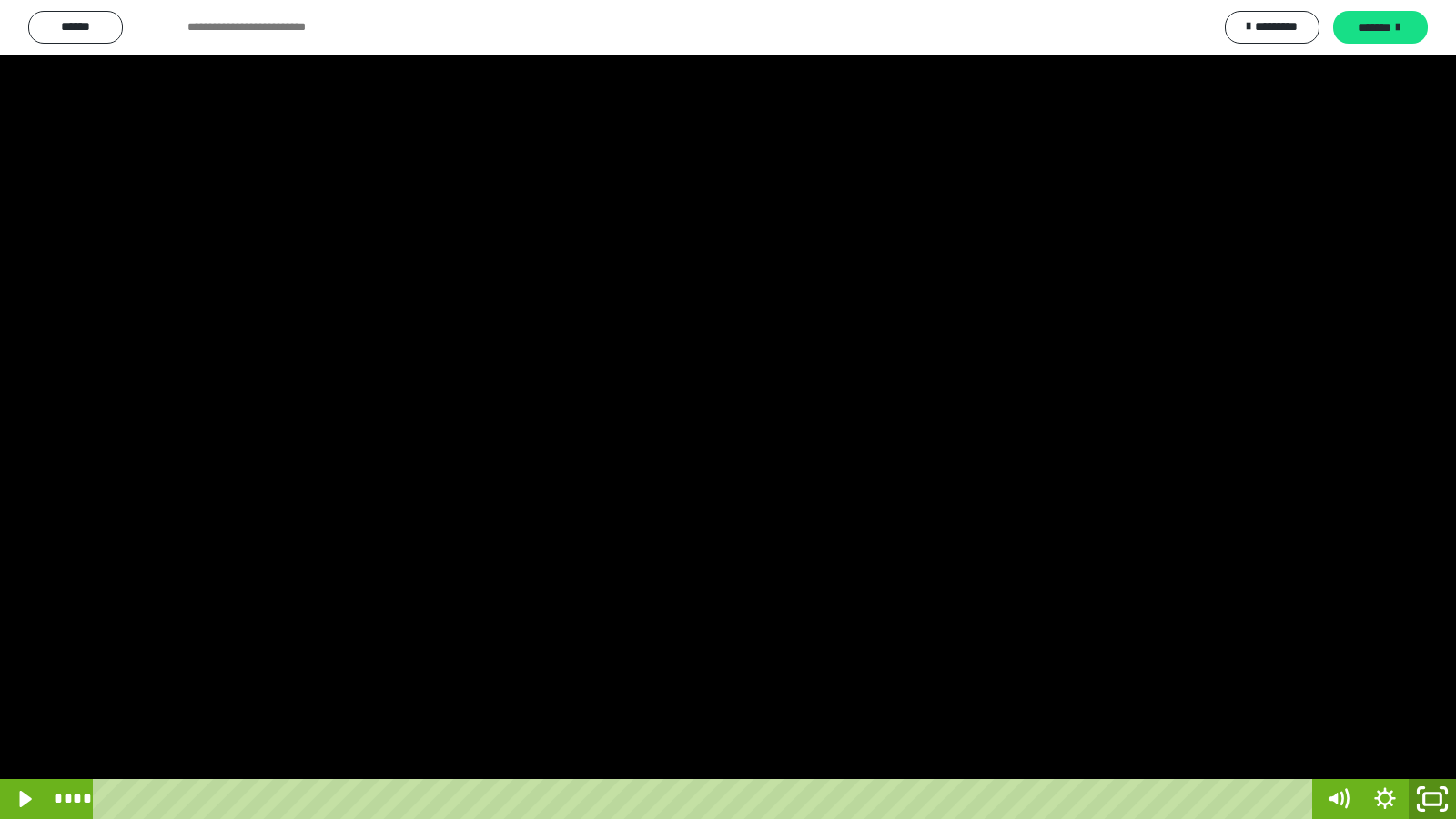 click 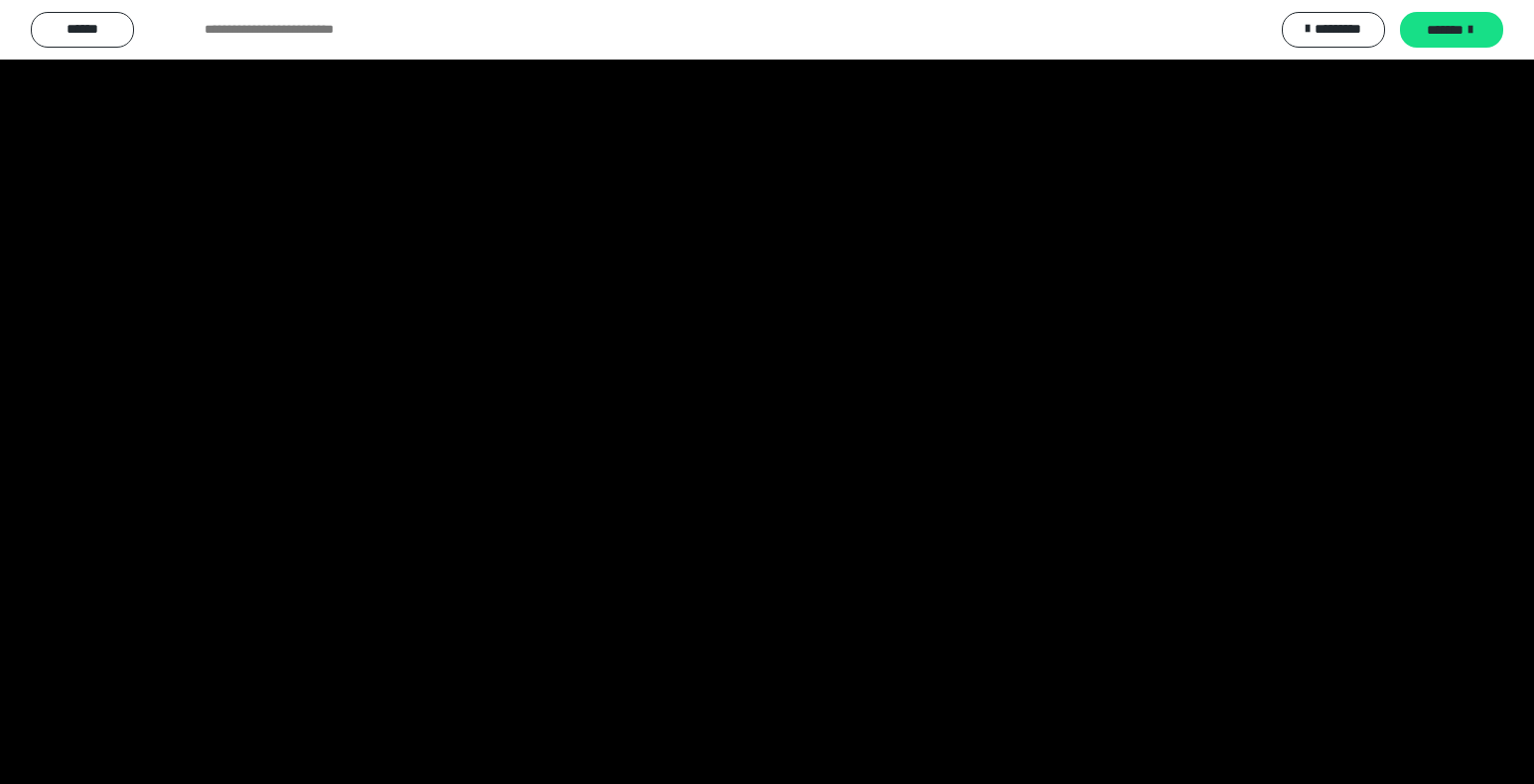scroll, scrollTop: 3870, scrollLeft: 0, axis: vertical 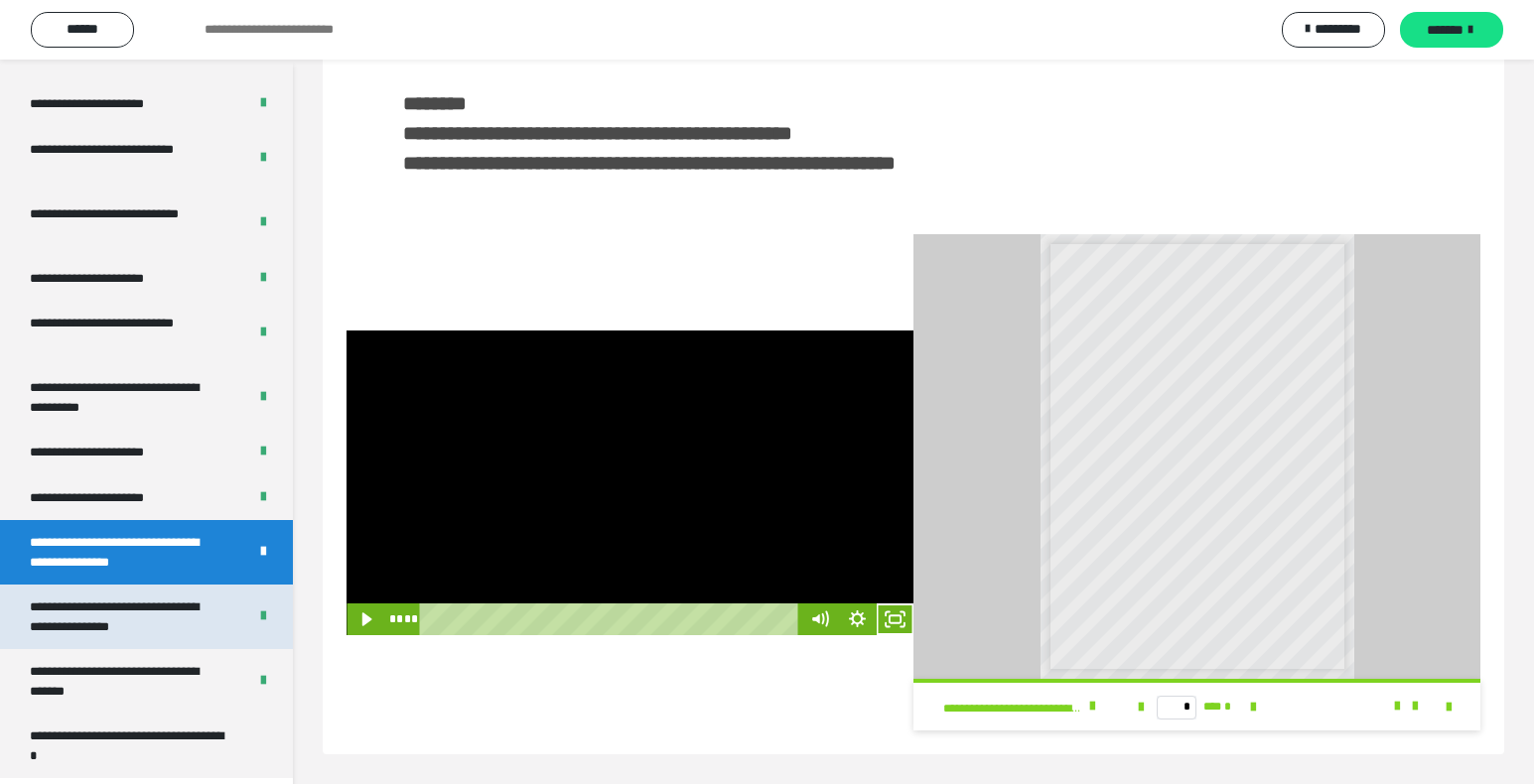 click on "**********" at bounding box center [123, 616] 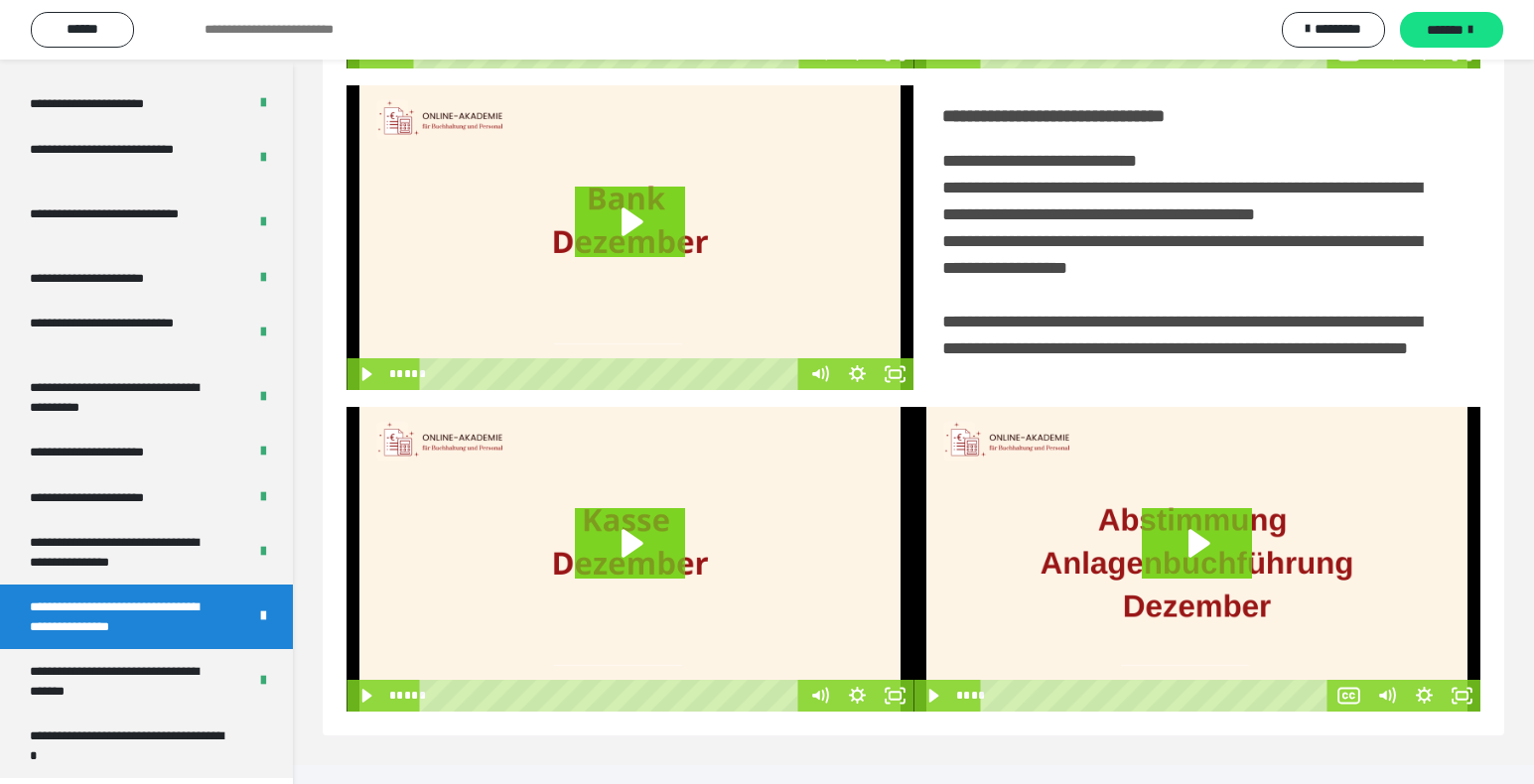 scroll, scrollTop: 384, scrollLeft: 0, axis: vertical 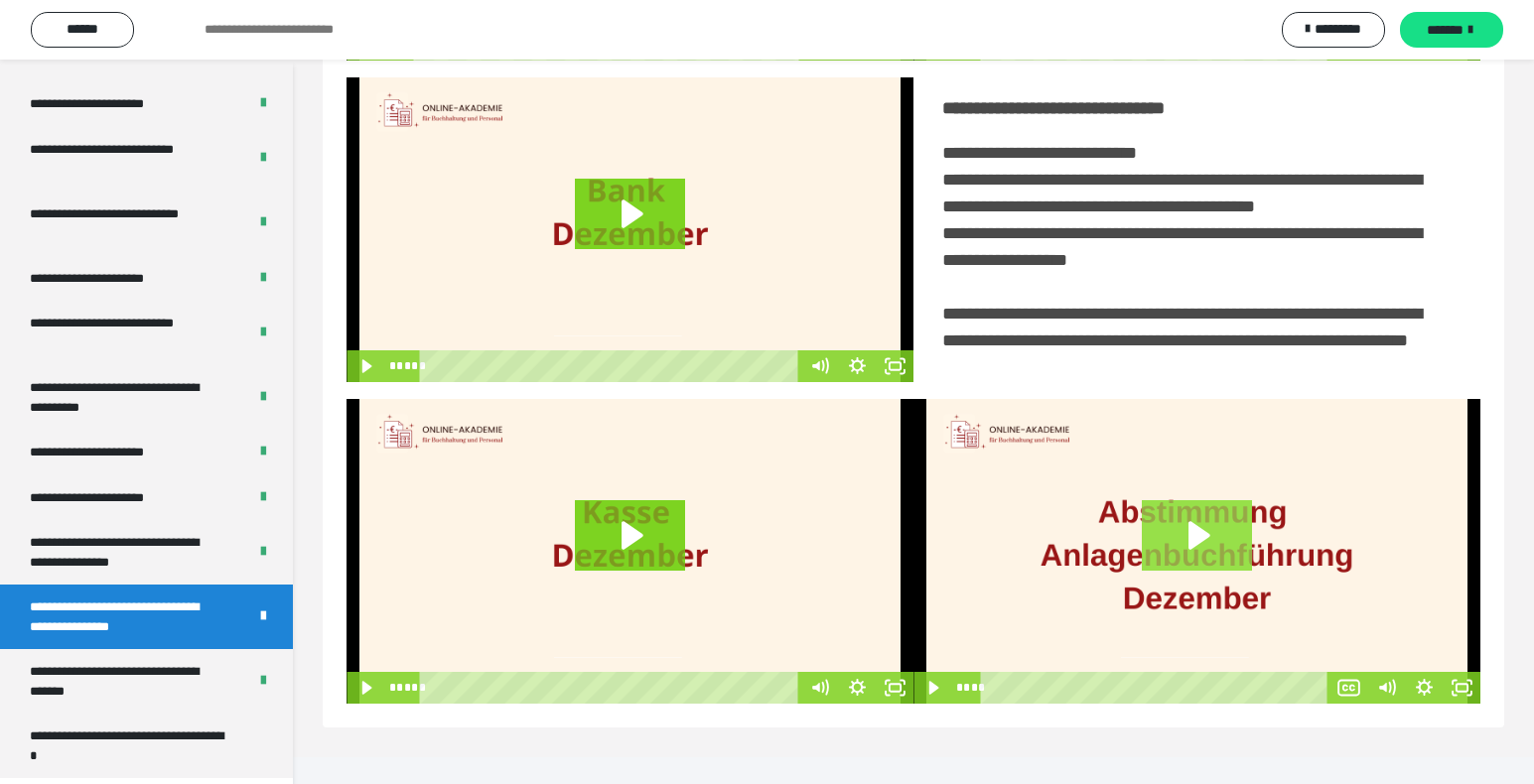 click 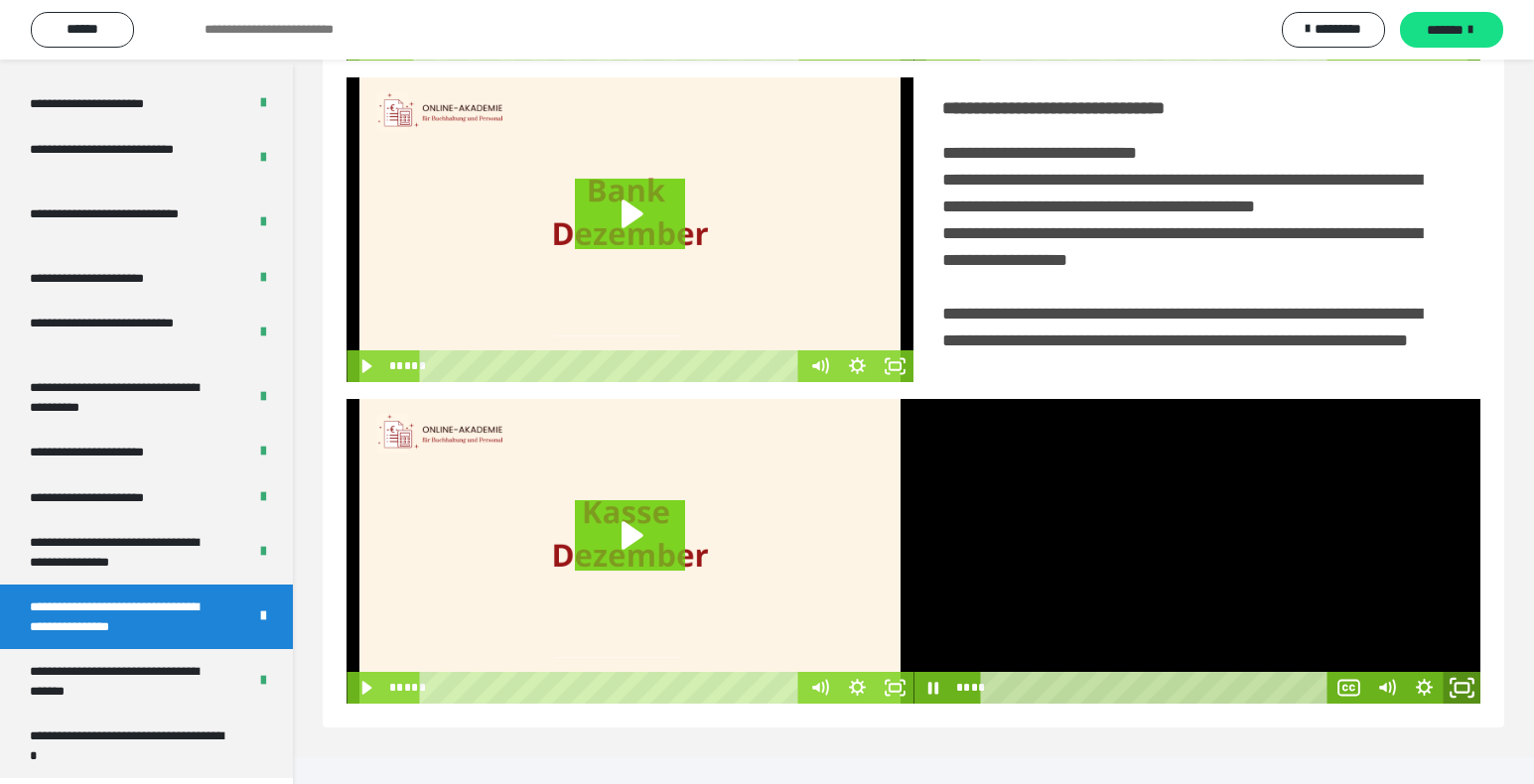 click 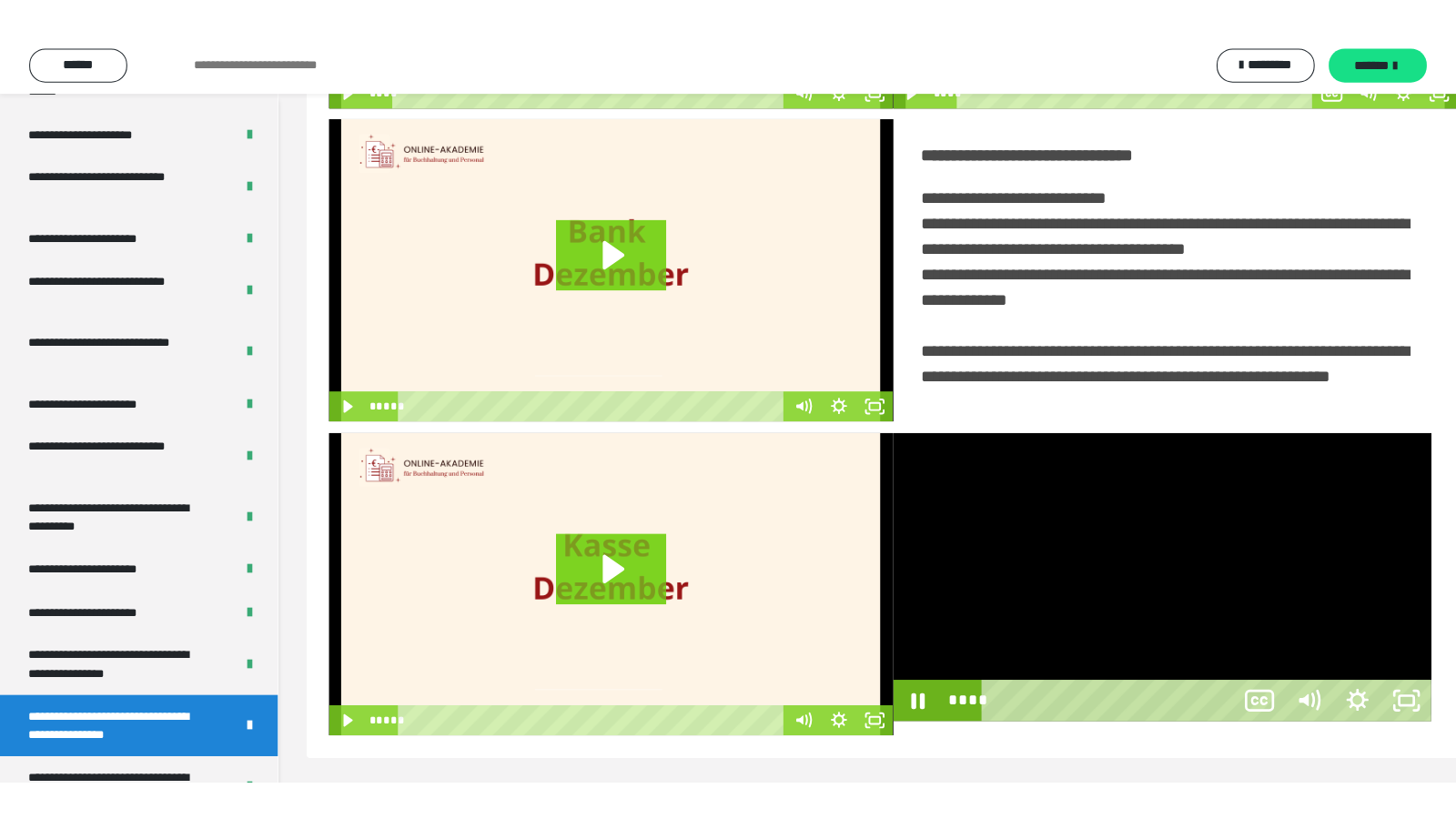 scroll, scrollTop: 281, scrollLeft: 0, axis: vertical 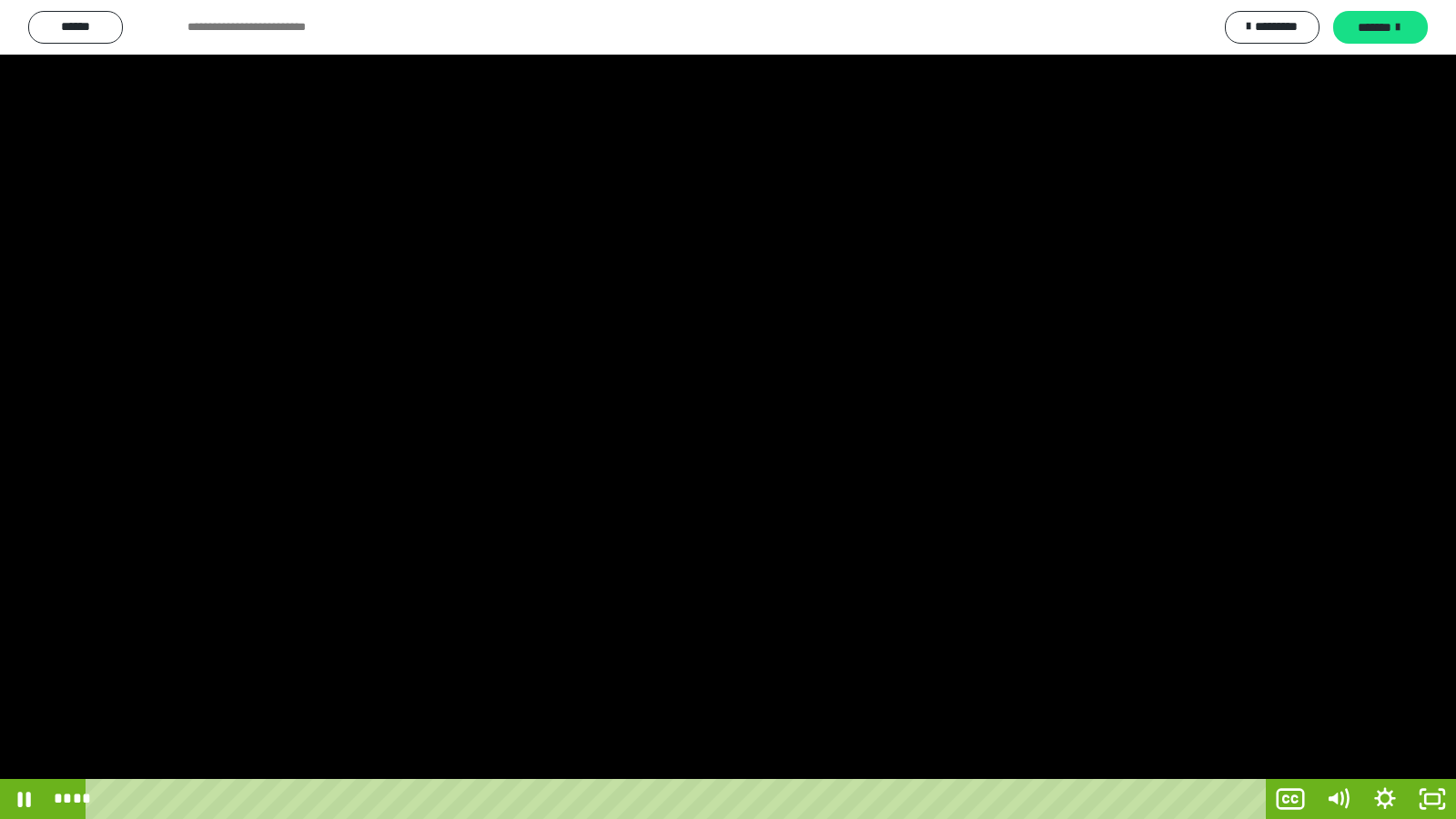 click at bounding box center (728, 410) 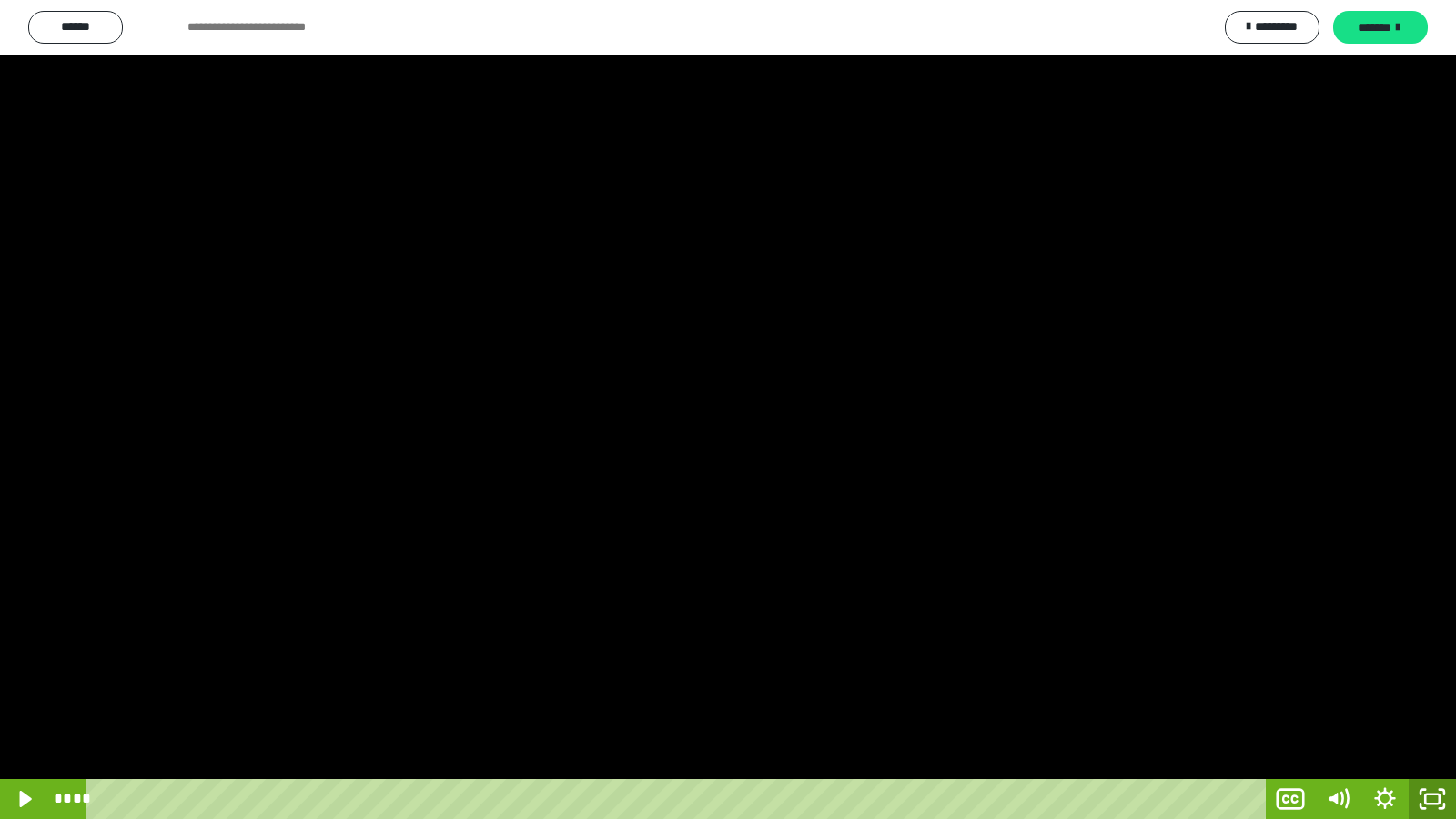 click 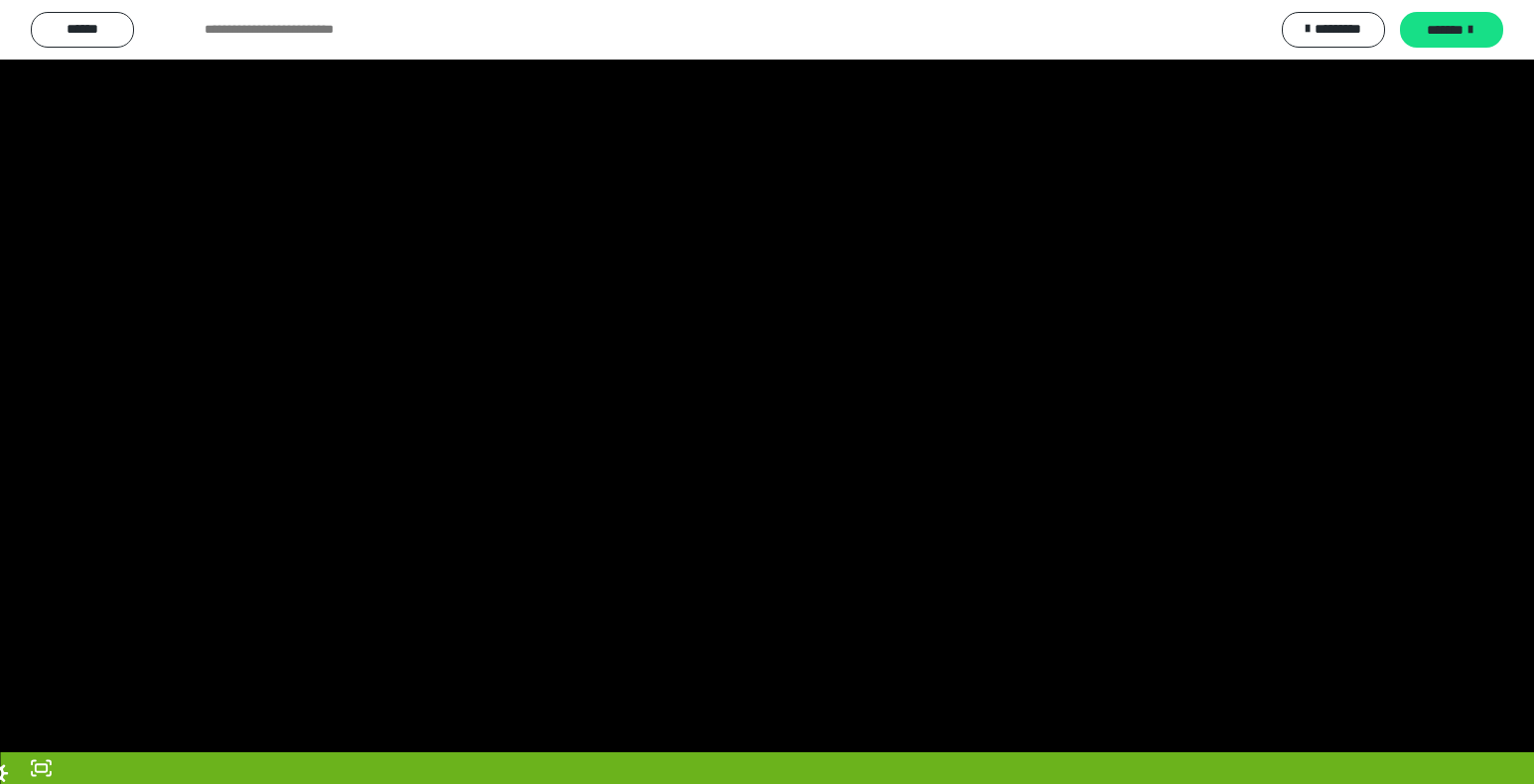 scroll, scrollTop: 3870, scrollLeft: 0, axis: vertical 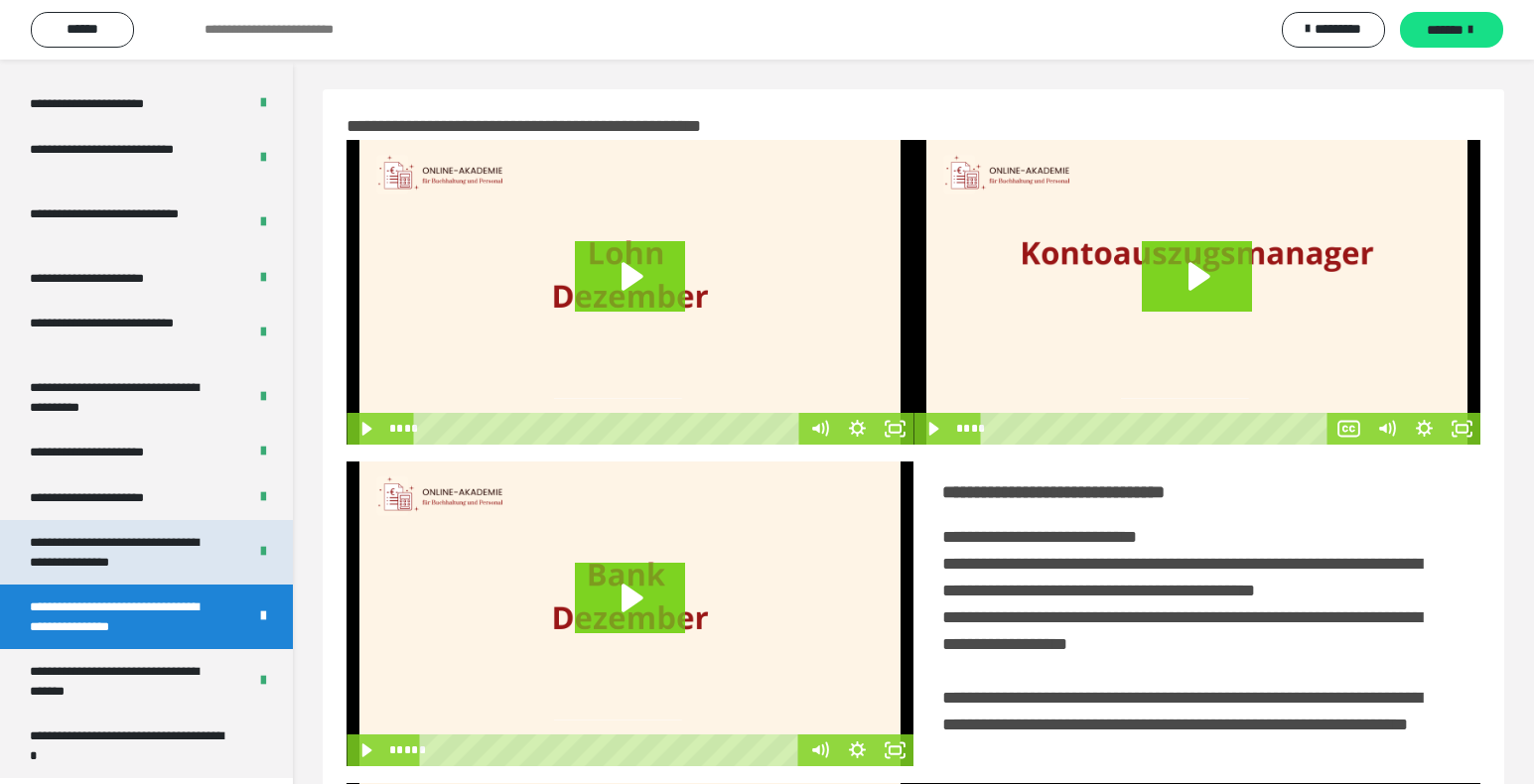 click on "**********" at bounding box center [123, 552] 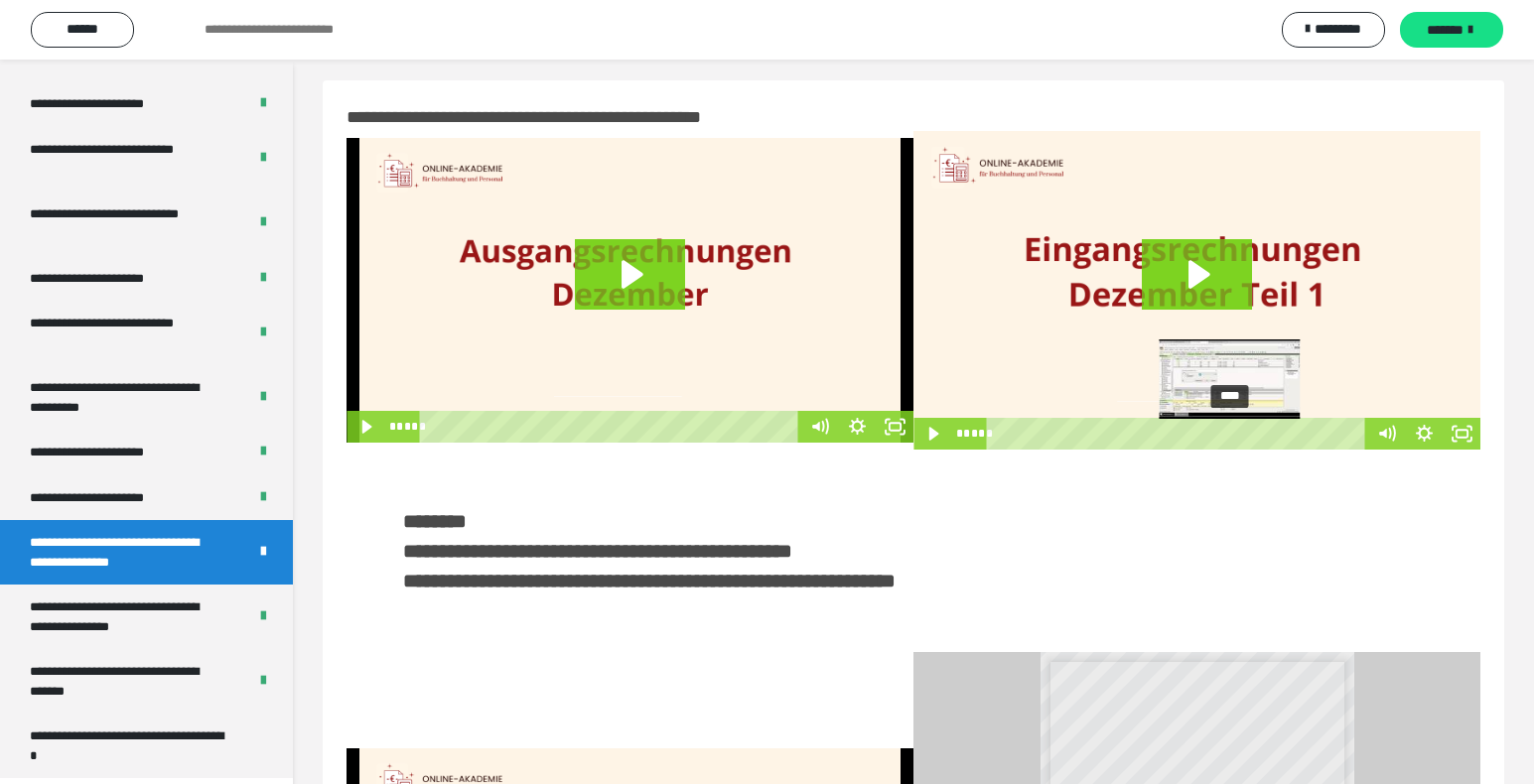 scroll, scrollTop: 0, scrollLeft: 0, axis: both 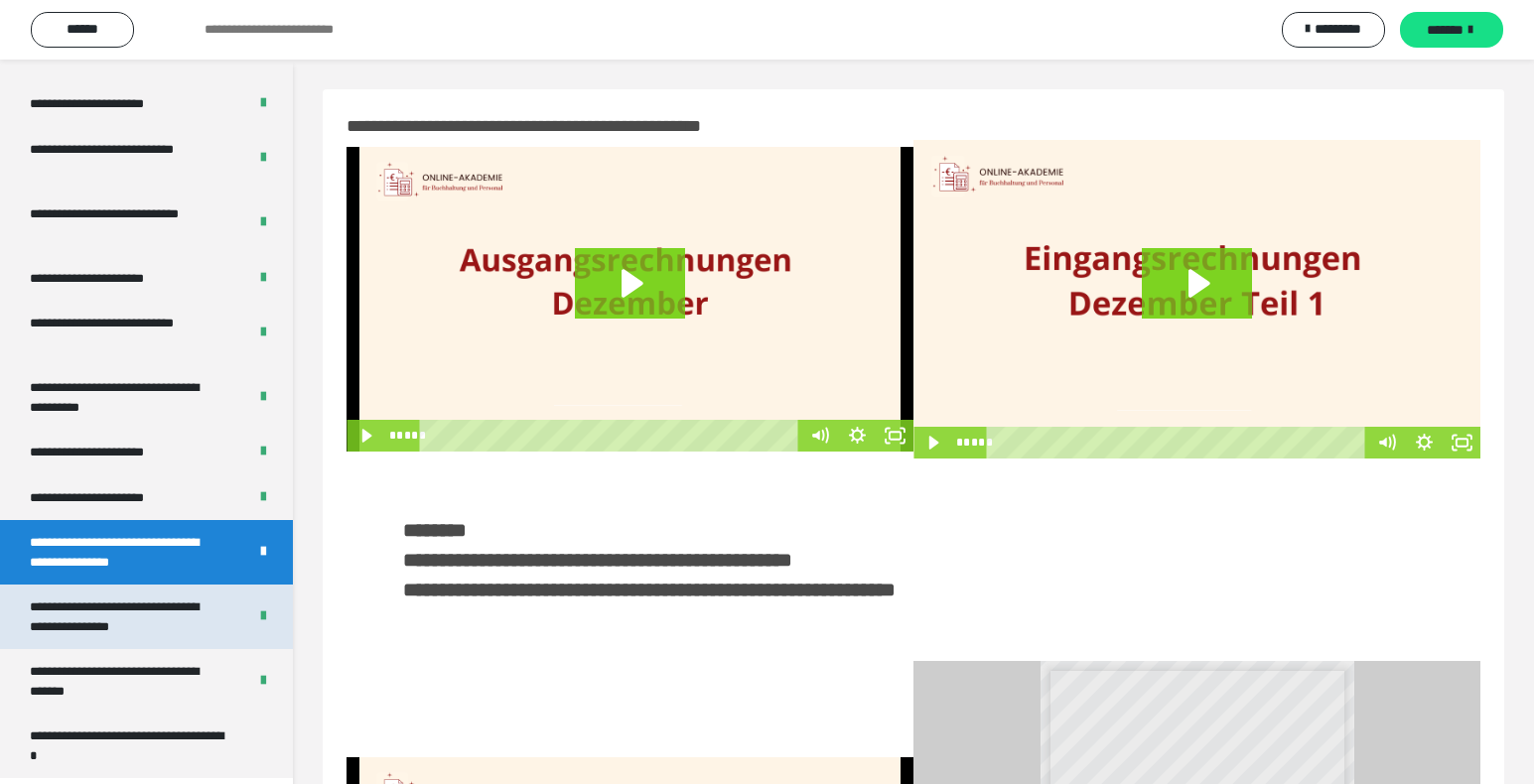 click on "**********" at bounding box center (123, 616) 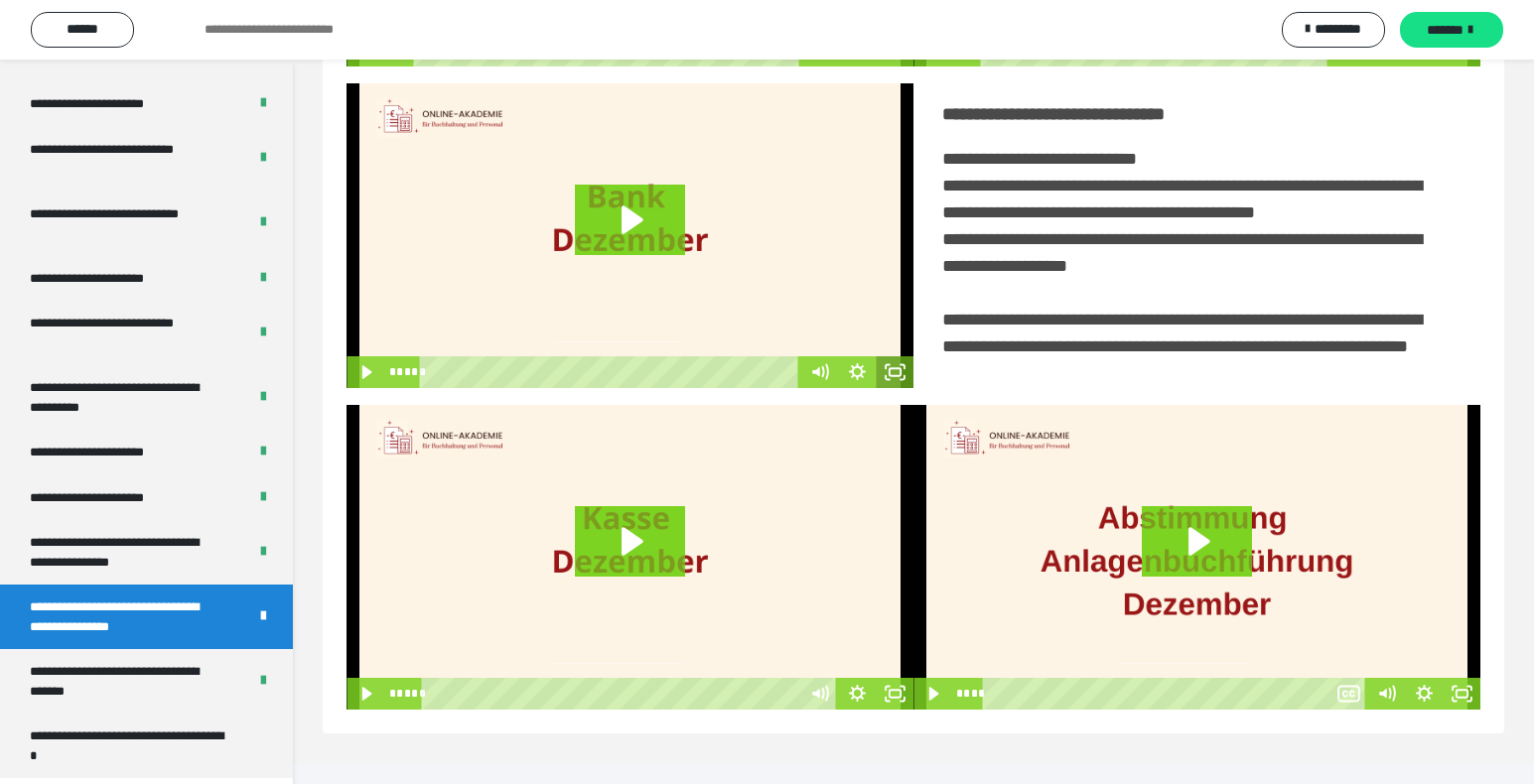 scroll, scrollTop: 384, scrollLeft: 0, axis: vertical 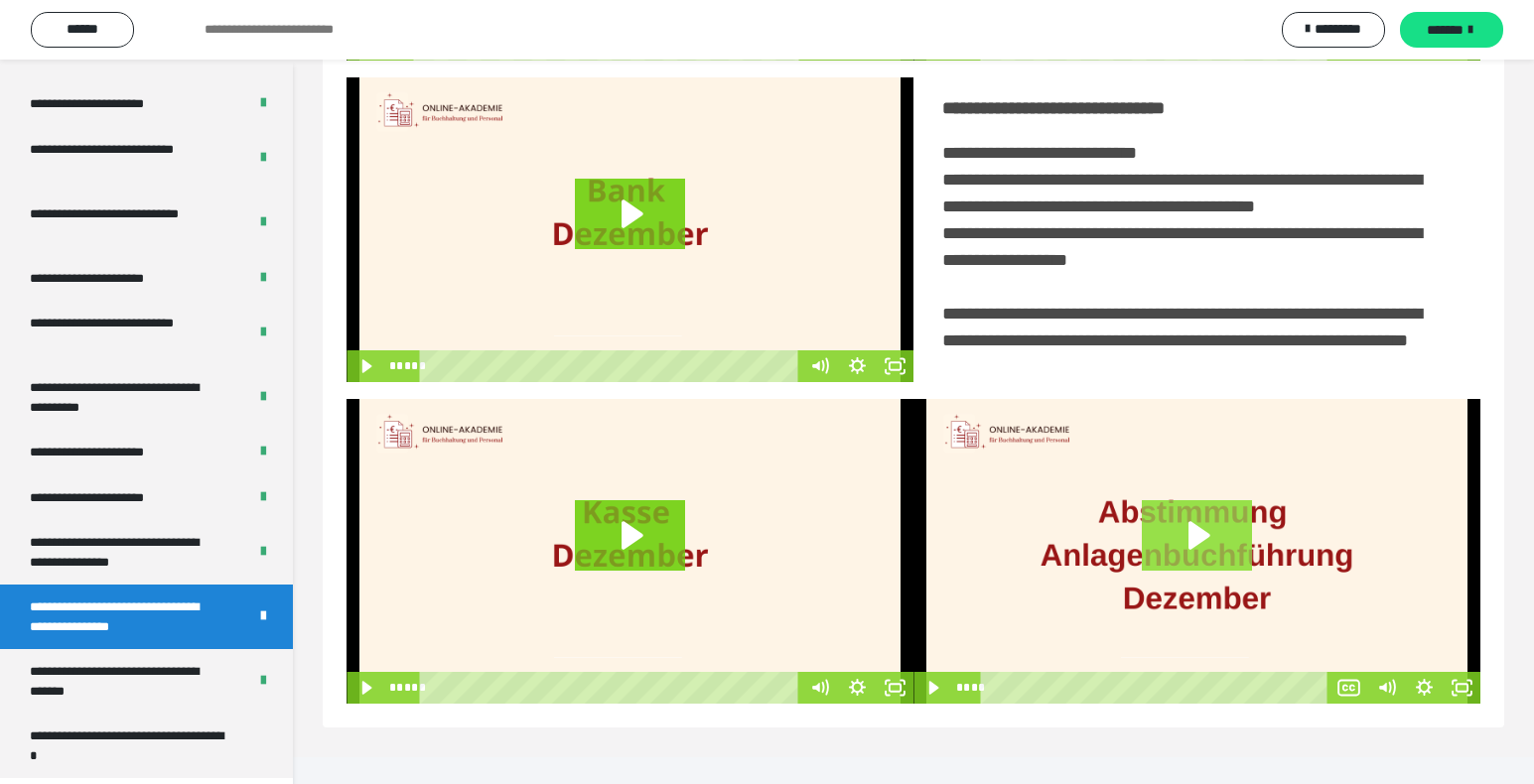 click 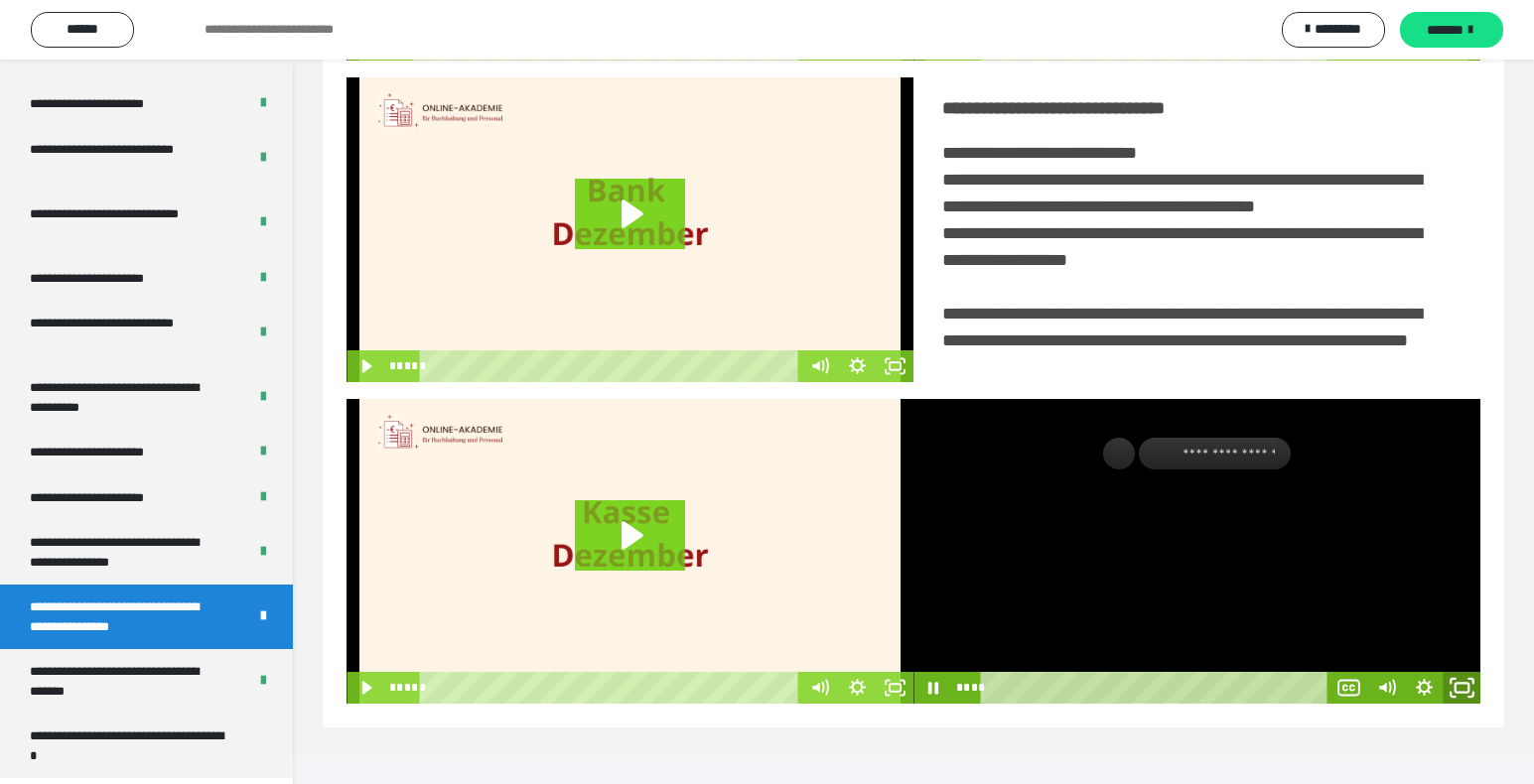 click 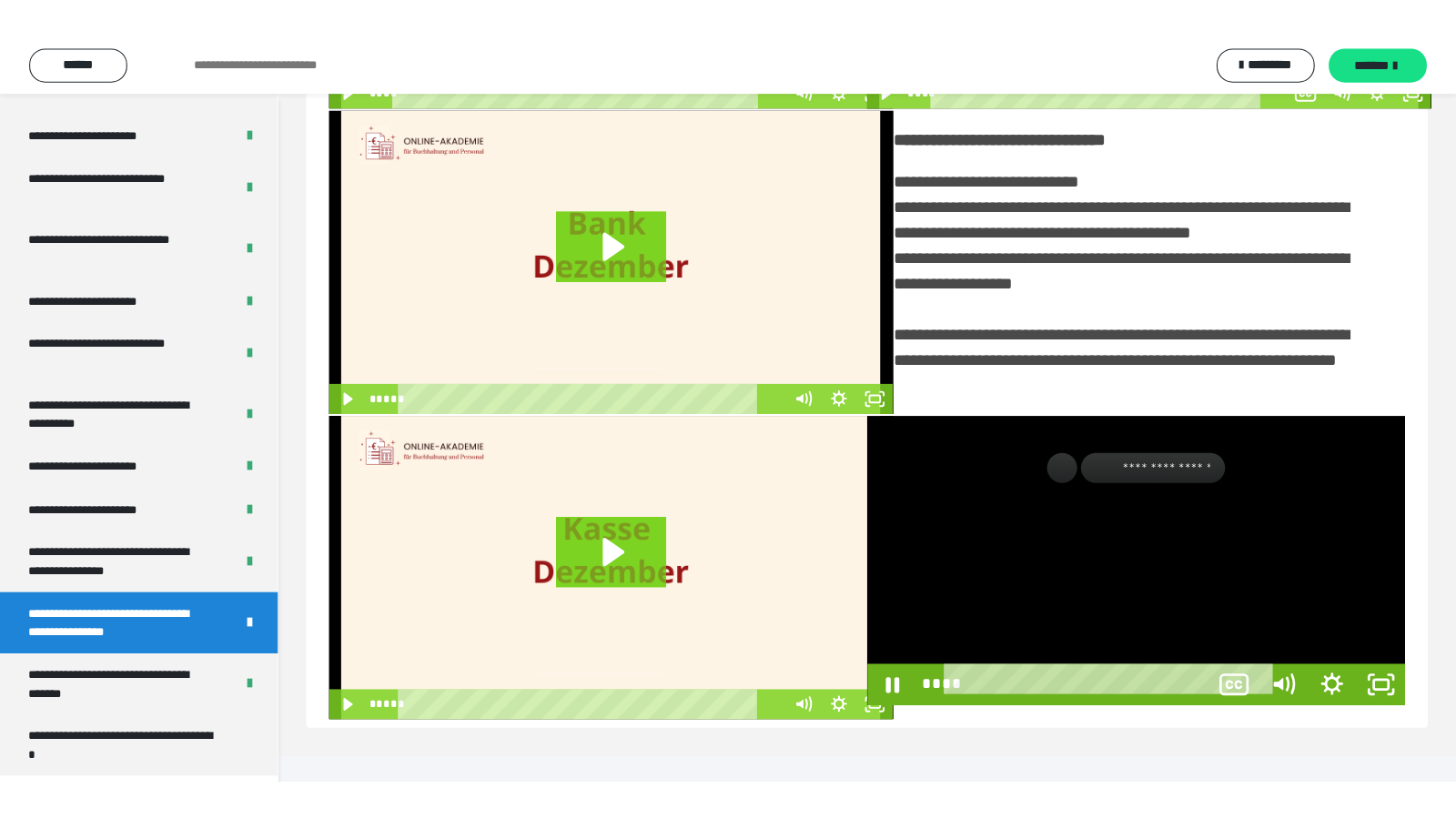 scroll, scrollTop: 281, scrollLeft: 0, axis: vertical 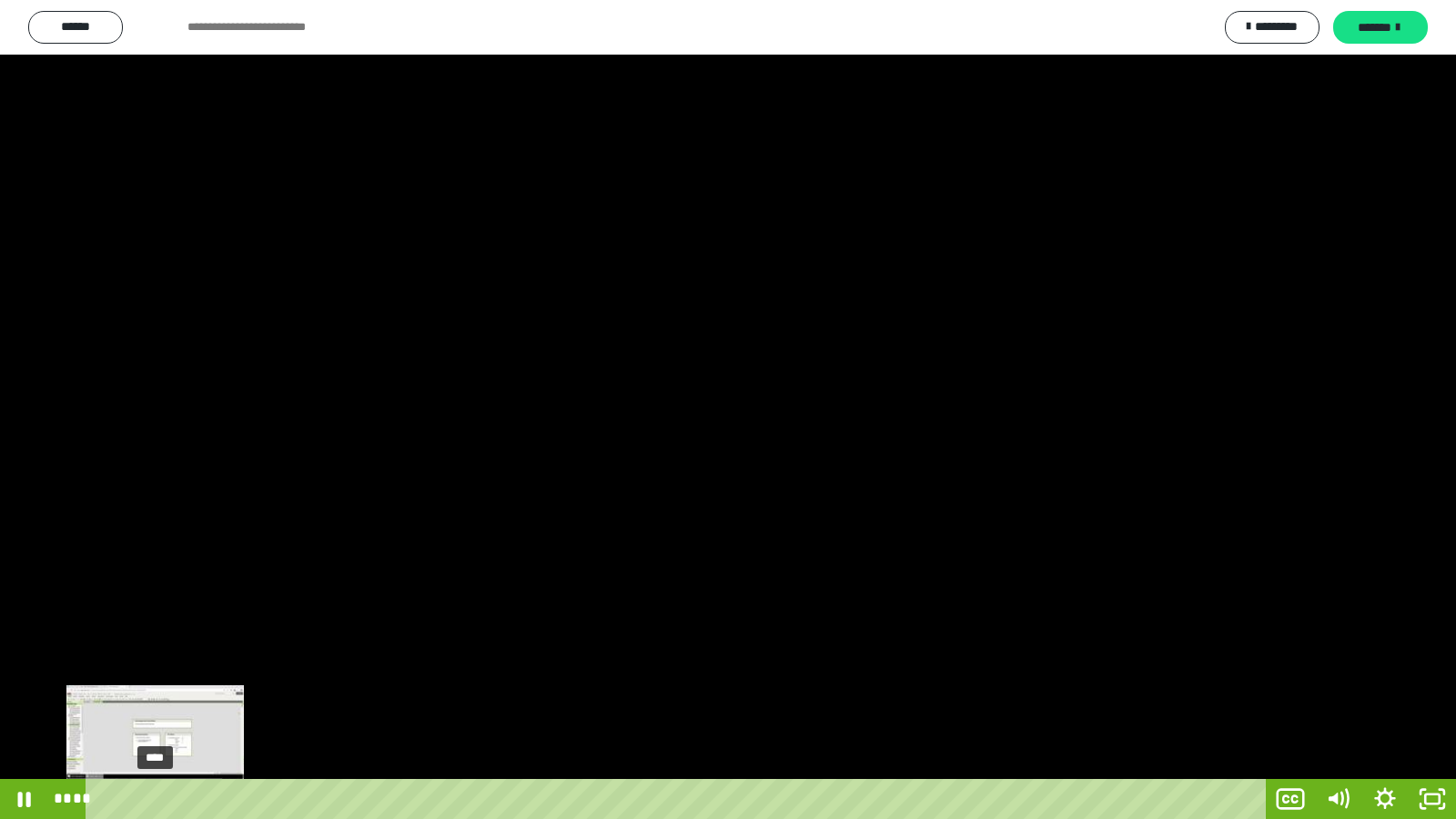click on "****" at bounding box center (679, 799) 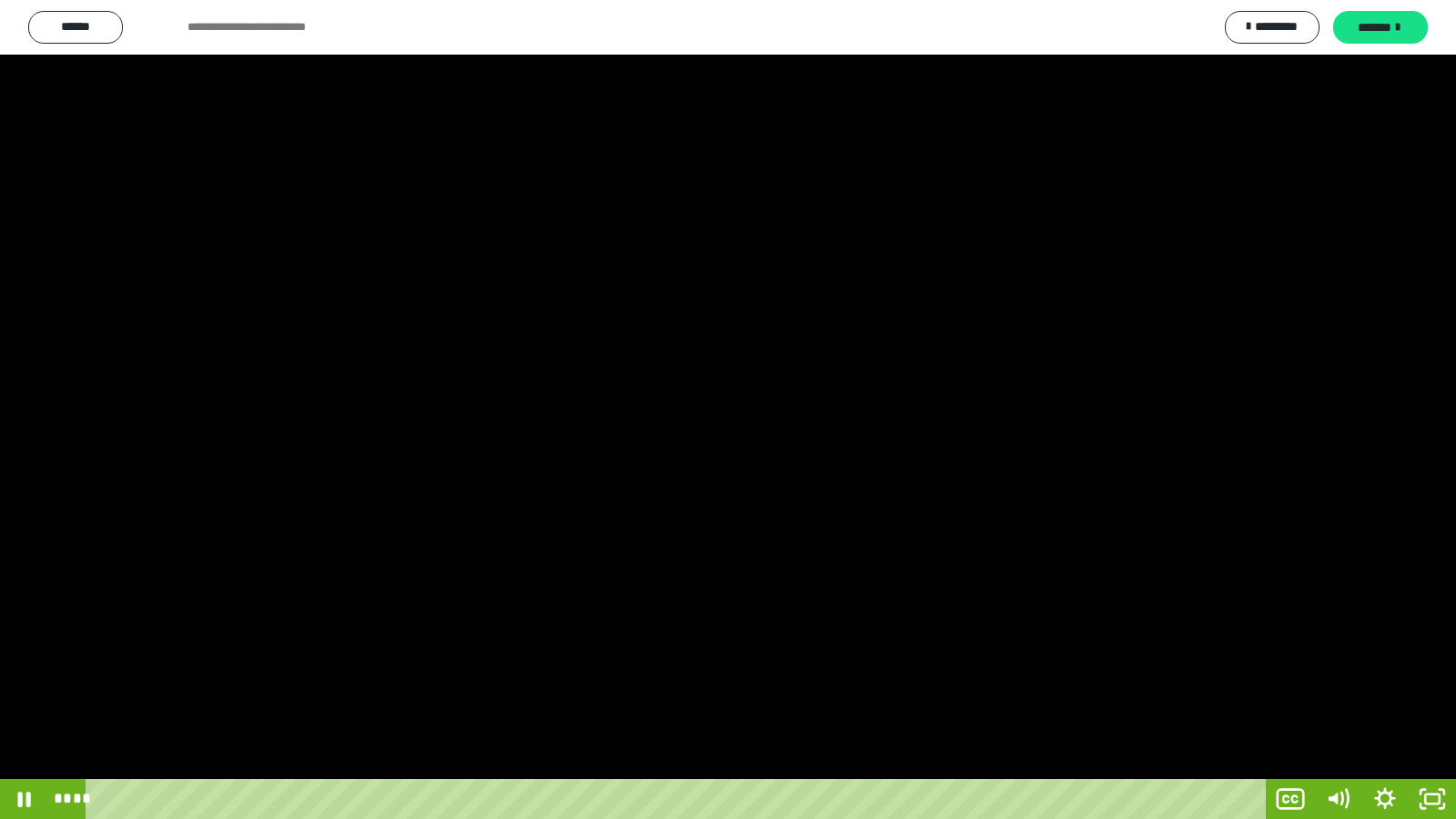 click at bounding box center (728, 410) 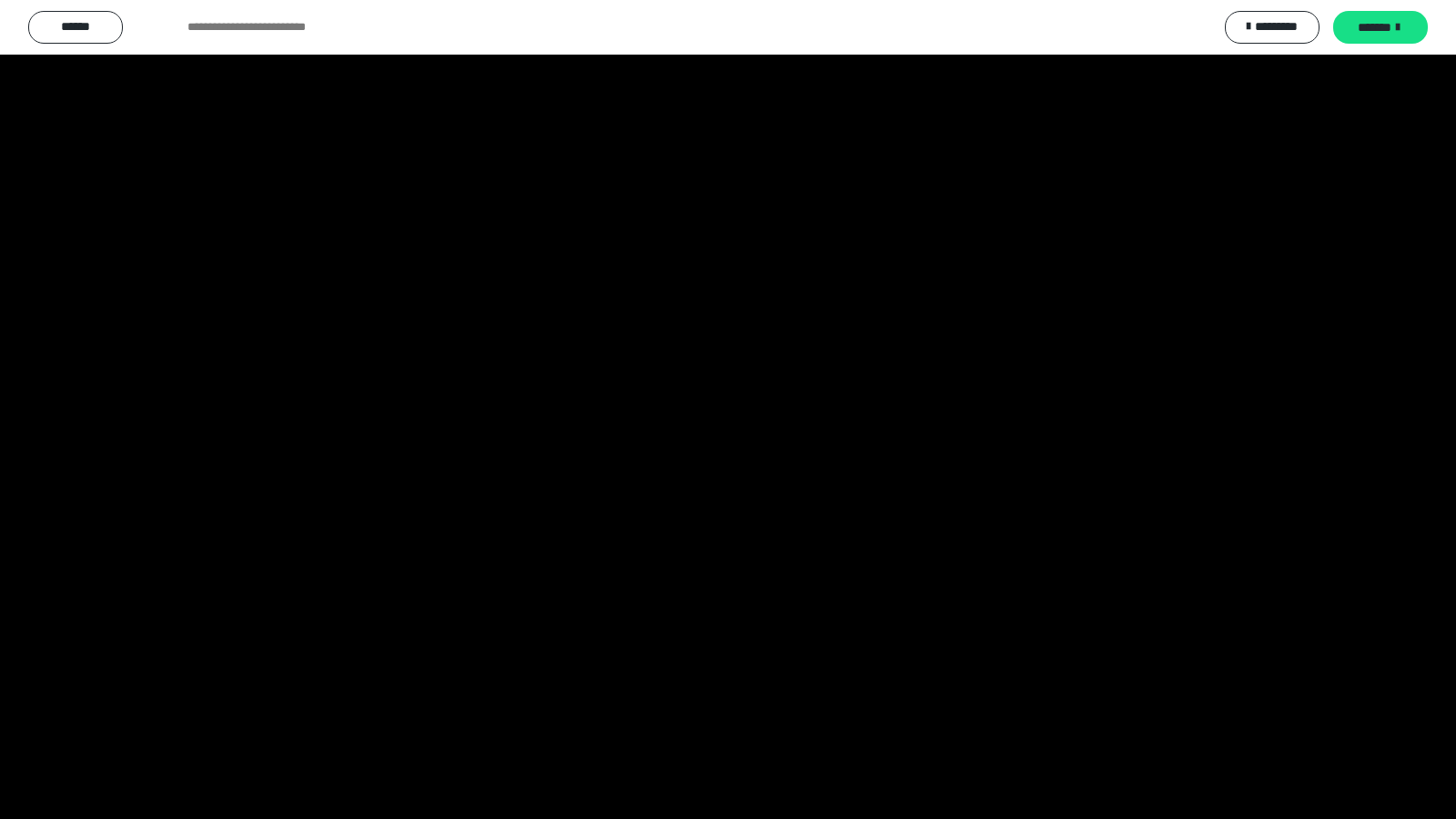click at bounding box center [728, 410] 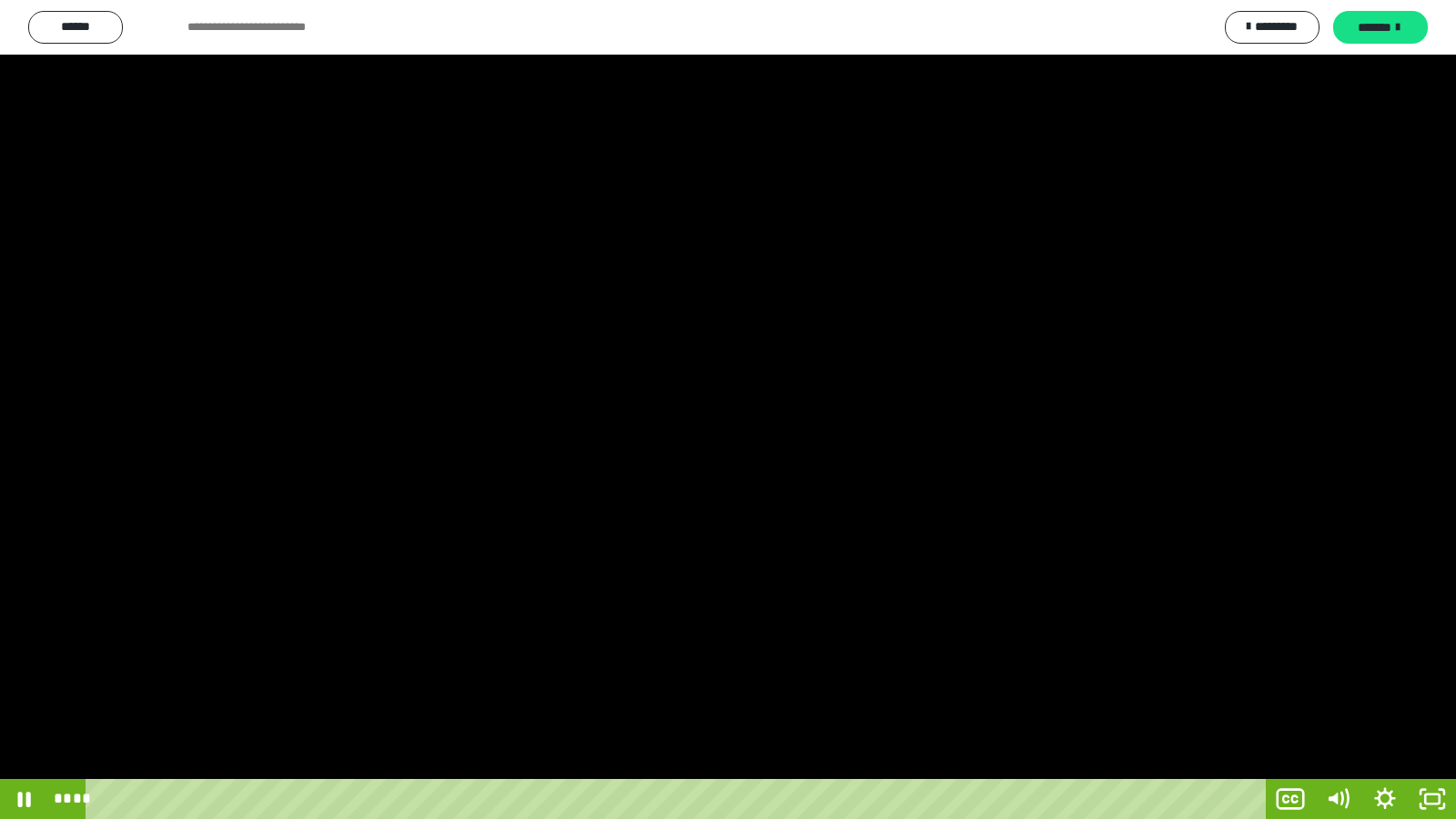 click at bounding box center (728, 410) 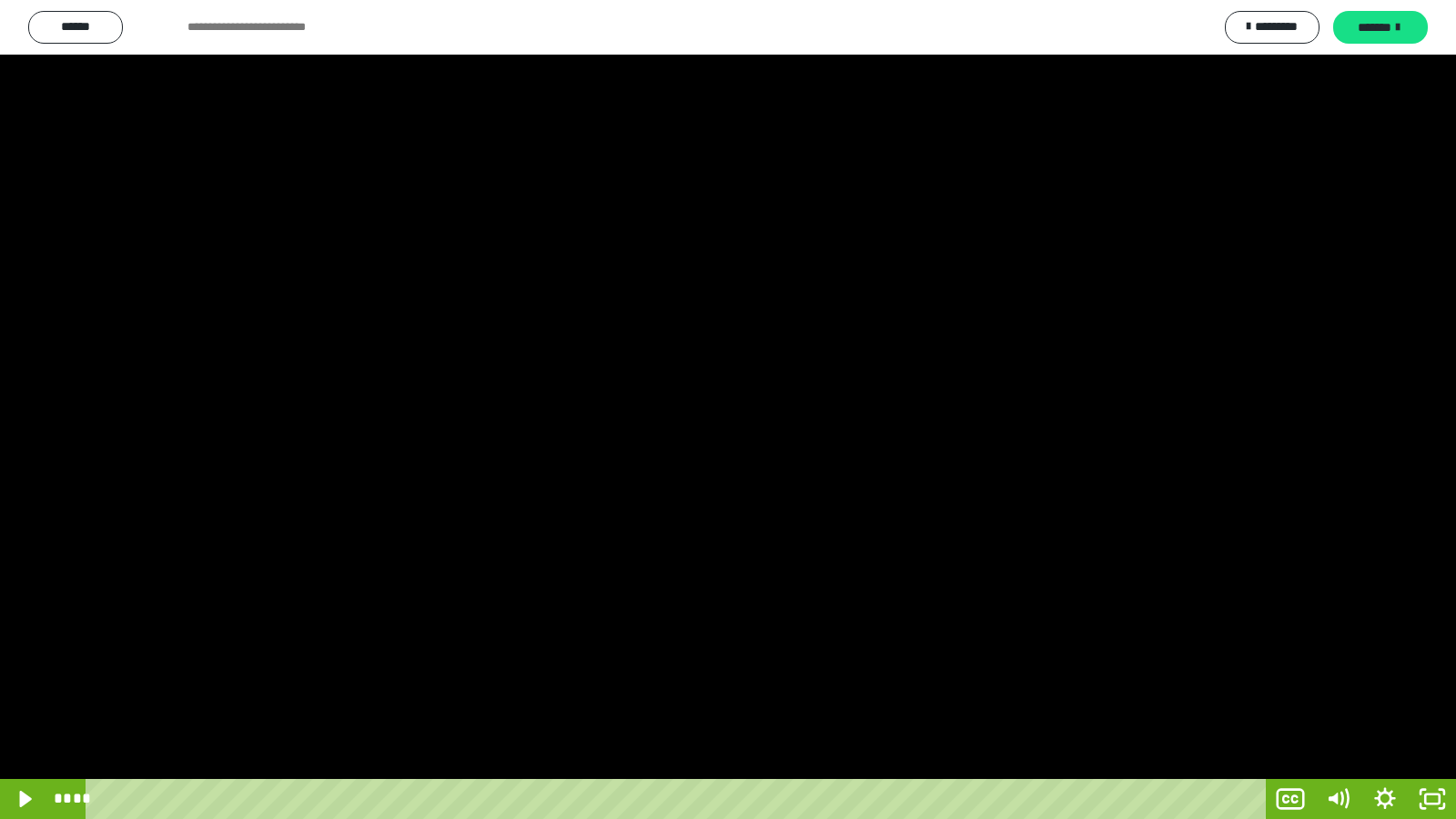click at bounding box center [728, 410] 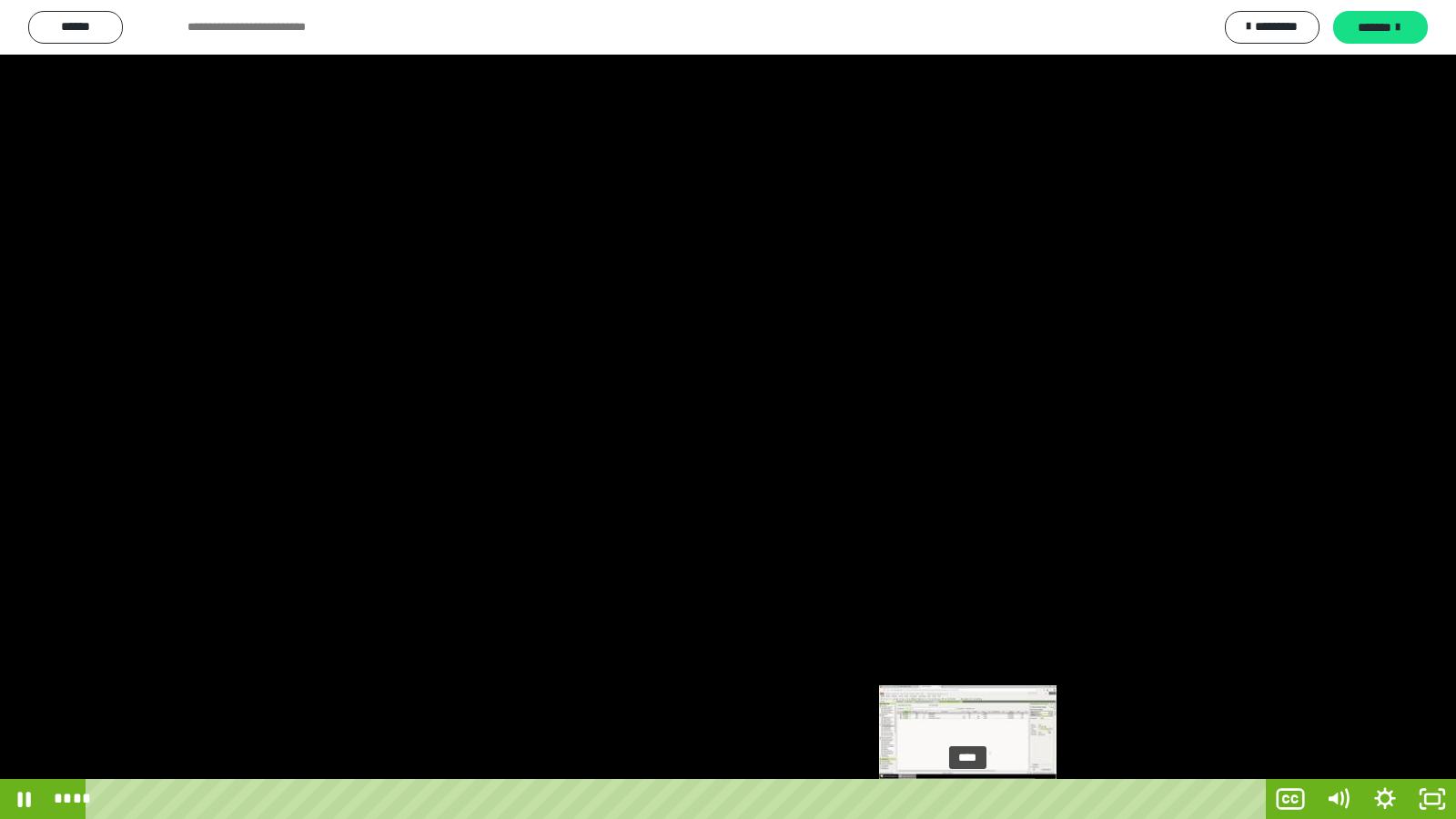 click on "****" at bounding box center [679, 799] 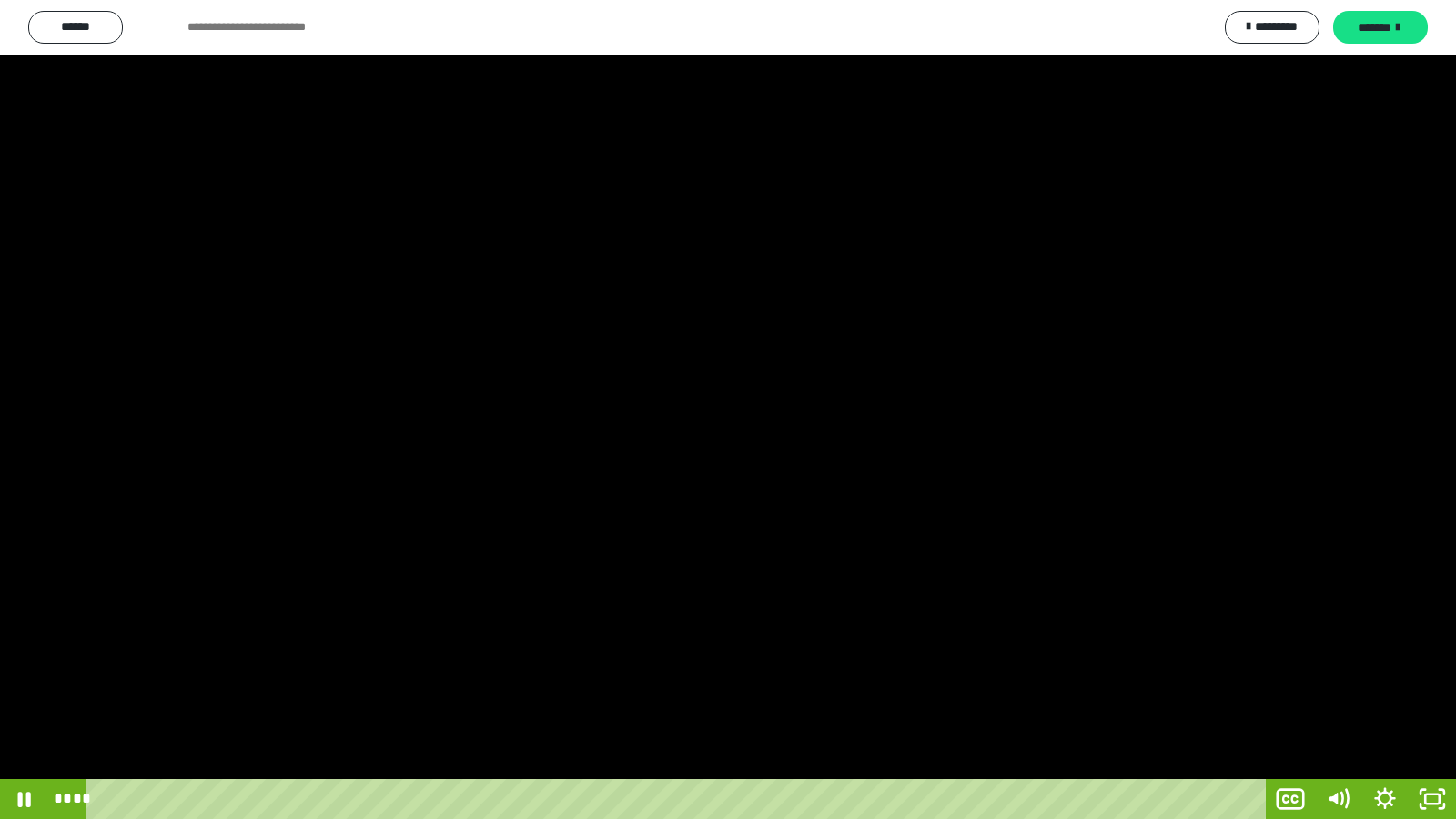 click at bounding box center [728, 410] 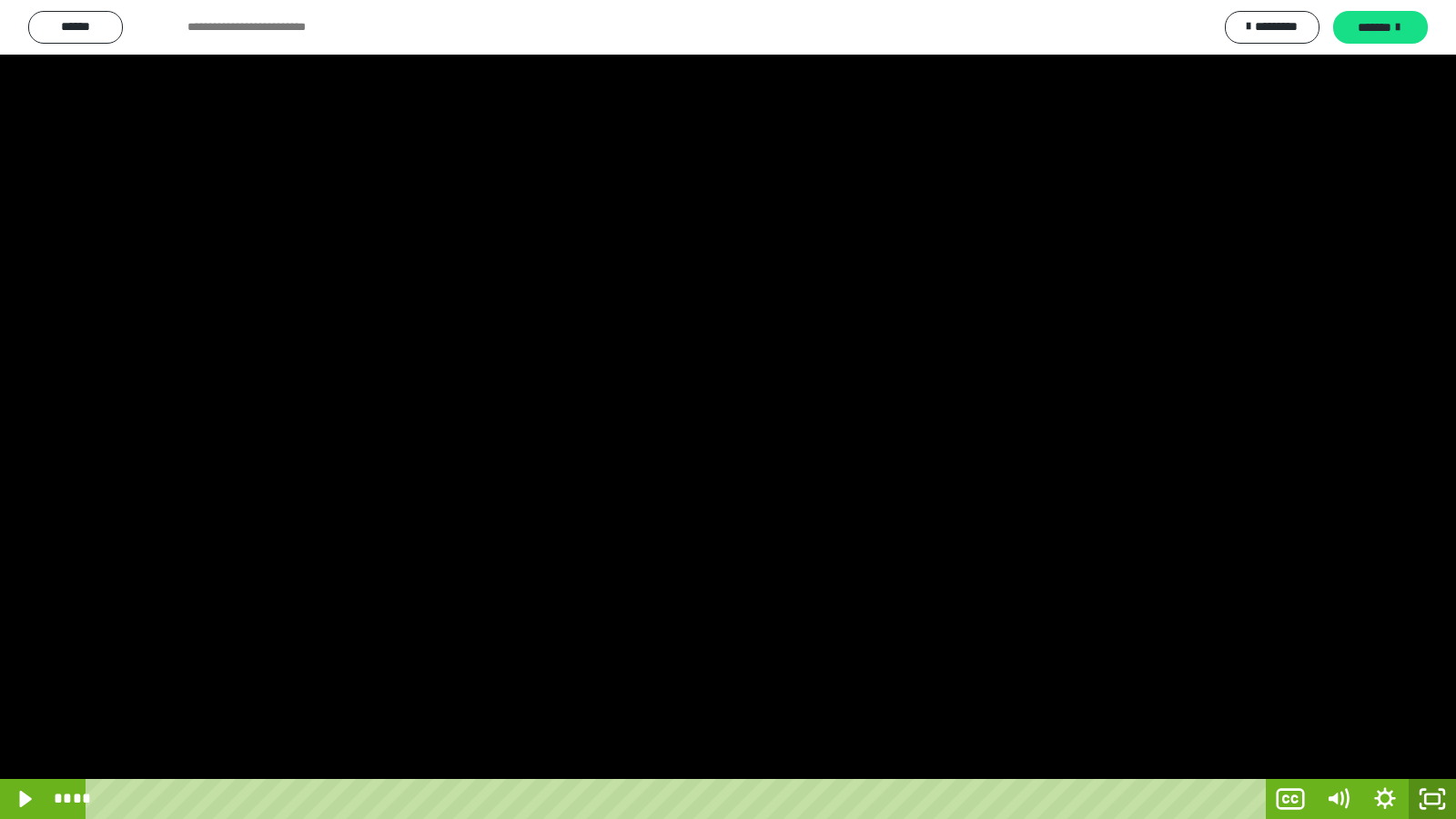 click 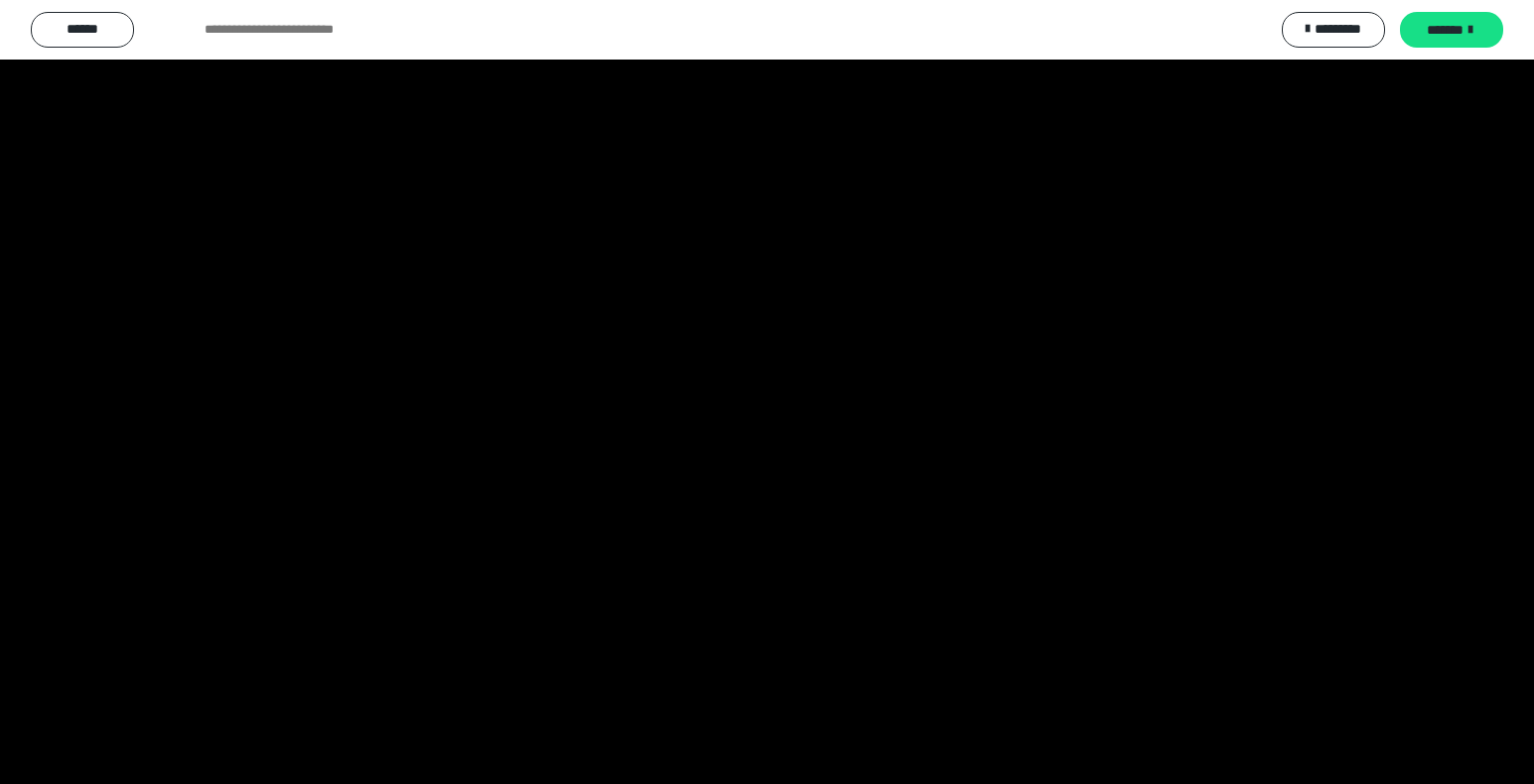 scroll, scrollTop: 3870, scrollLeft: 0, axis: vertical 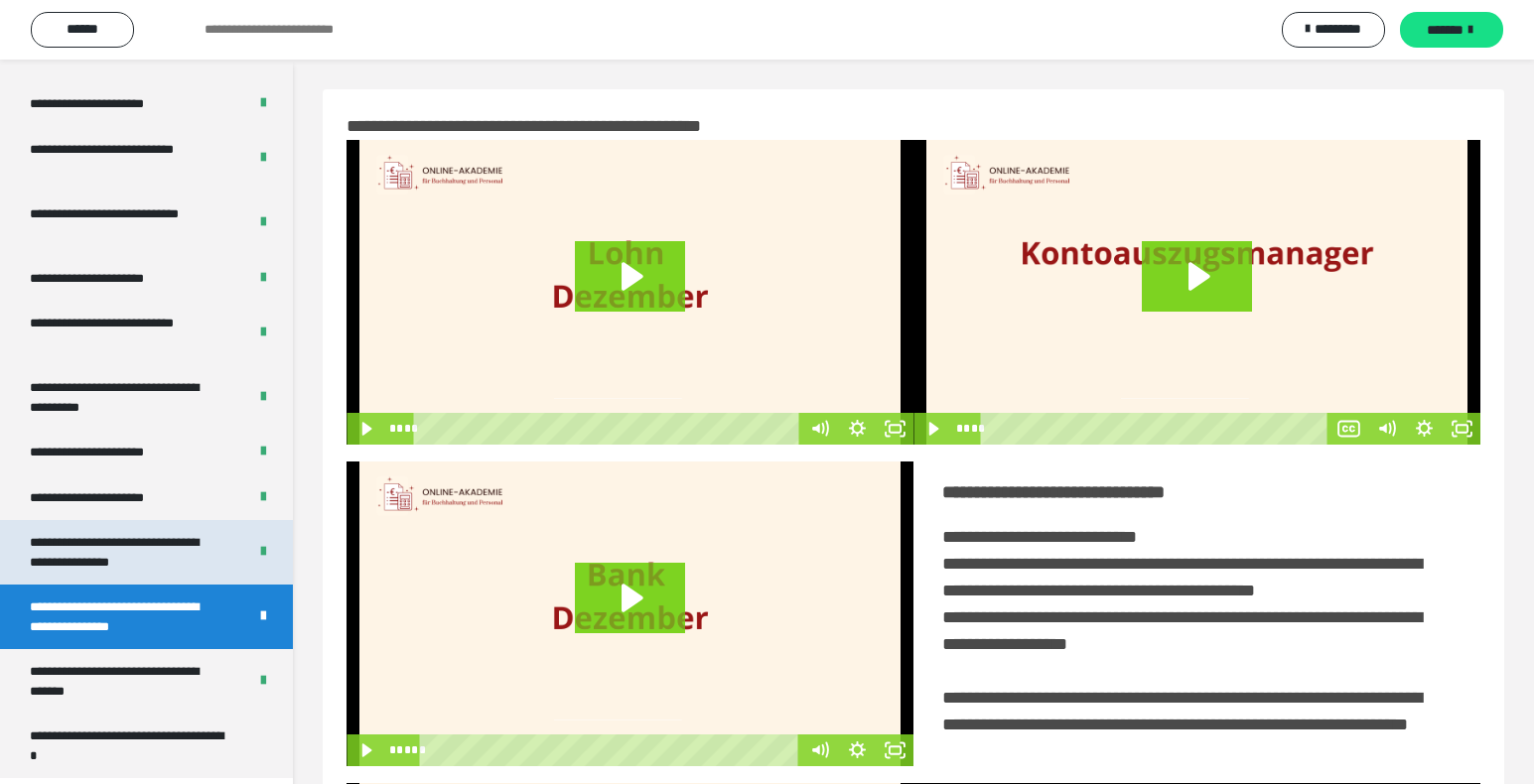 click on "**********" at bounding box center [123, 552] 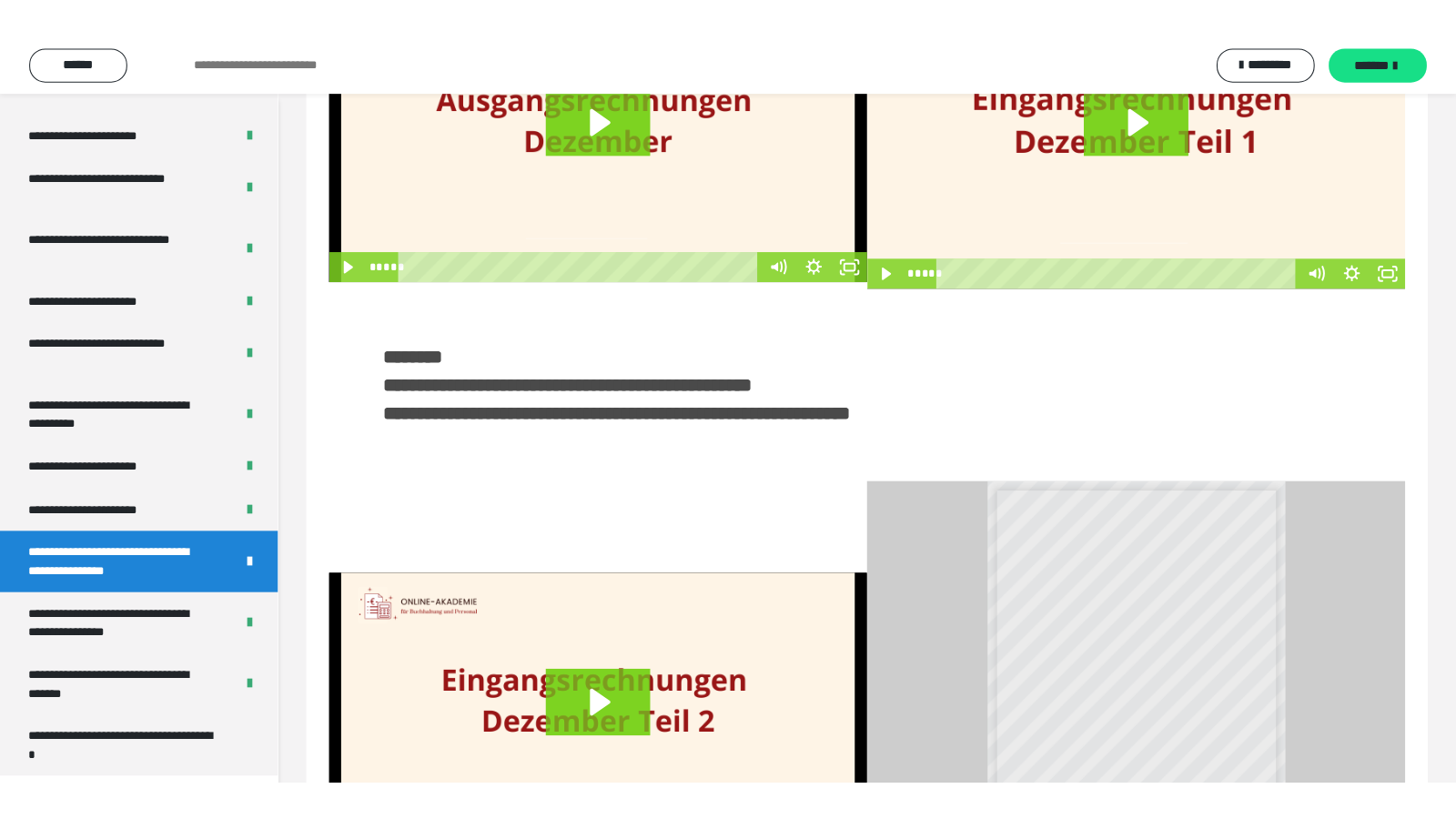 scroll, scrollTop: 182, scrollLeft: 0, axis: vertical 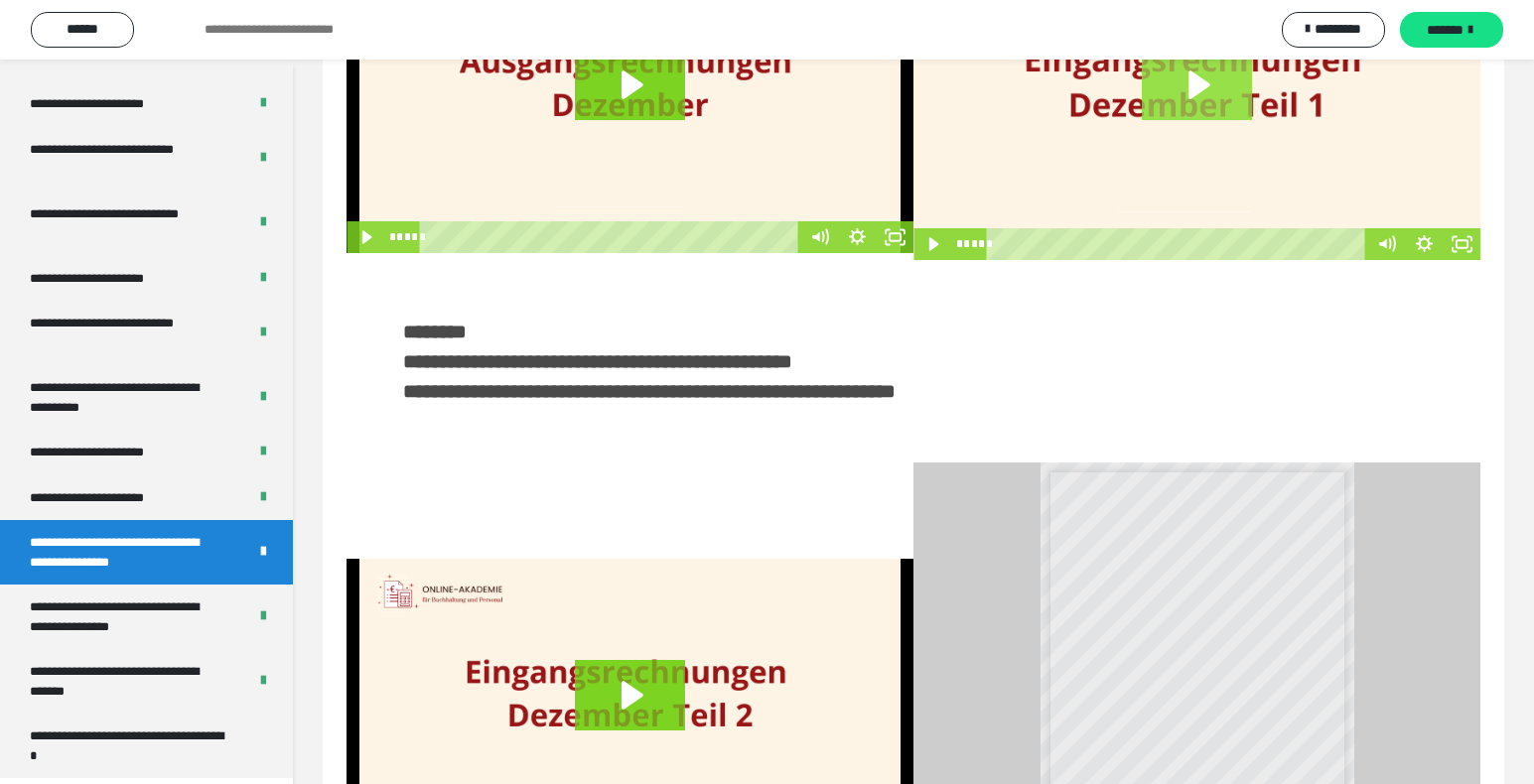 click 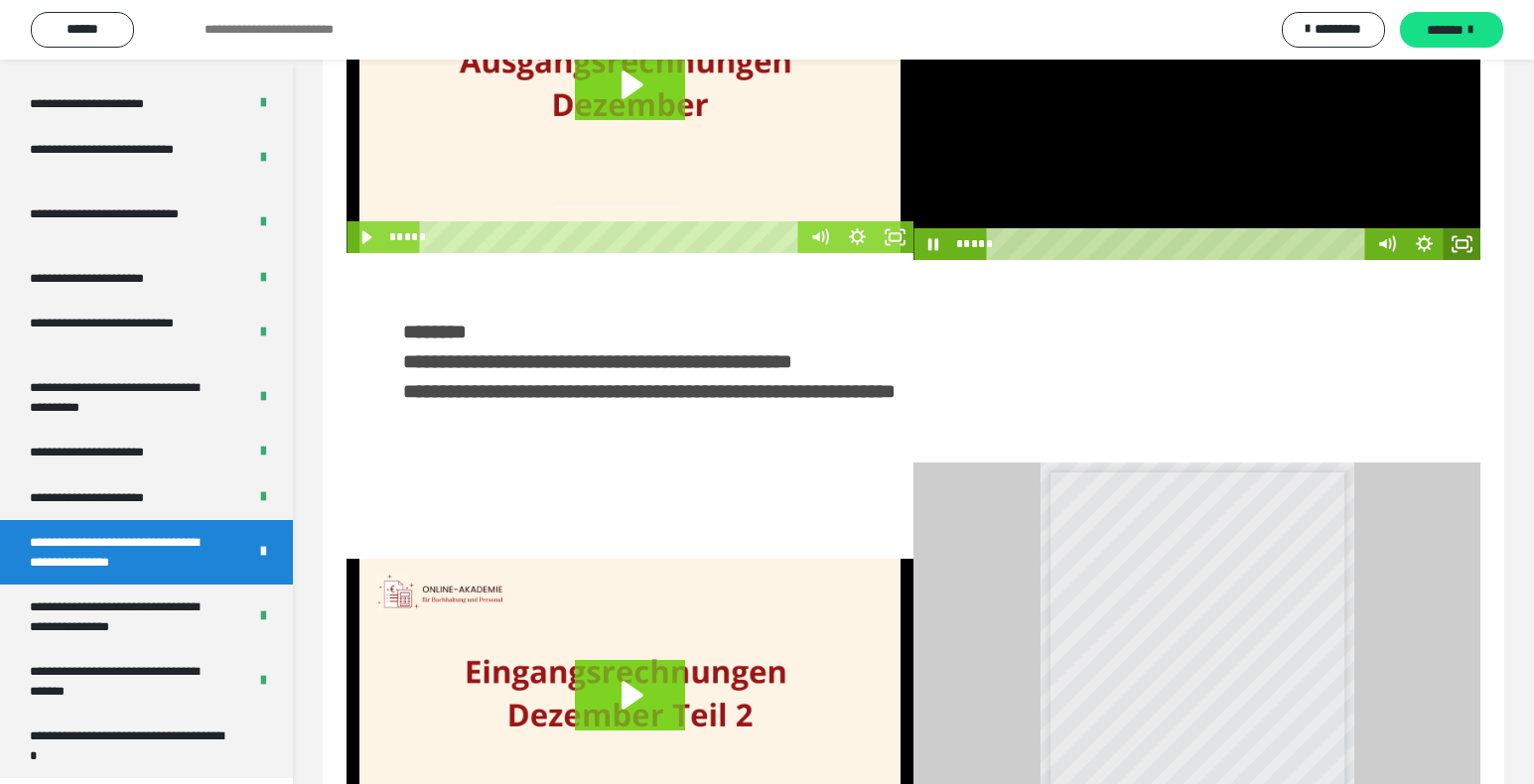 drag, startPoint x: 1469, startPoint y: 240, endPoint x: 1481, endPoint y: 341, distance: 101.71037 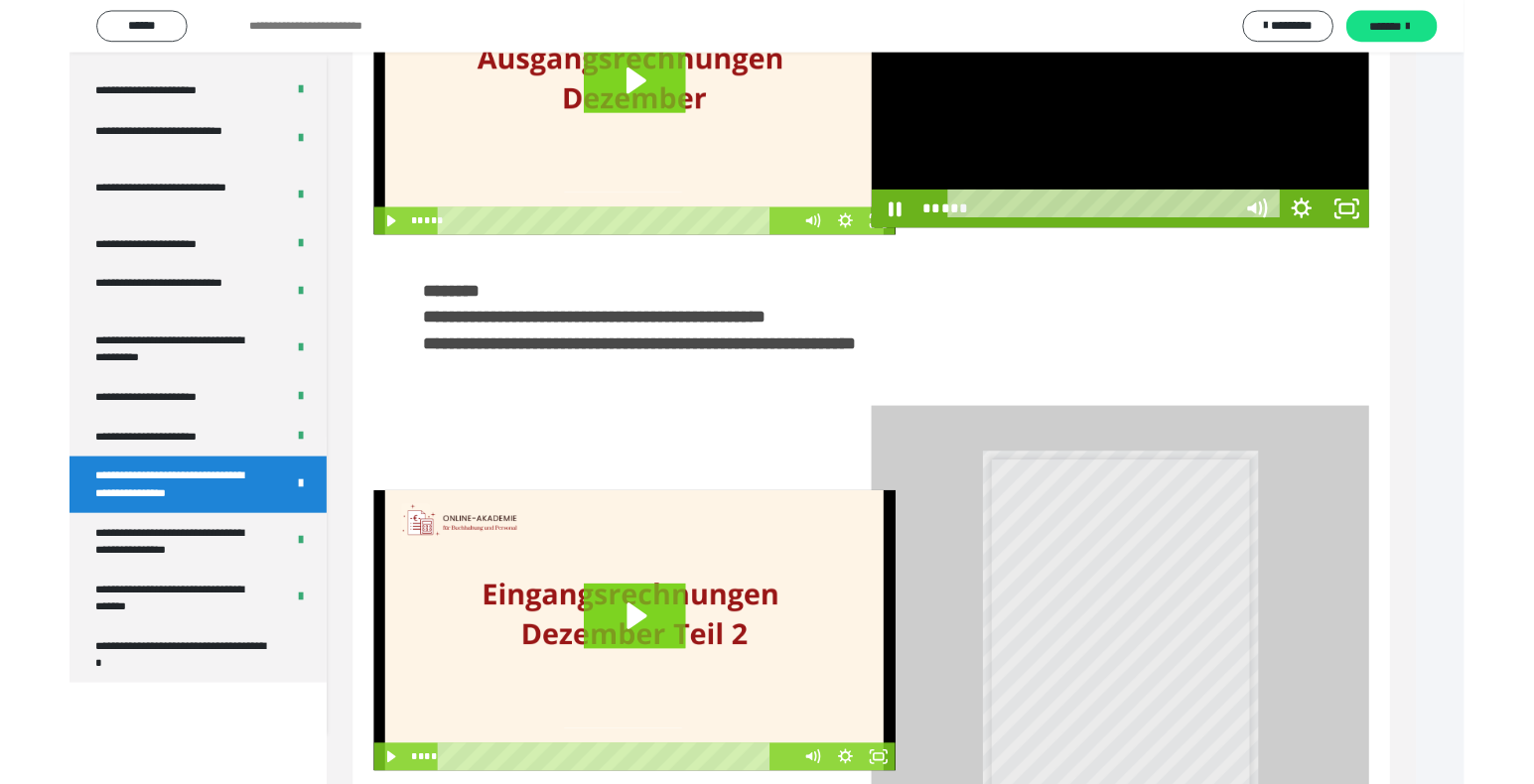 scroll, scrollTop: 3761, scrollLeft: 0, axis: vertical 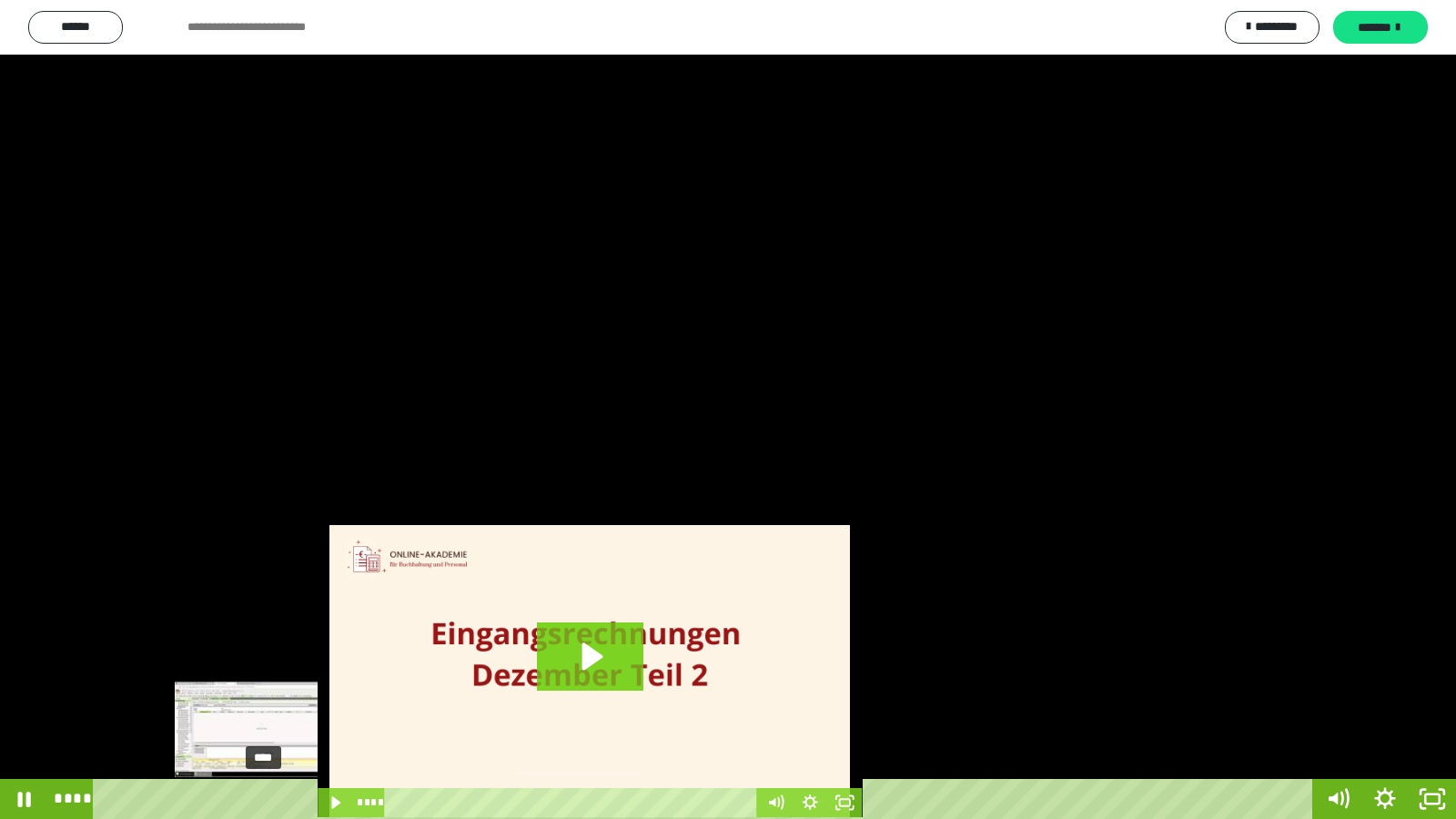 click on "****" at bounding box center (706, 799) 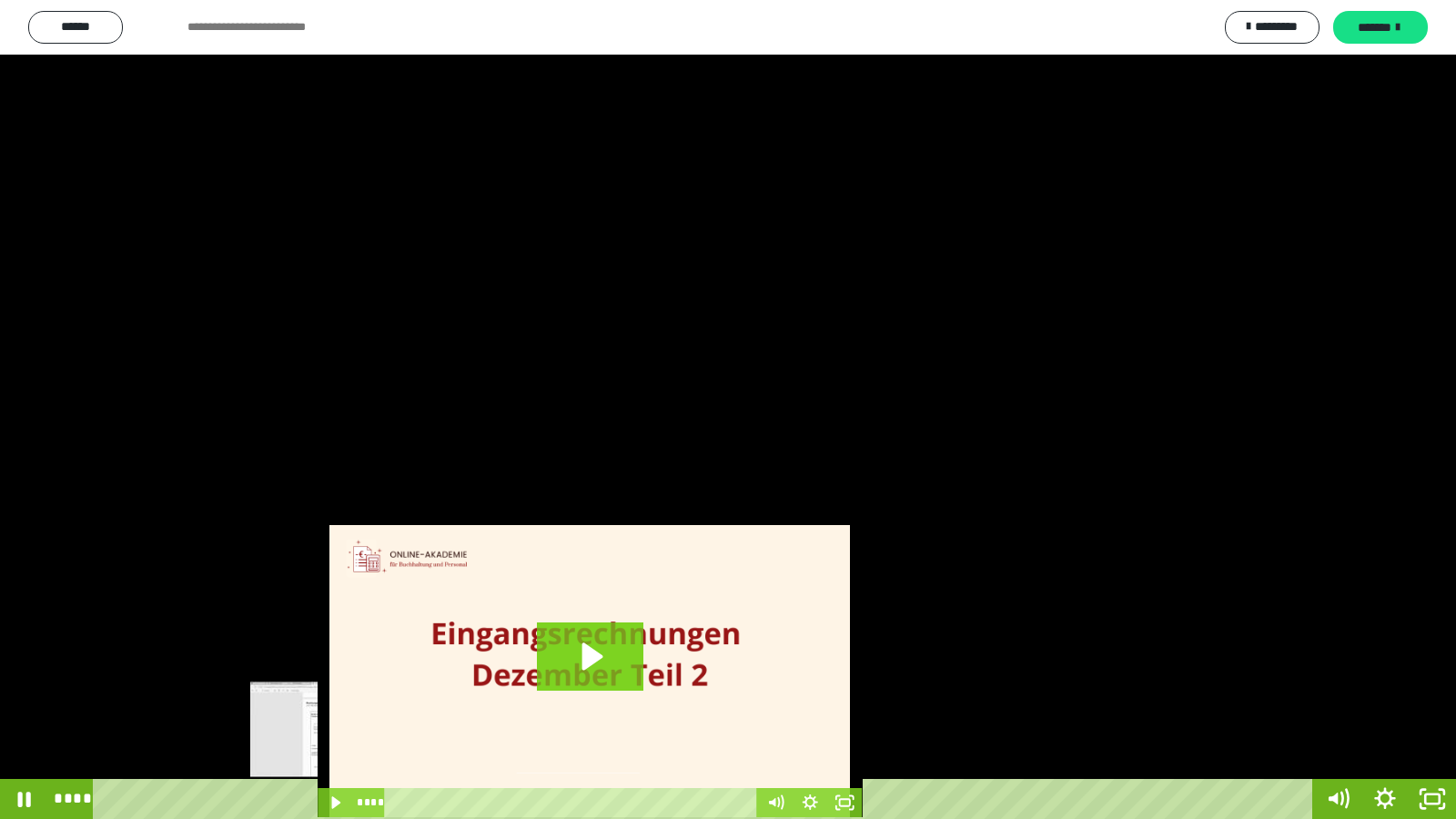 click on "****" at bounding box center [706, 799] 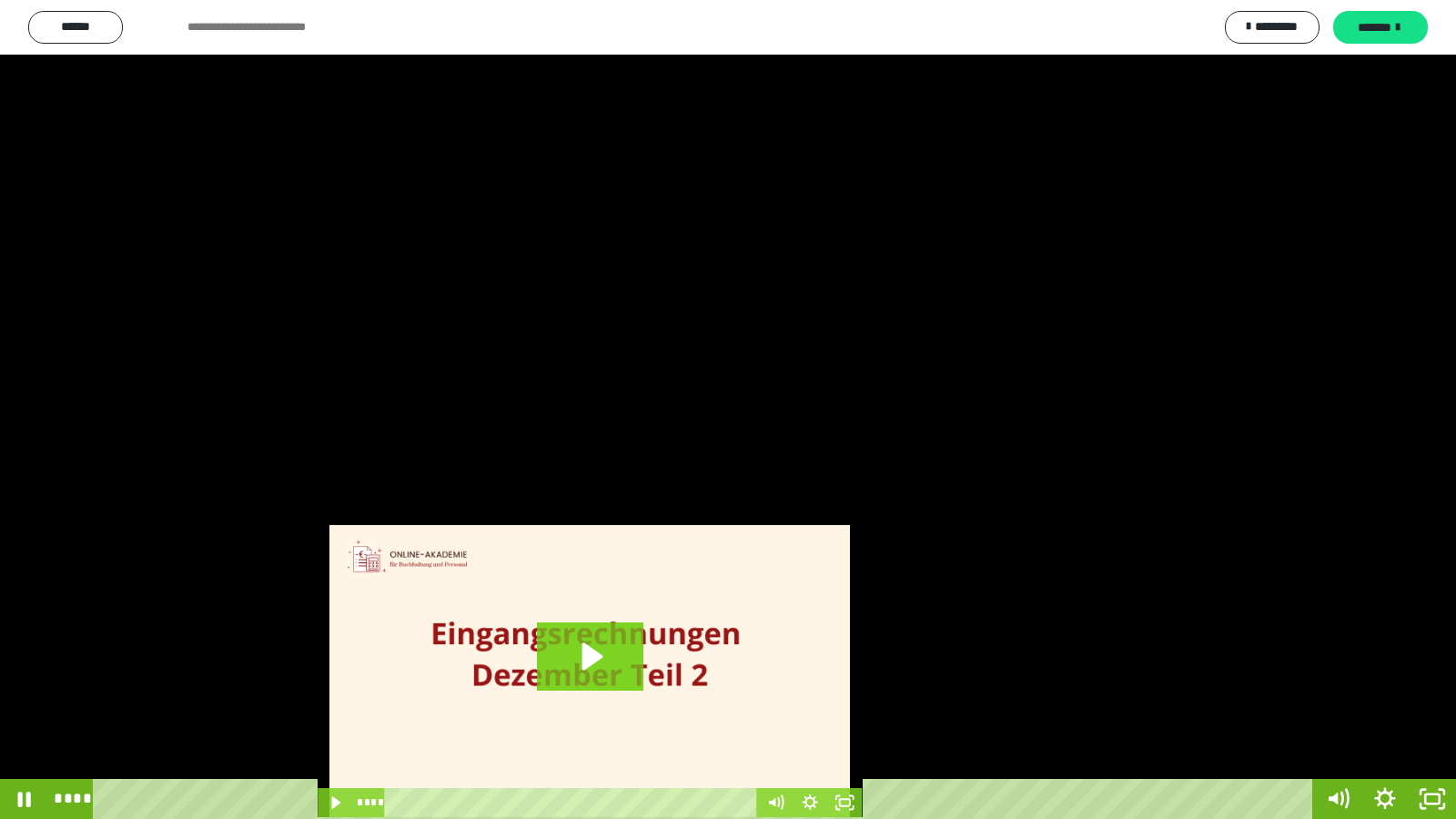 click at bounding box center [728, 410] 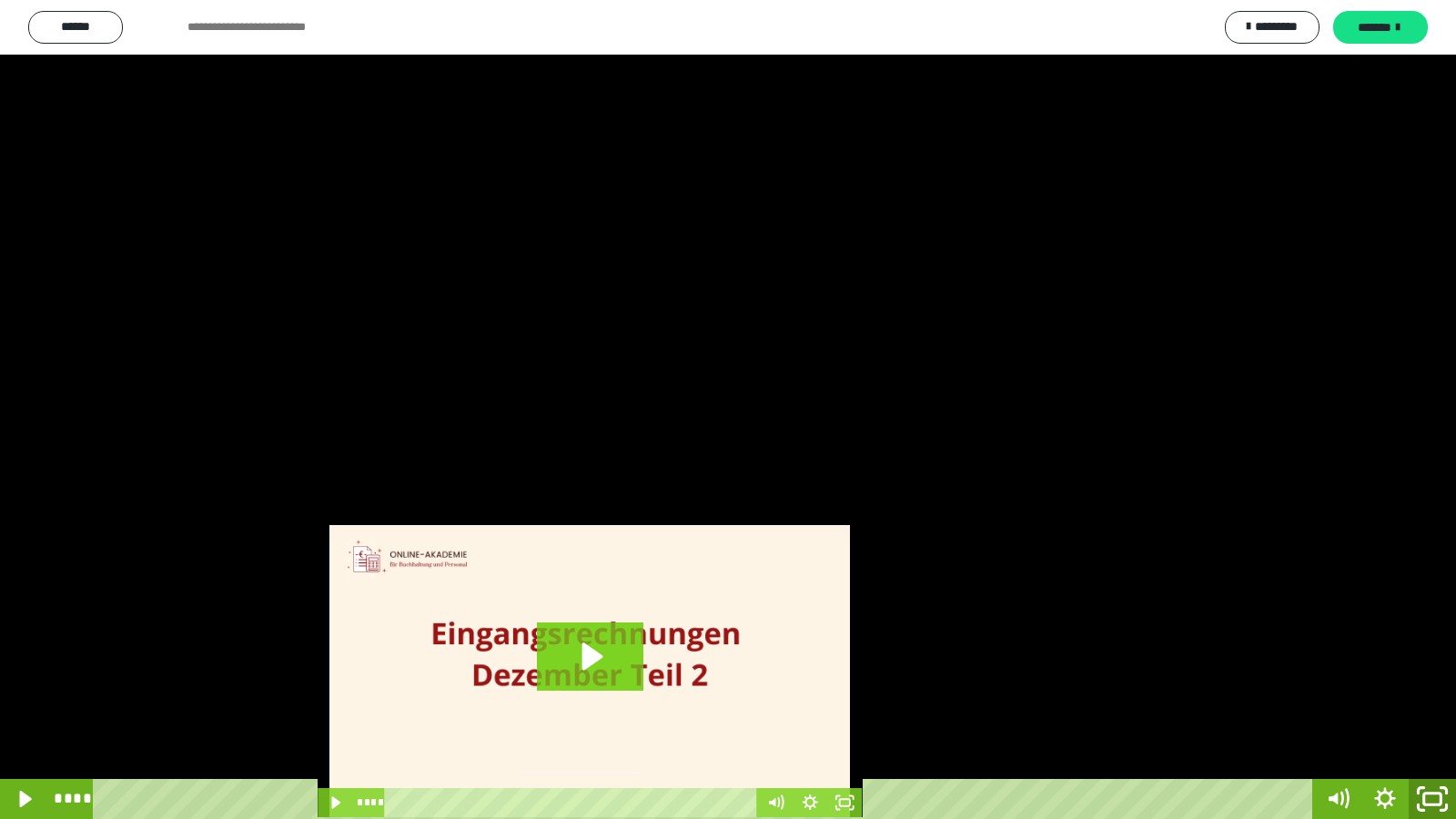 click 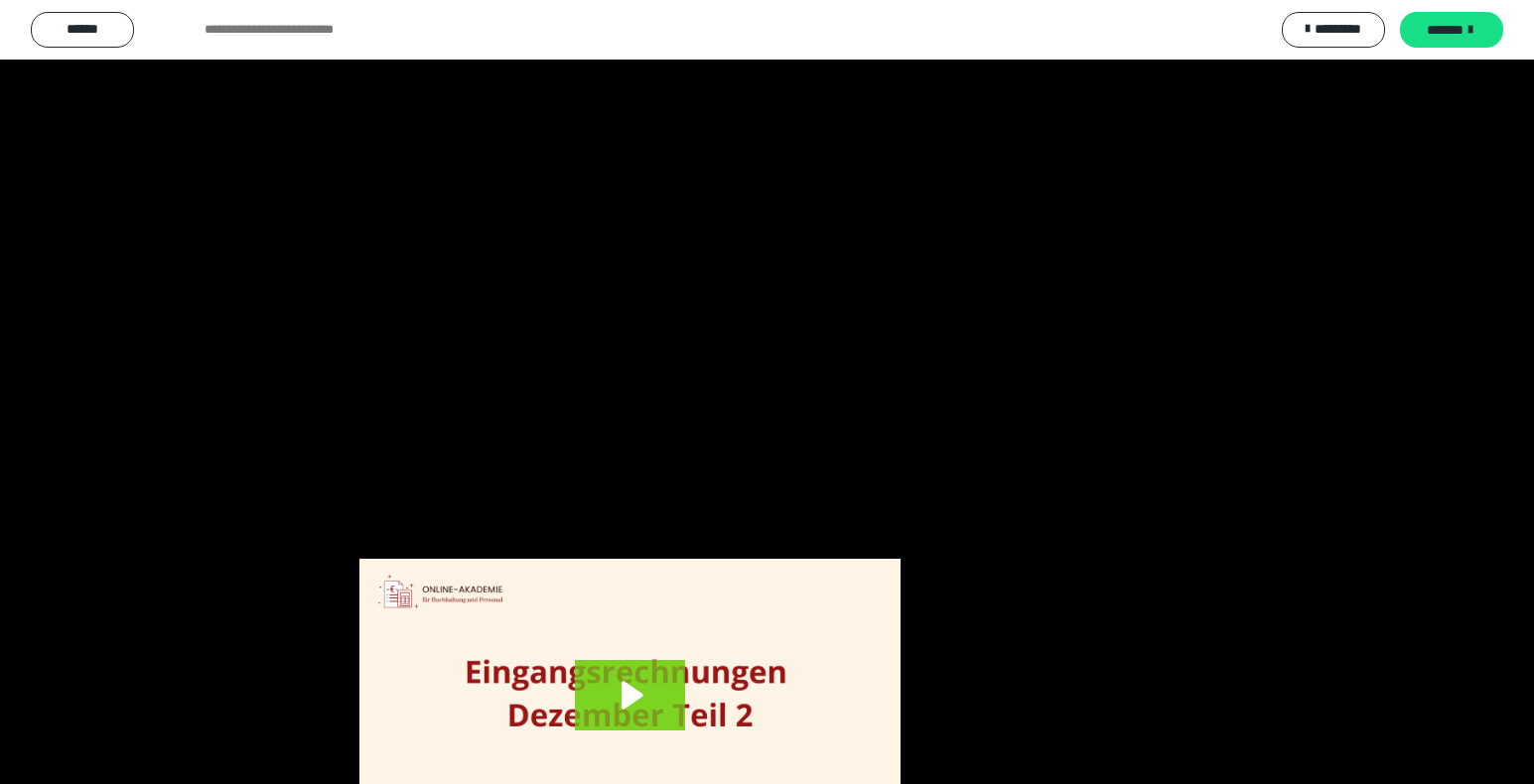 scroll, scrollTop: 3870, scrollLeft: 0, axis: vertical 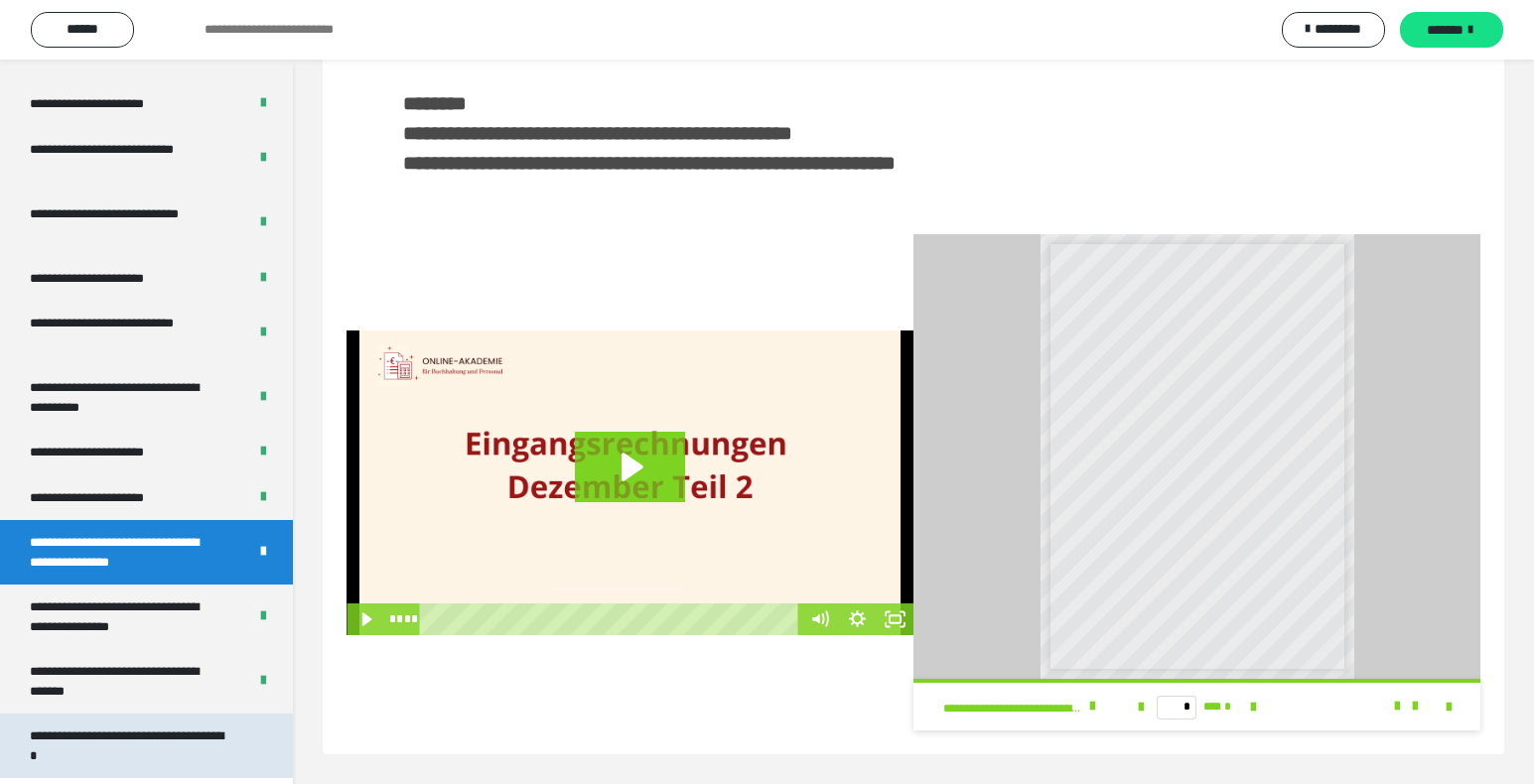 click on "**********" at bounding box center [131, 745] 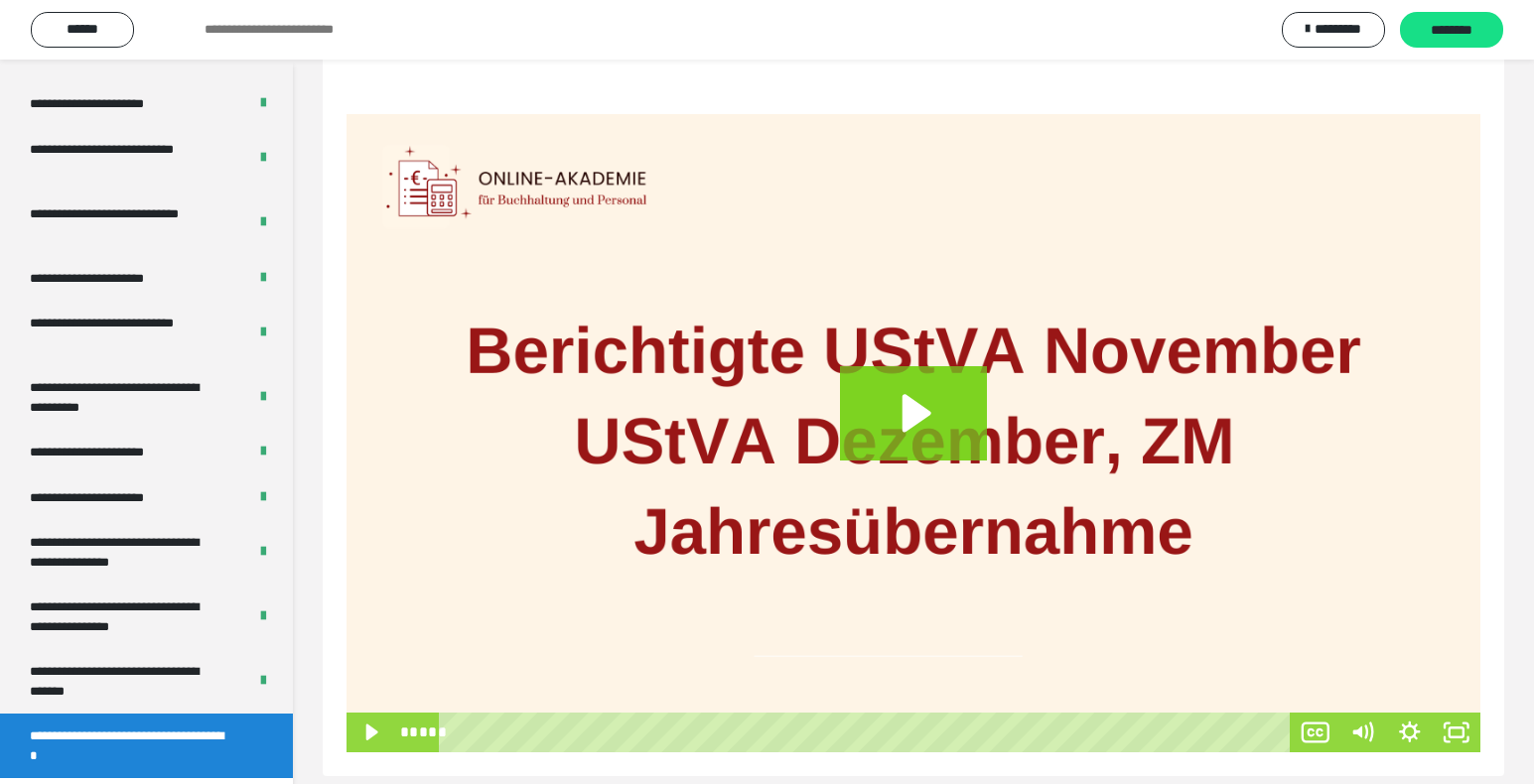 scroll, scrollTop: 266, scrollLeft: 0, axis: vertical 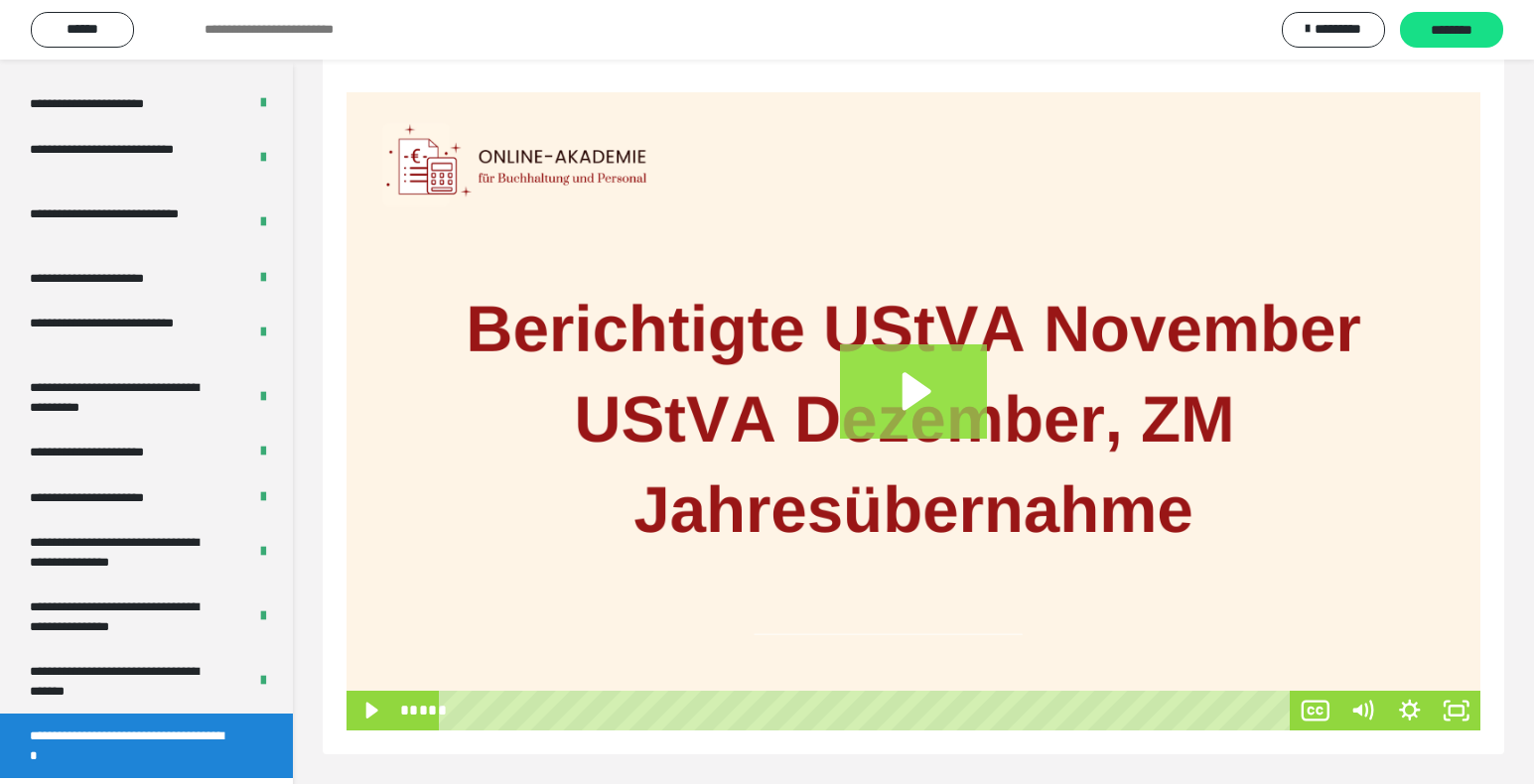 drag, startPoint x: 902, startPoint y: 425, endPoint x: 883, endPoint y: 450, distance: 31.400637 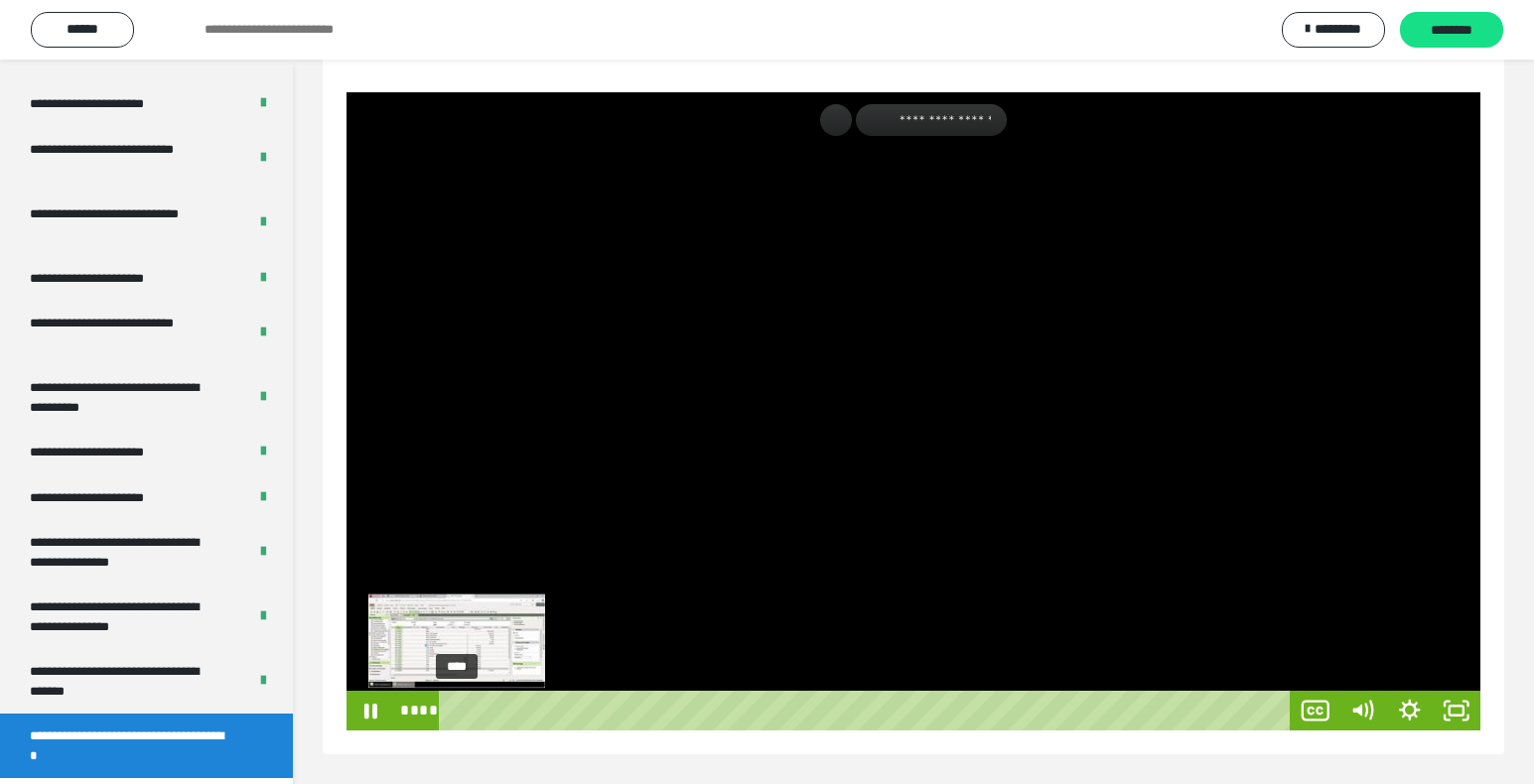click on "****" at bounding box center (868, 711) 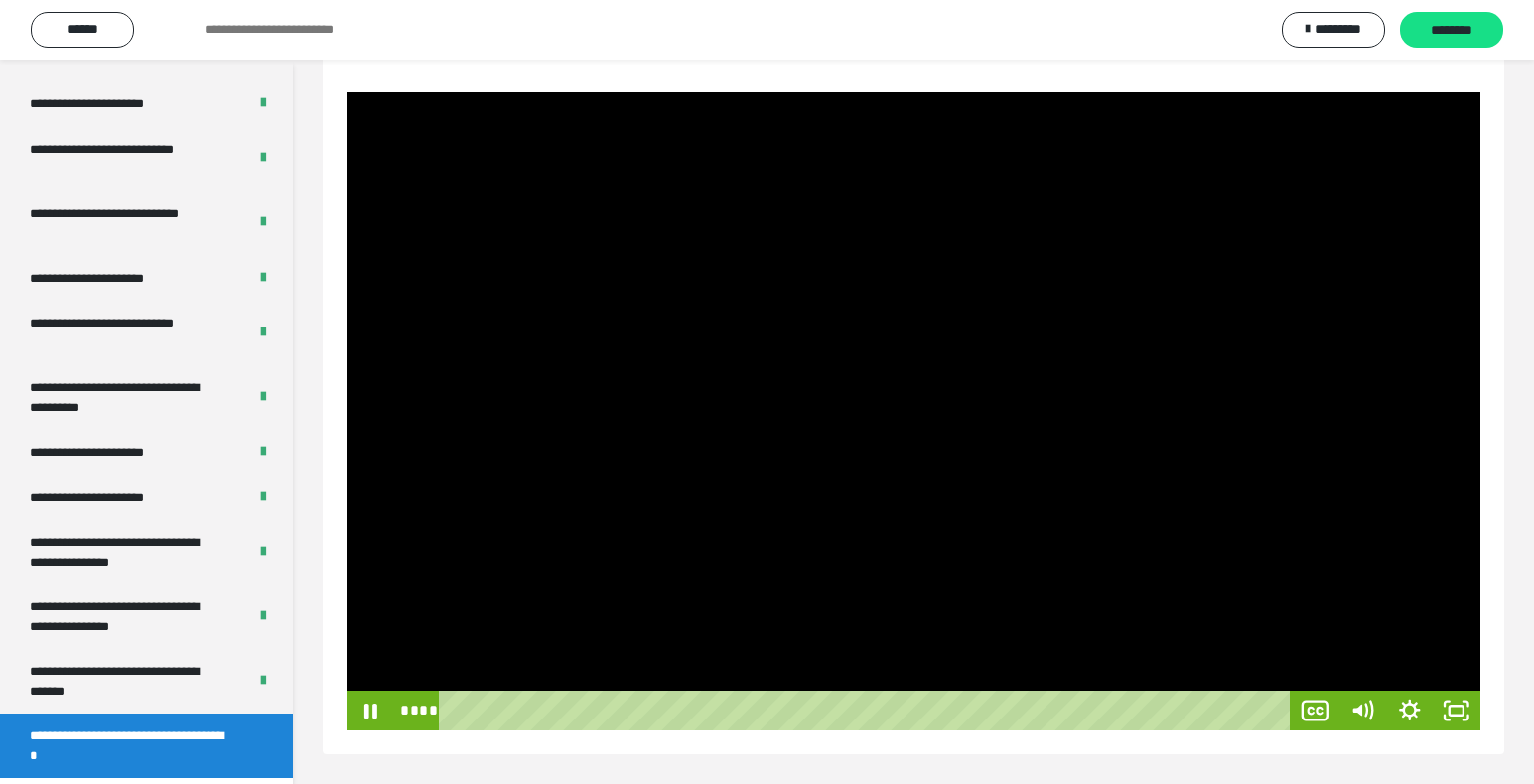 click at bounding box center (913, 411) 